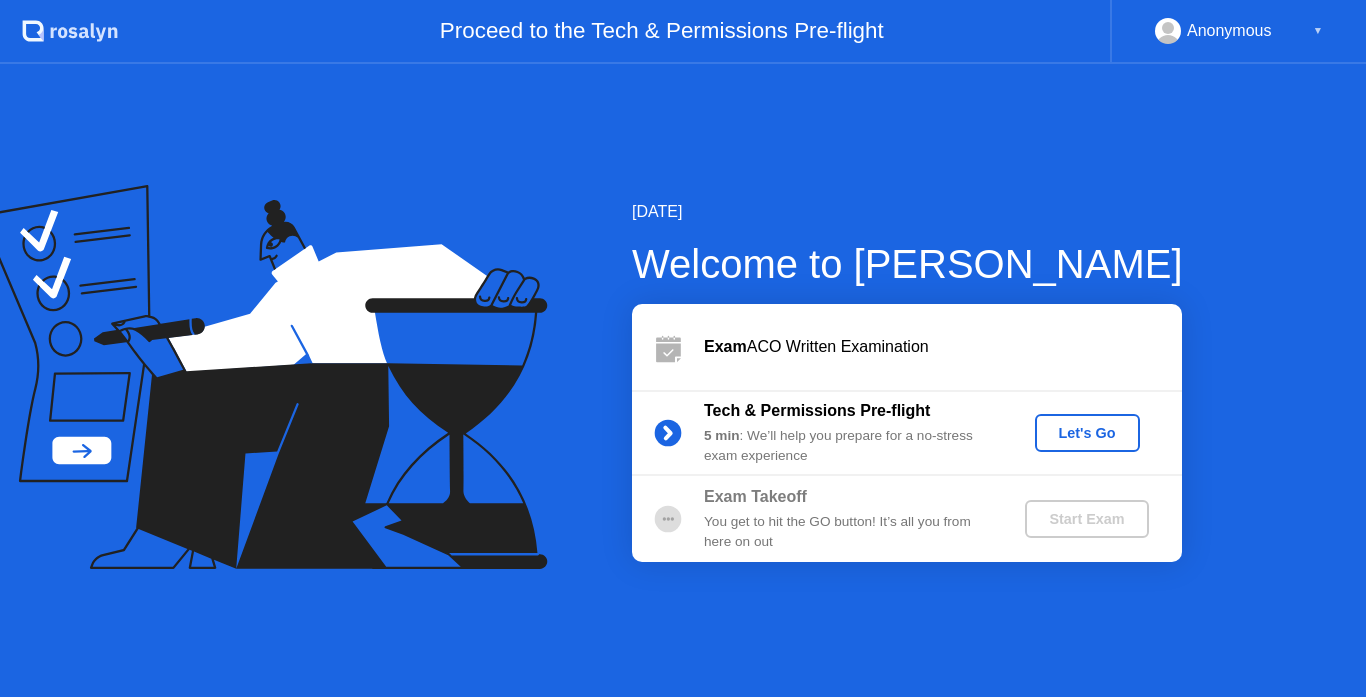 scroll, scrollTop: 0, scrollLeft: 0, axis: both 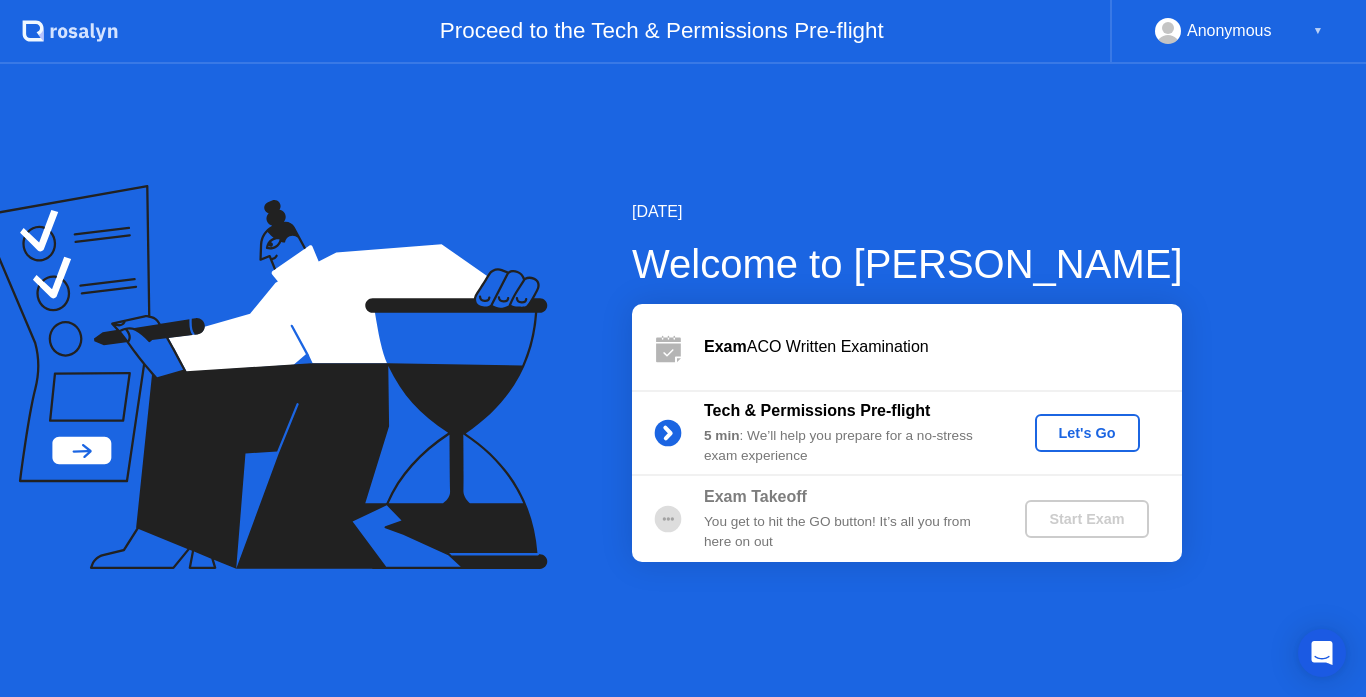 click on "Let's Go" 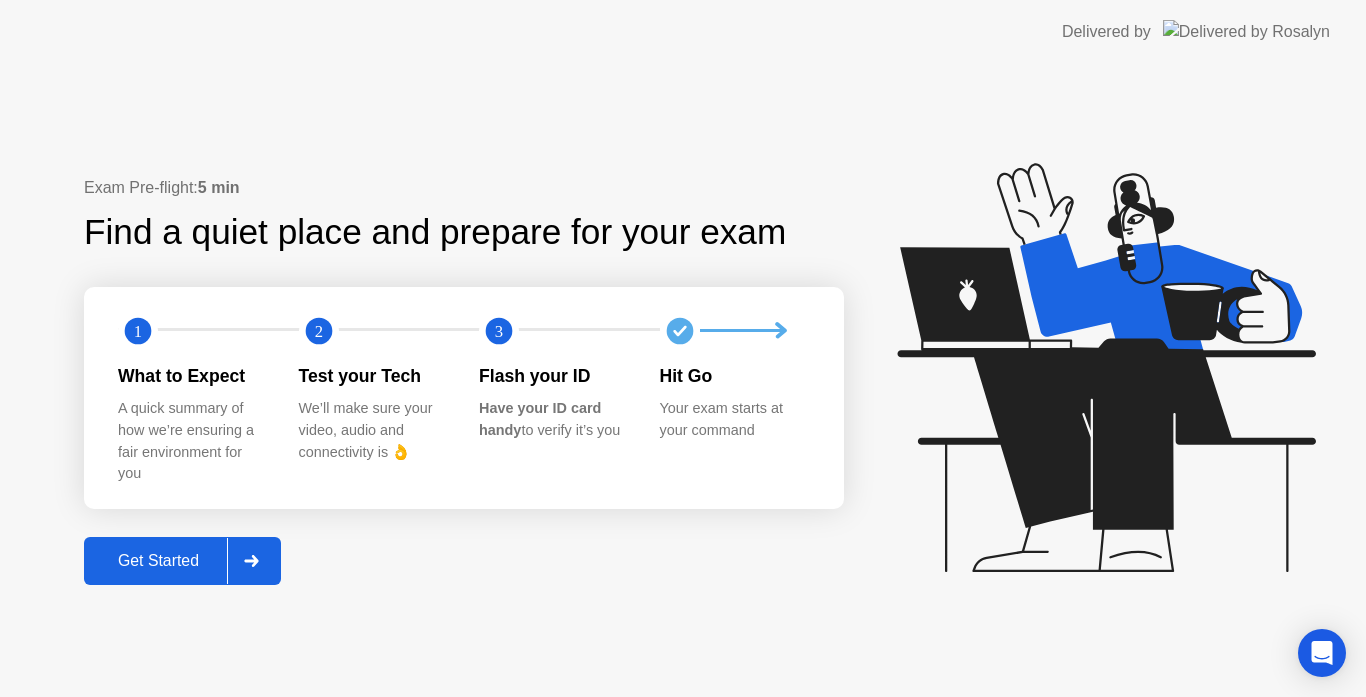 click 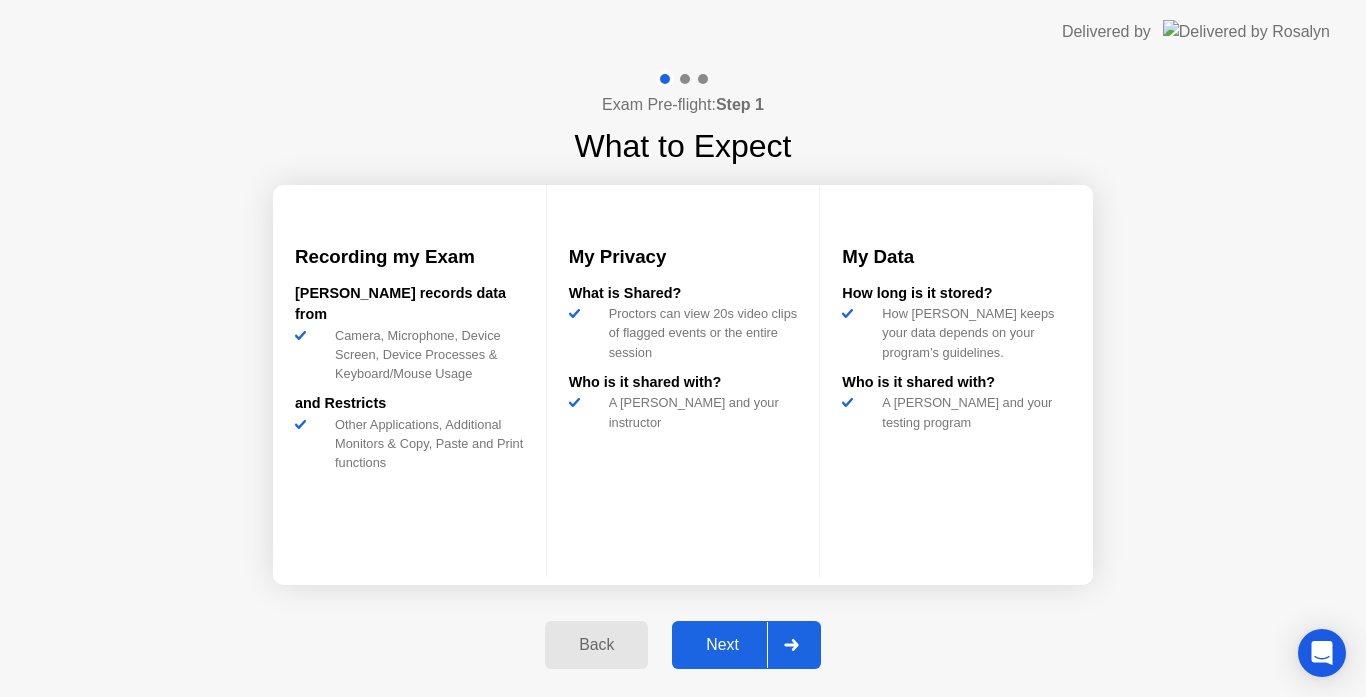 click on "Next" 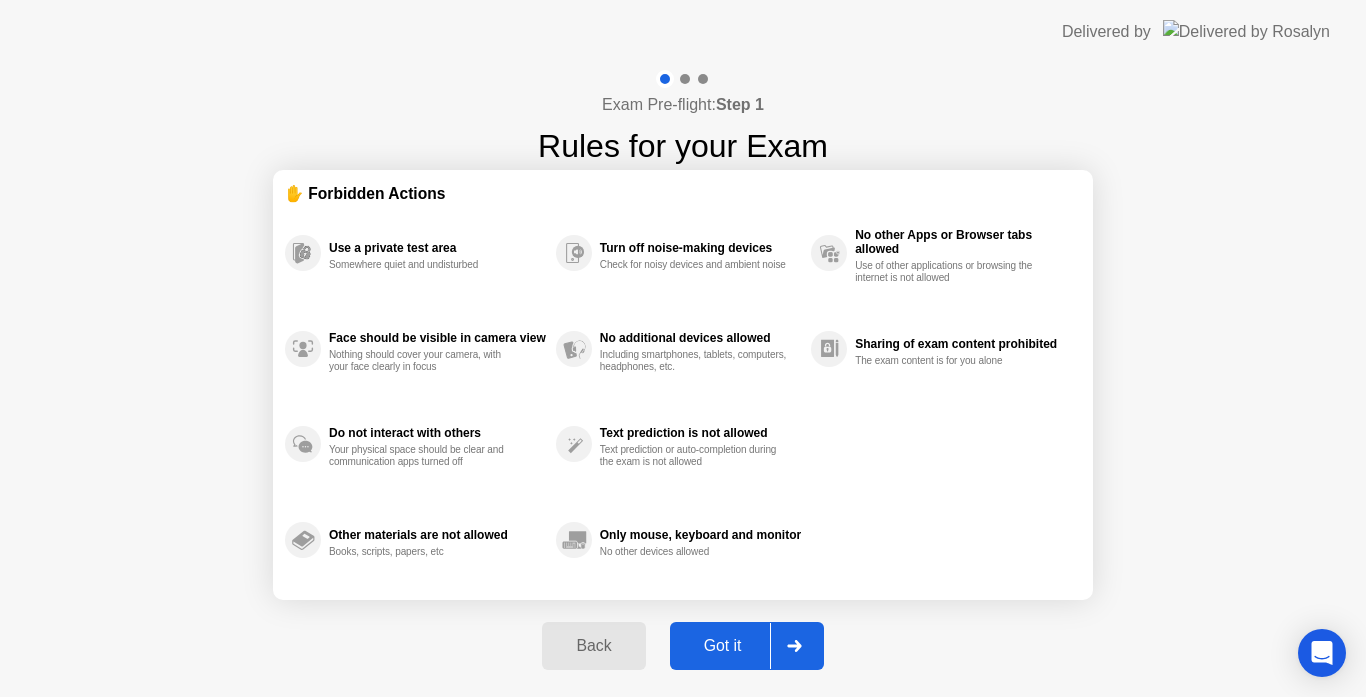 drag, startPoint x: 744, startPoint y: 639, endPoint x: 730, endPoint y: 640, distance: 14.035668 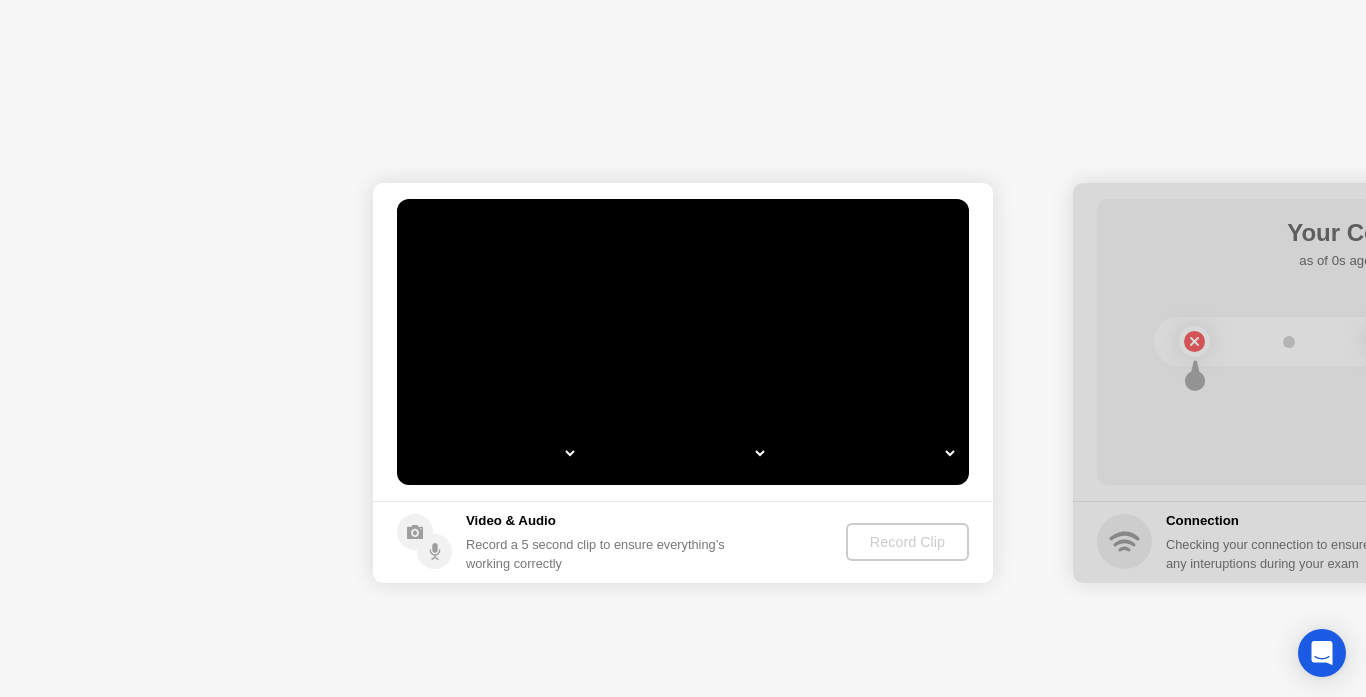 select on "**********" 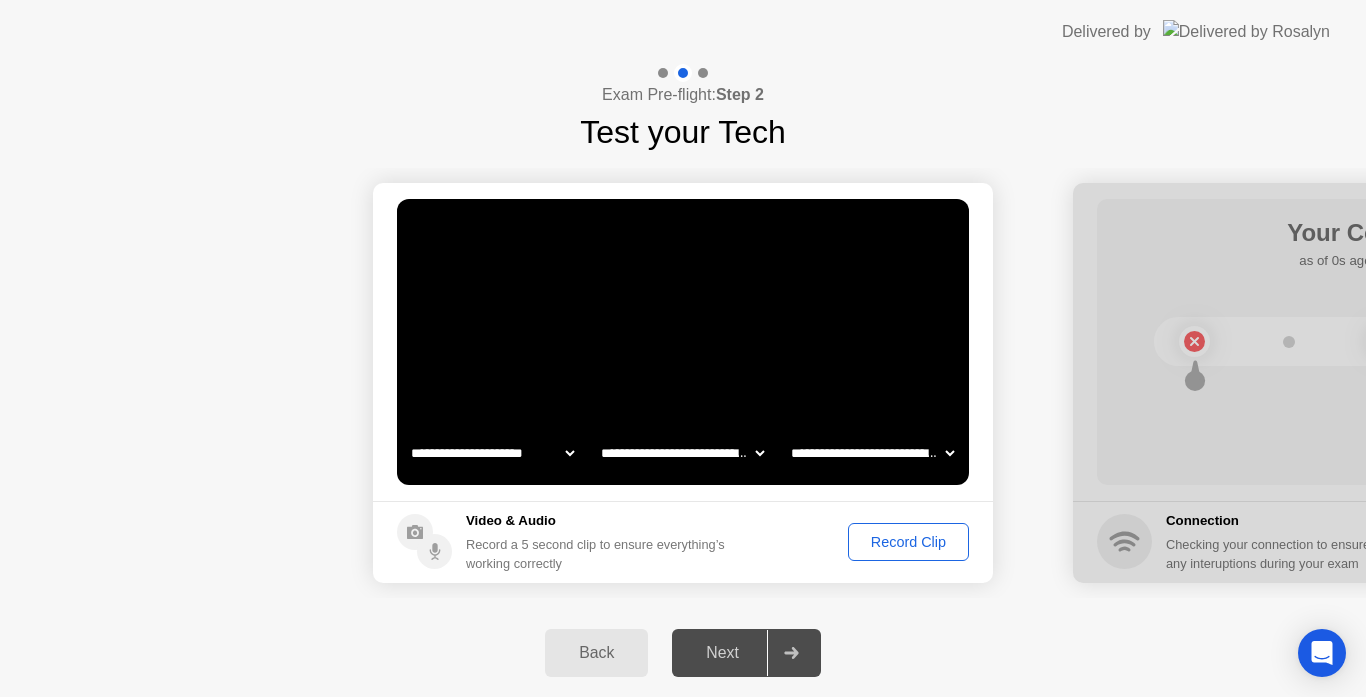 click on "Record Clip" 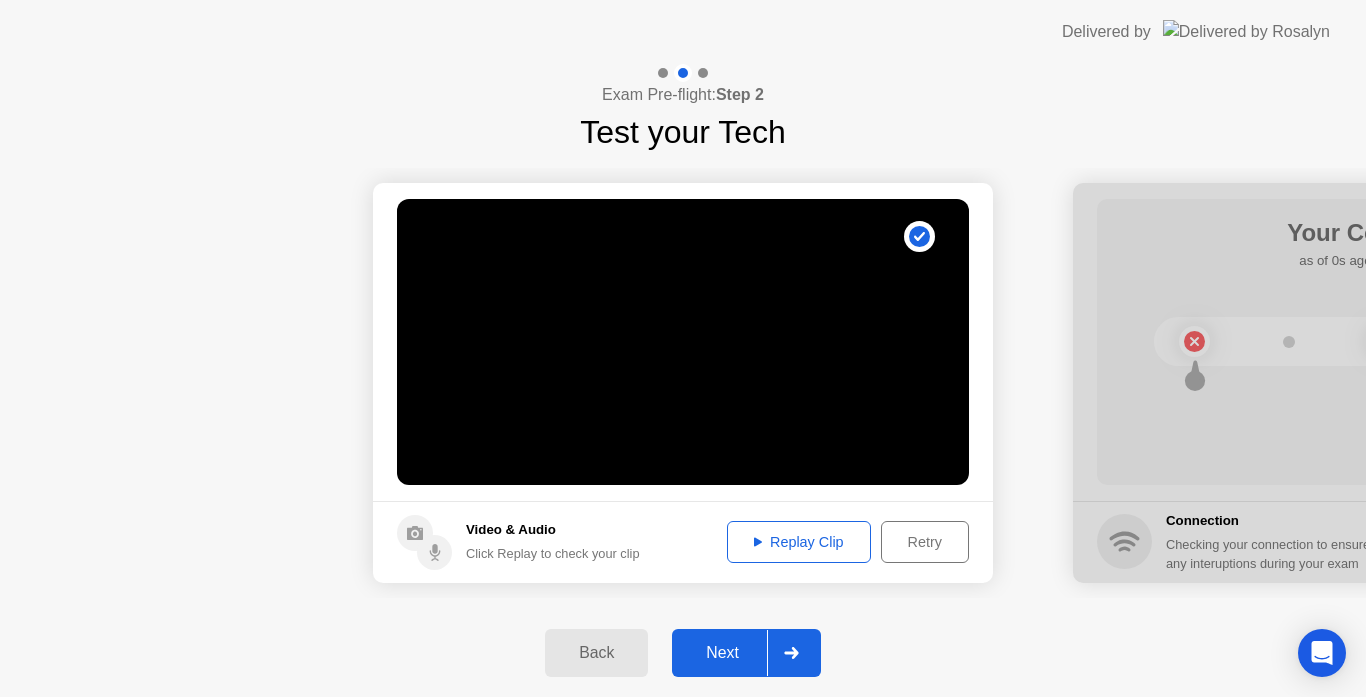 click on "Replay Clip" 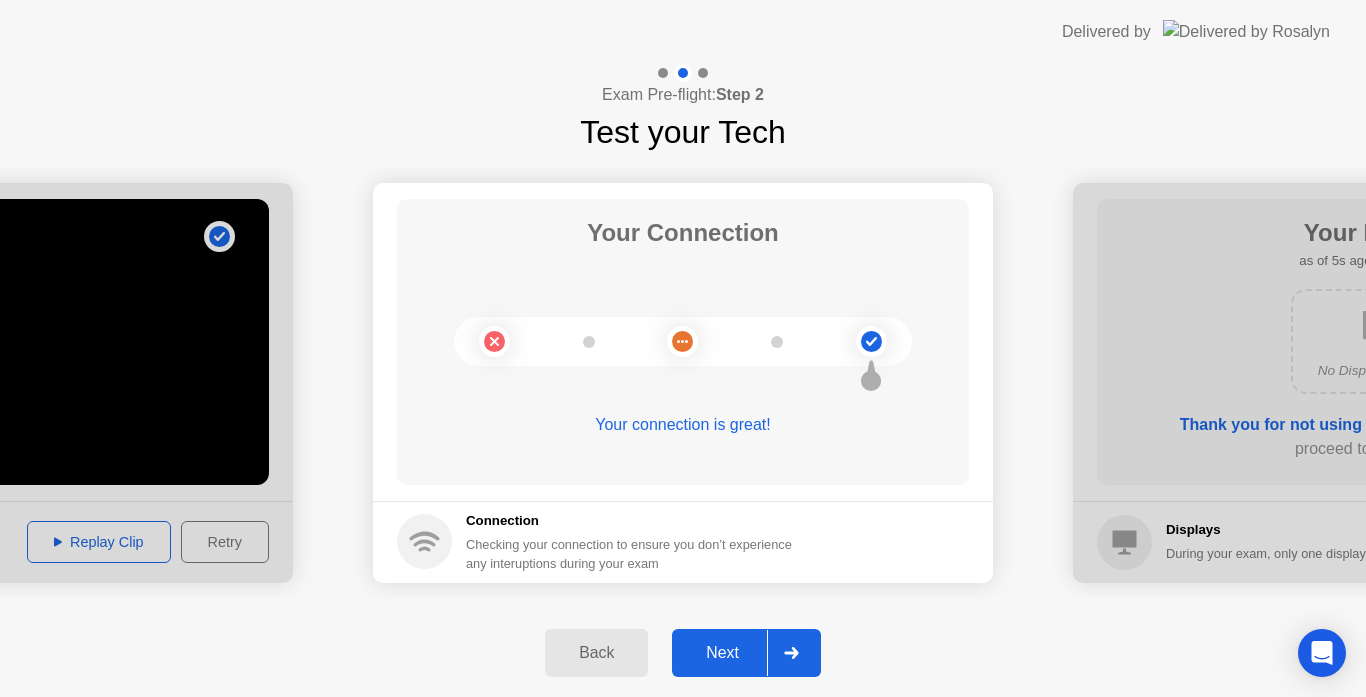 click on "Next" 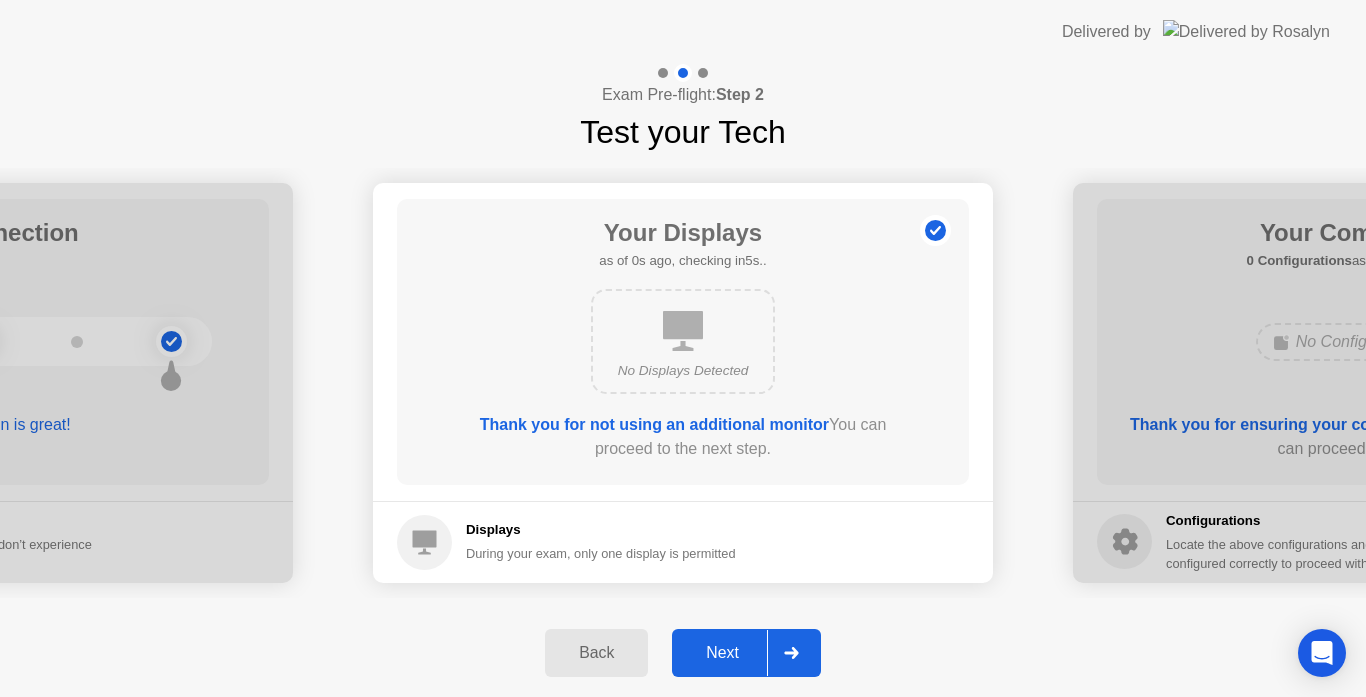 click on "Next" 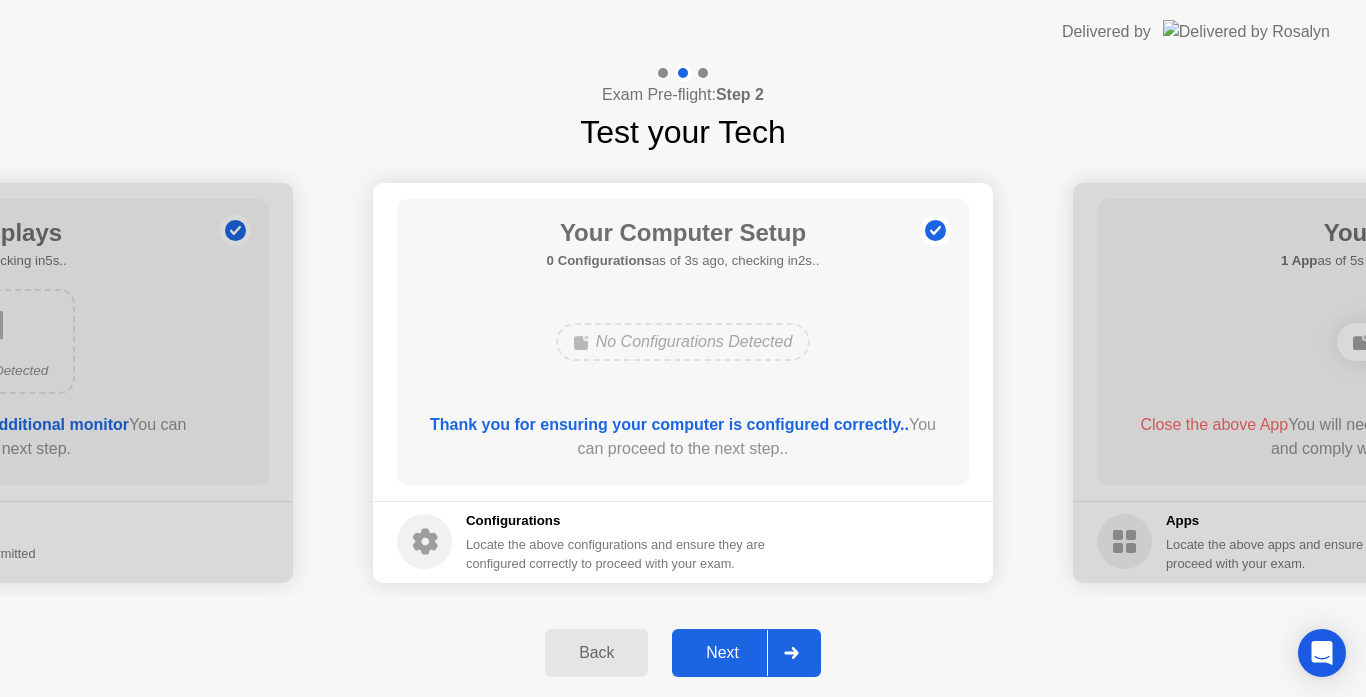 click on "Next" 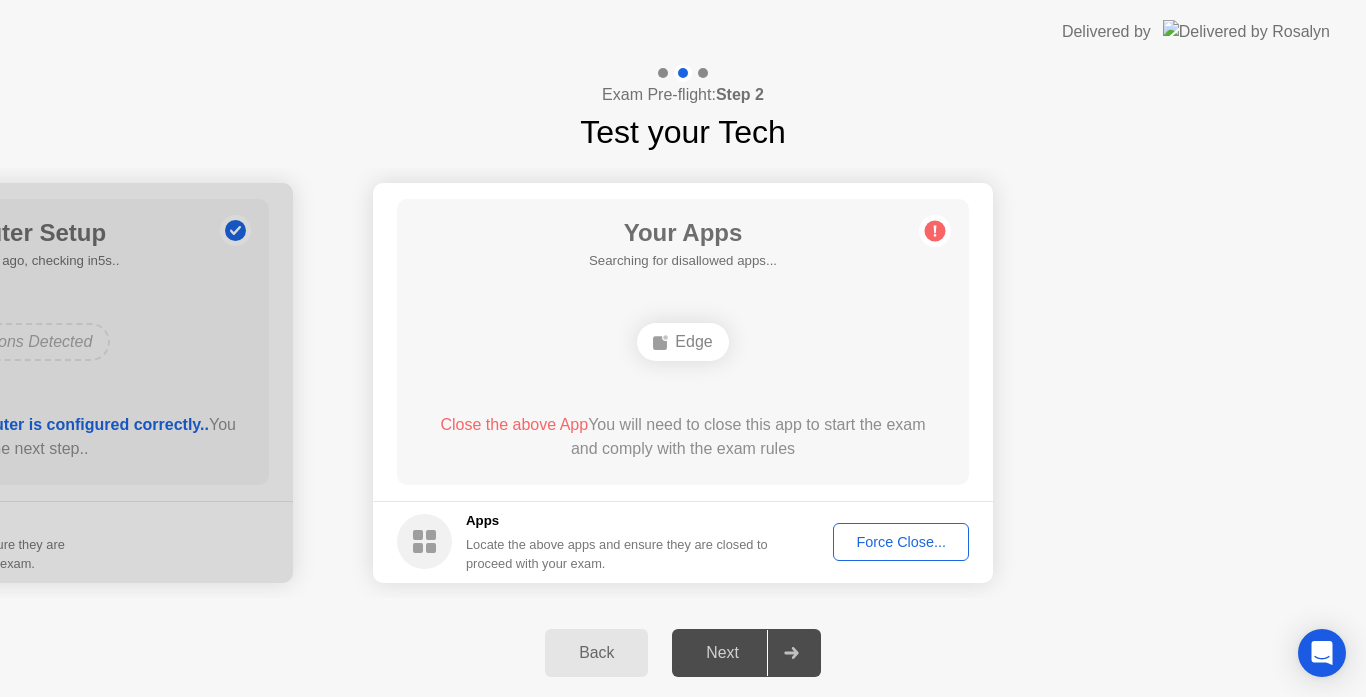 click on "Force Close..." 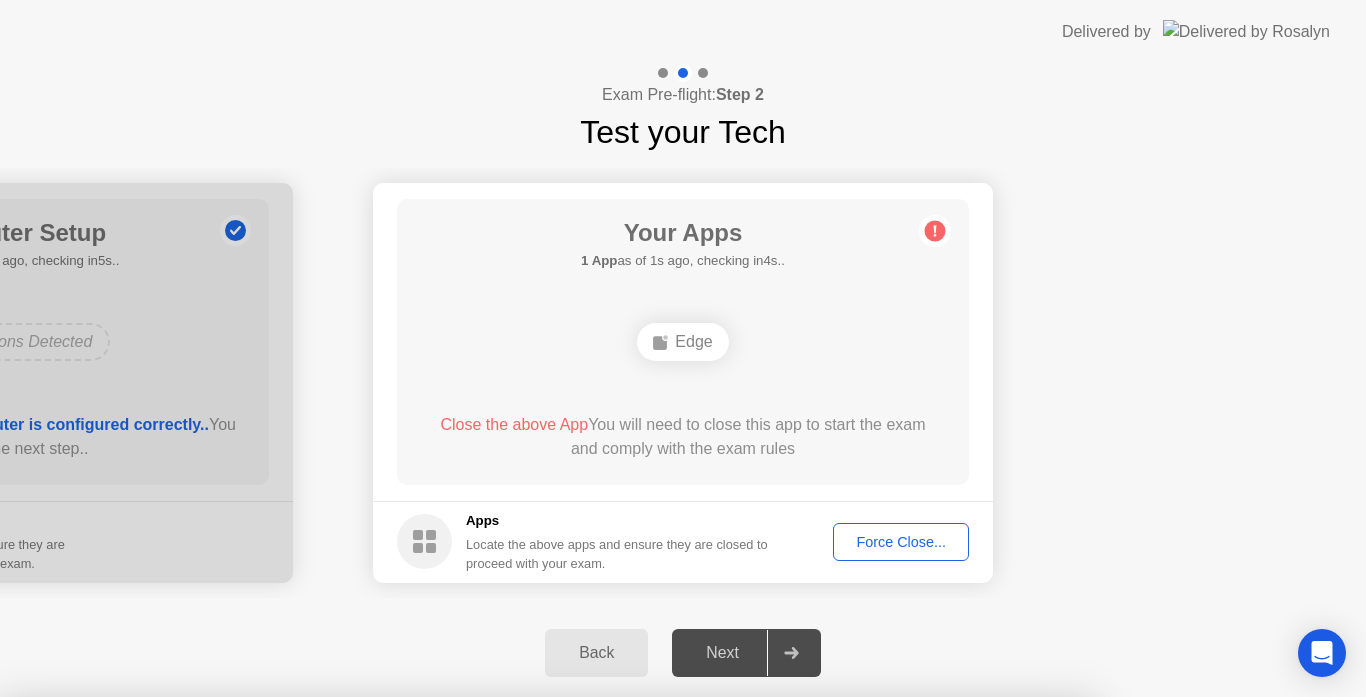 click on "Confirm" at bounding box center [613, 973] 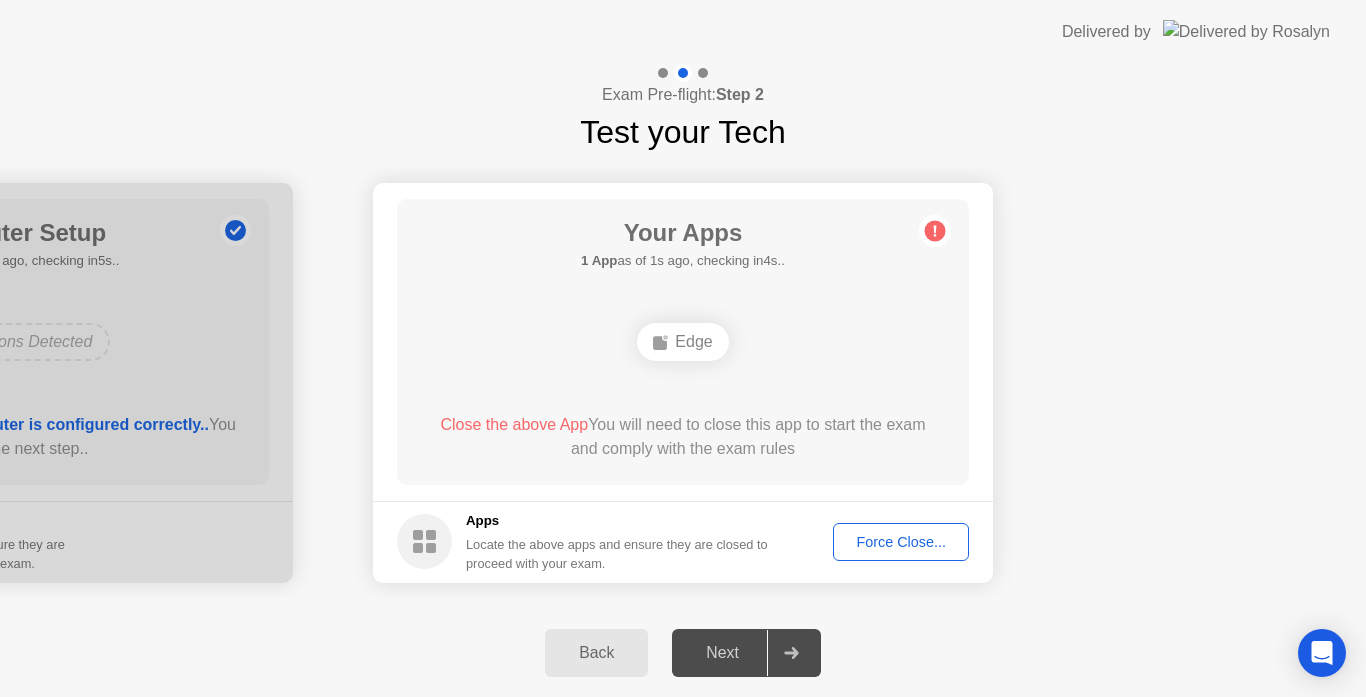 click on "Exam Pre-flight:  Step 2 Test your Tech" 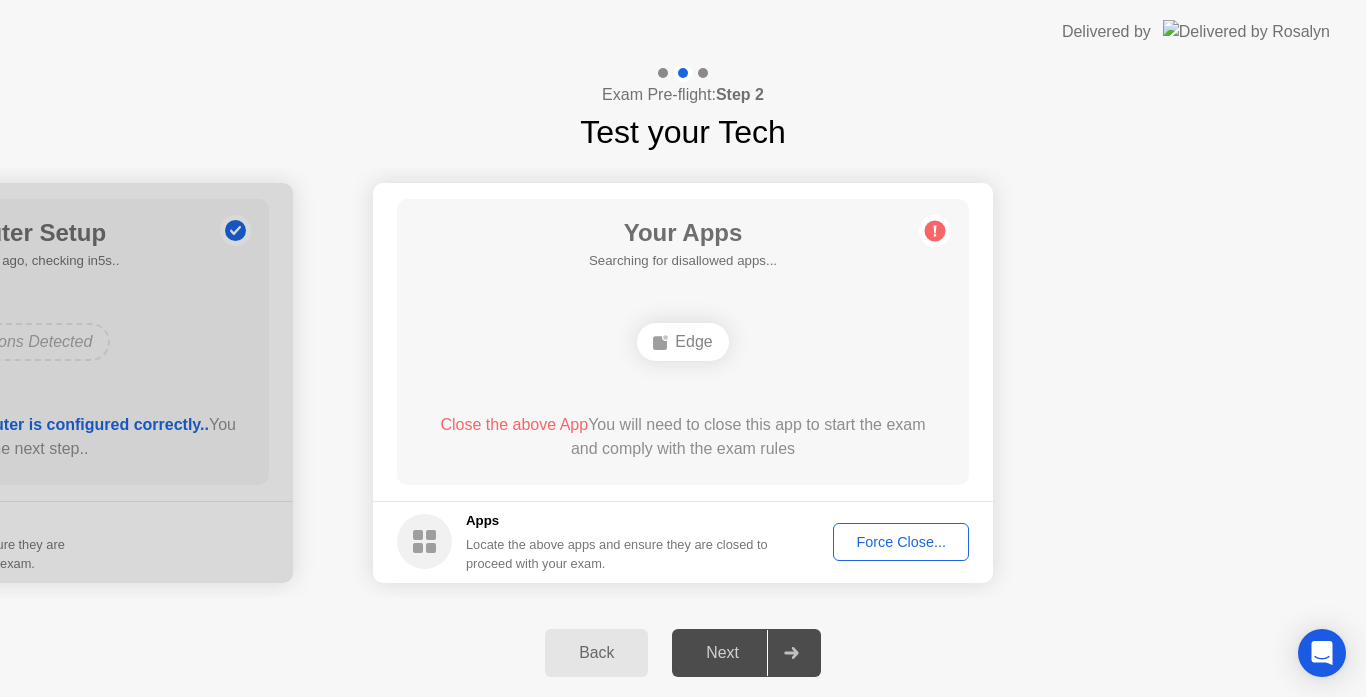 click on "Back" 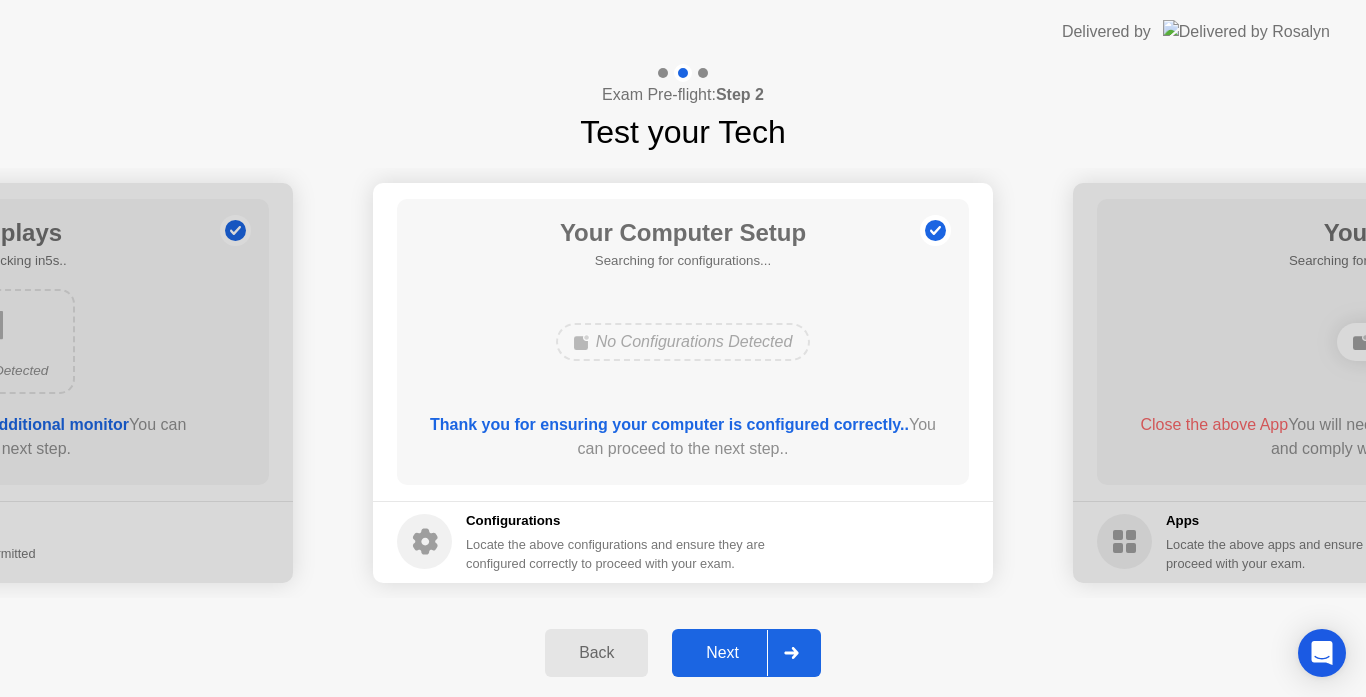 click on "Back" 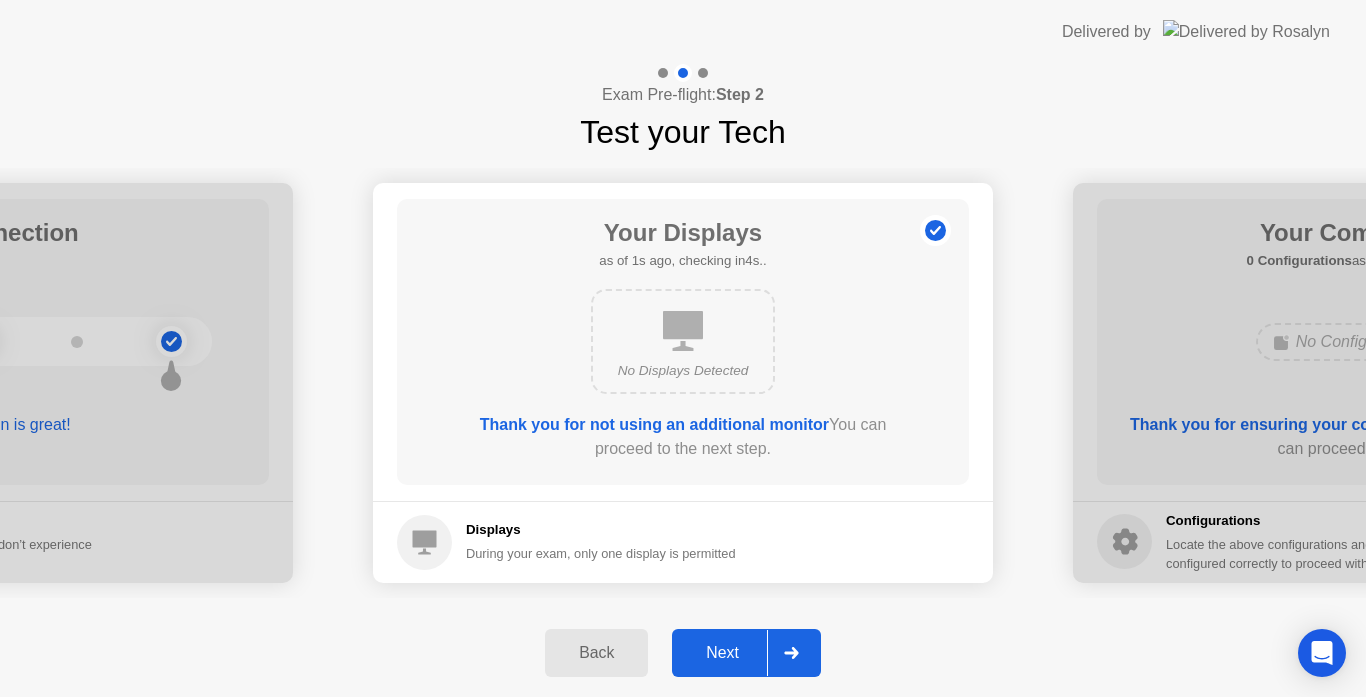 click on "Back" 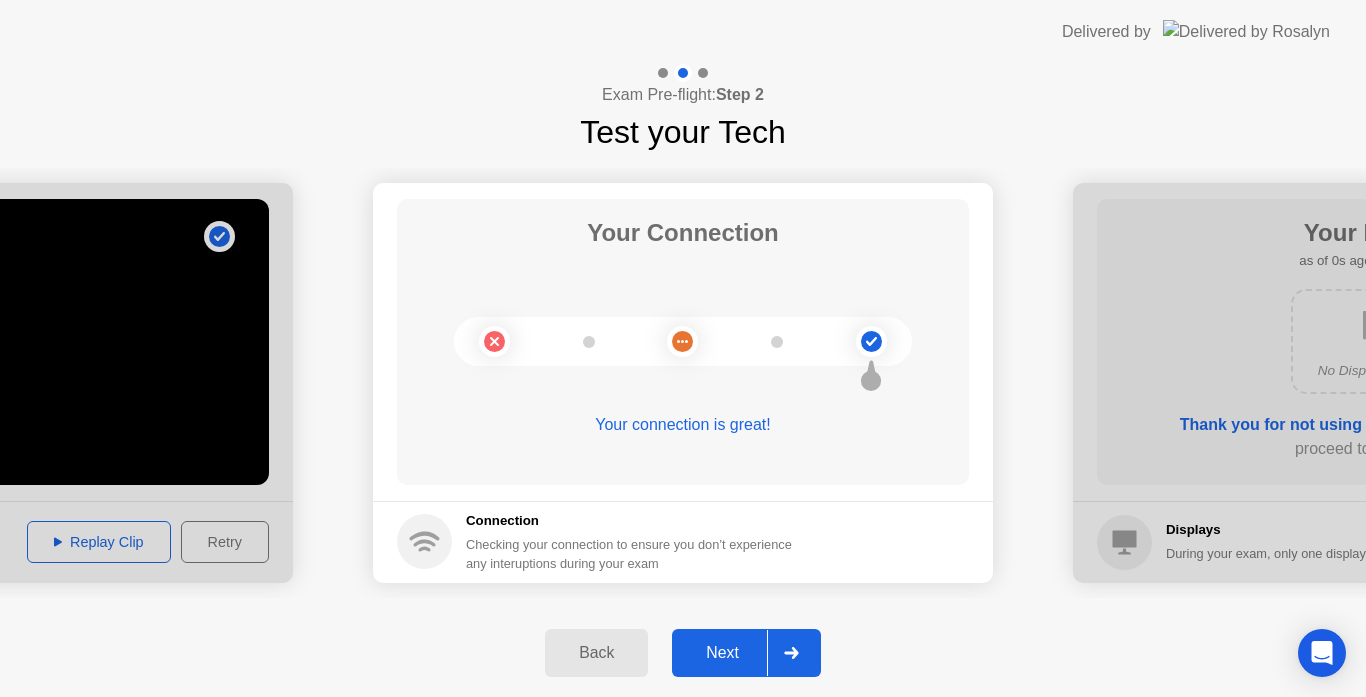 click on "Back" 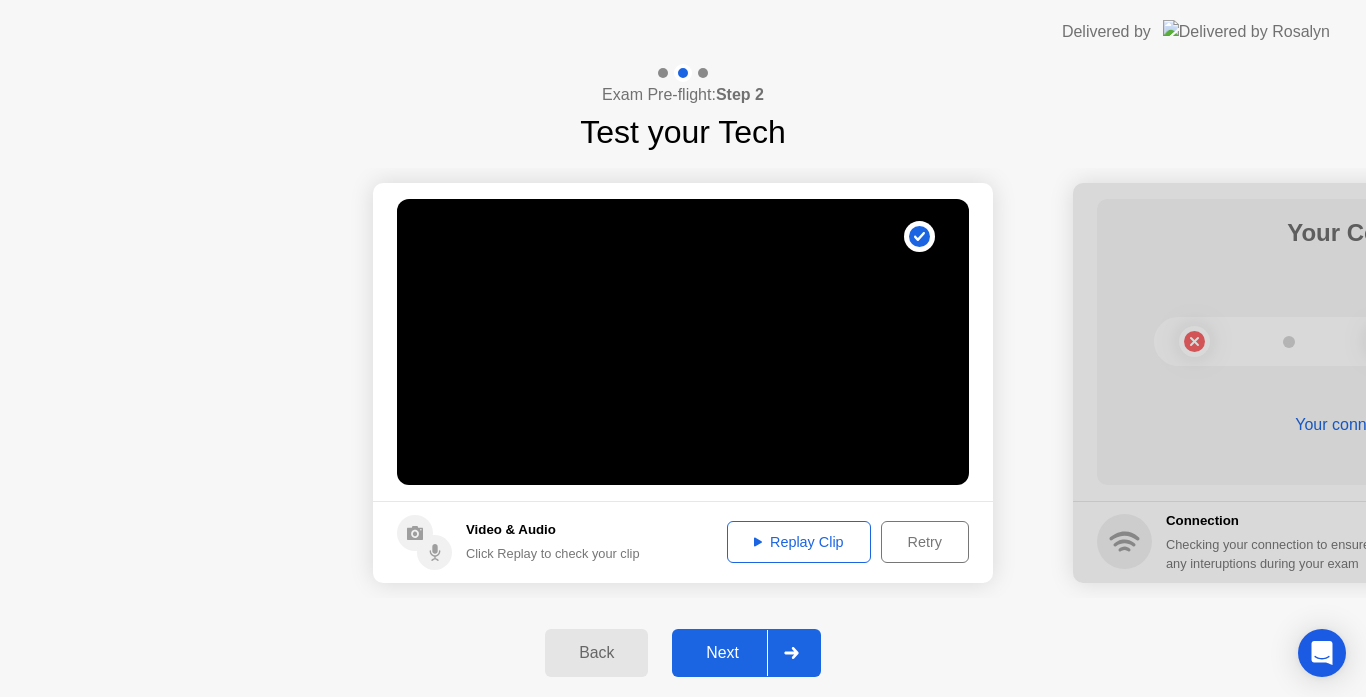 click on "Next" 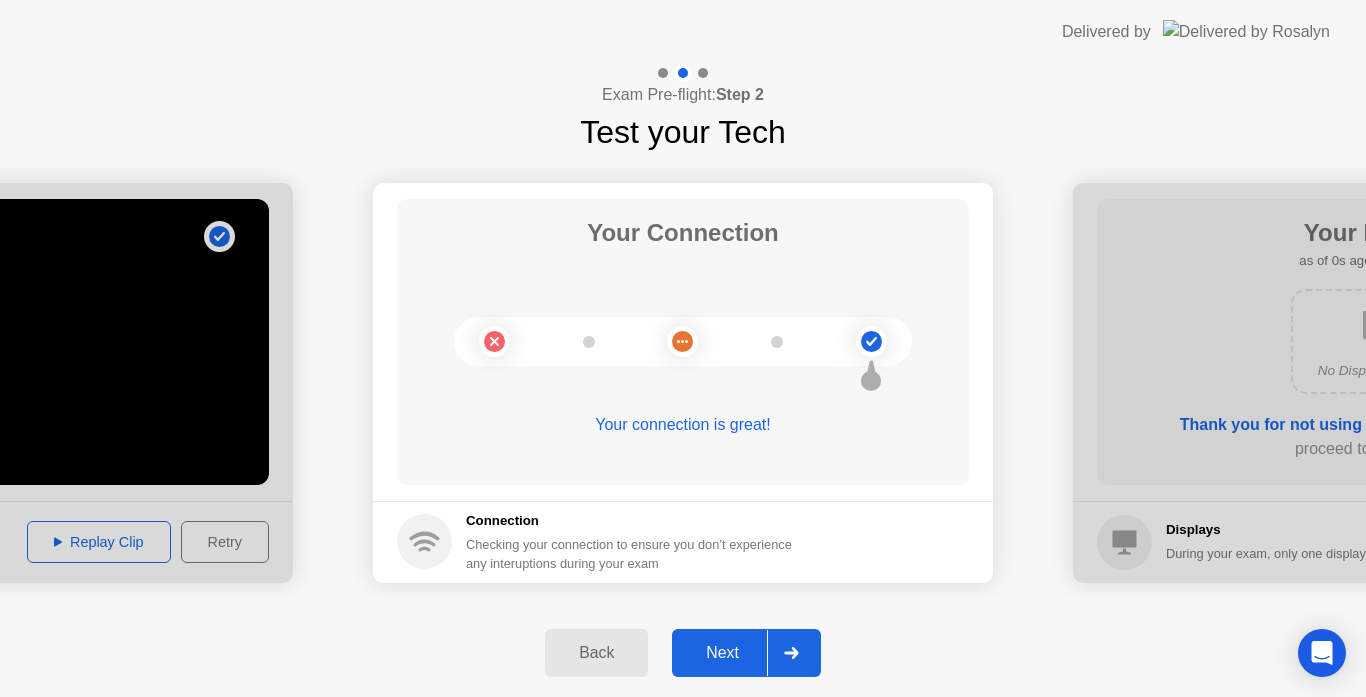 click on "Next" 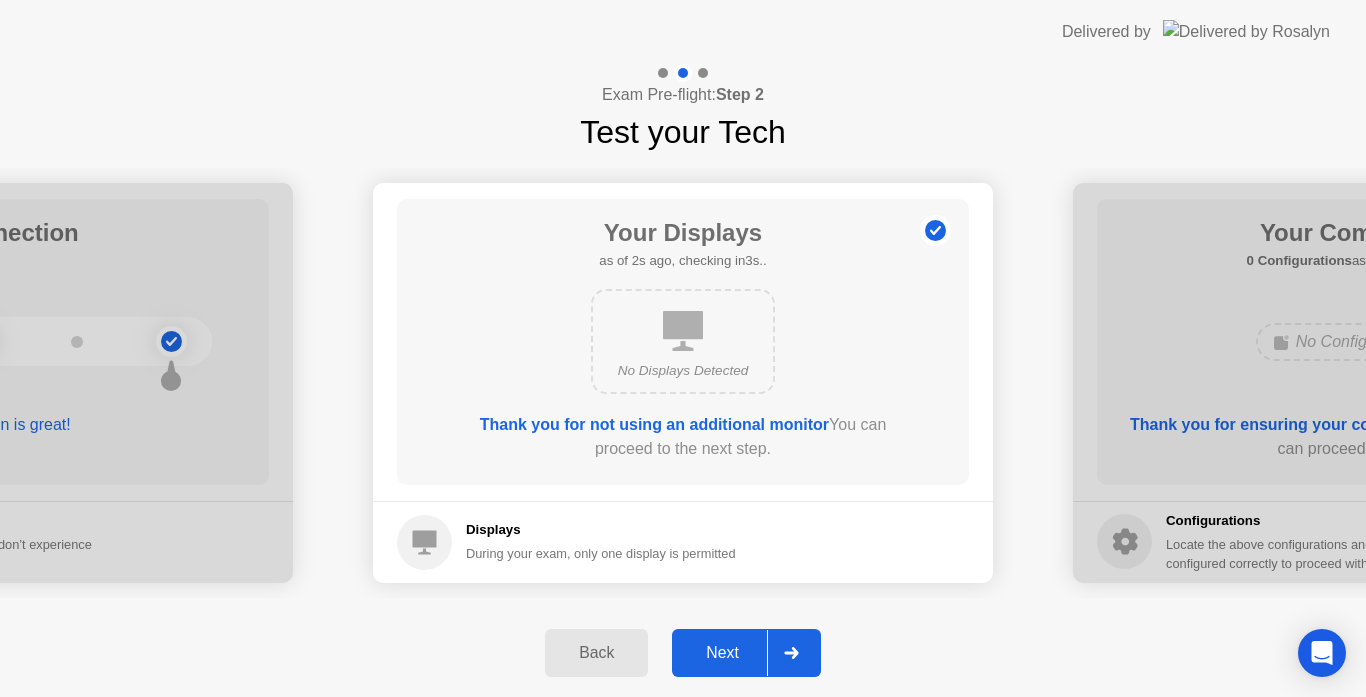 click on "Next" 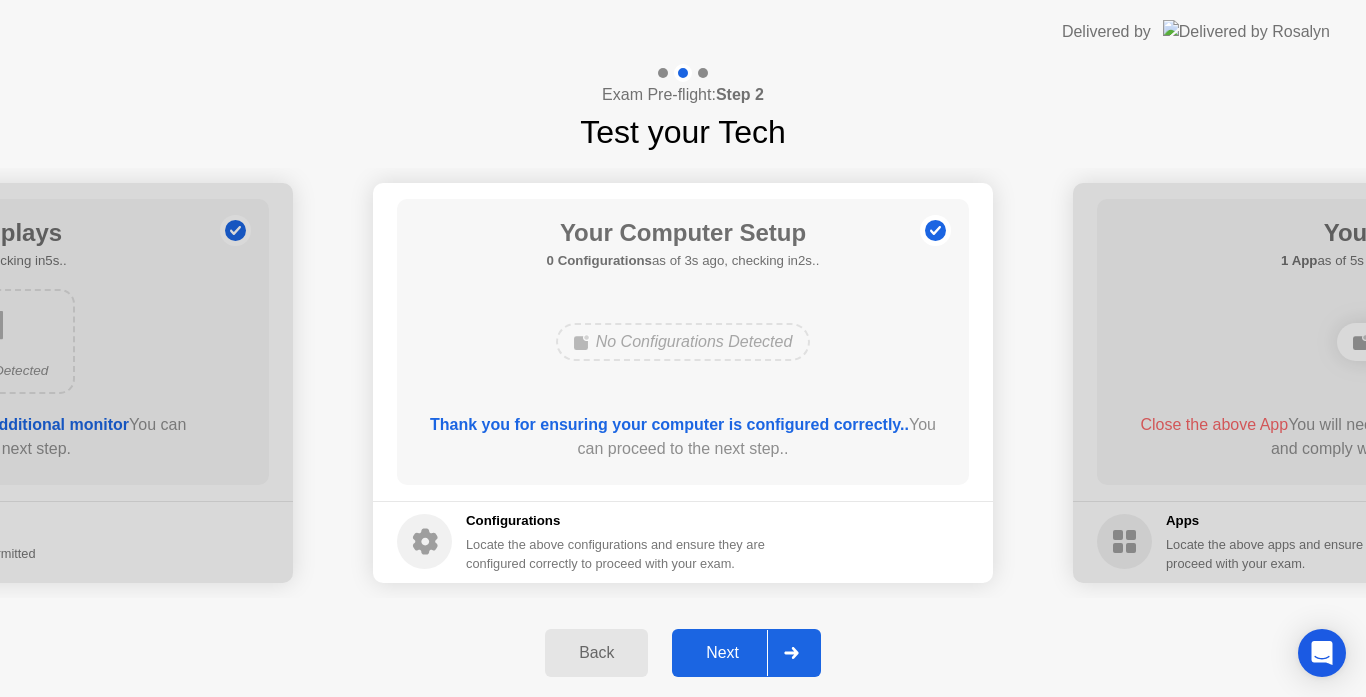 click on "Next" 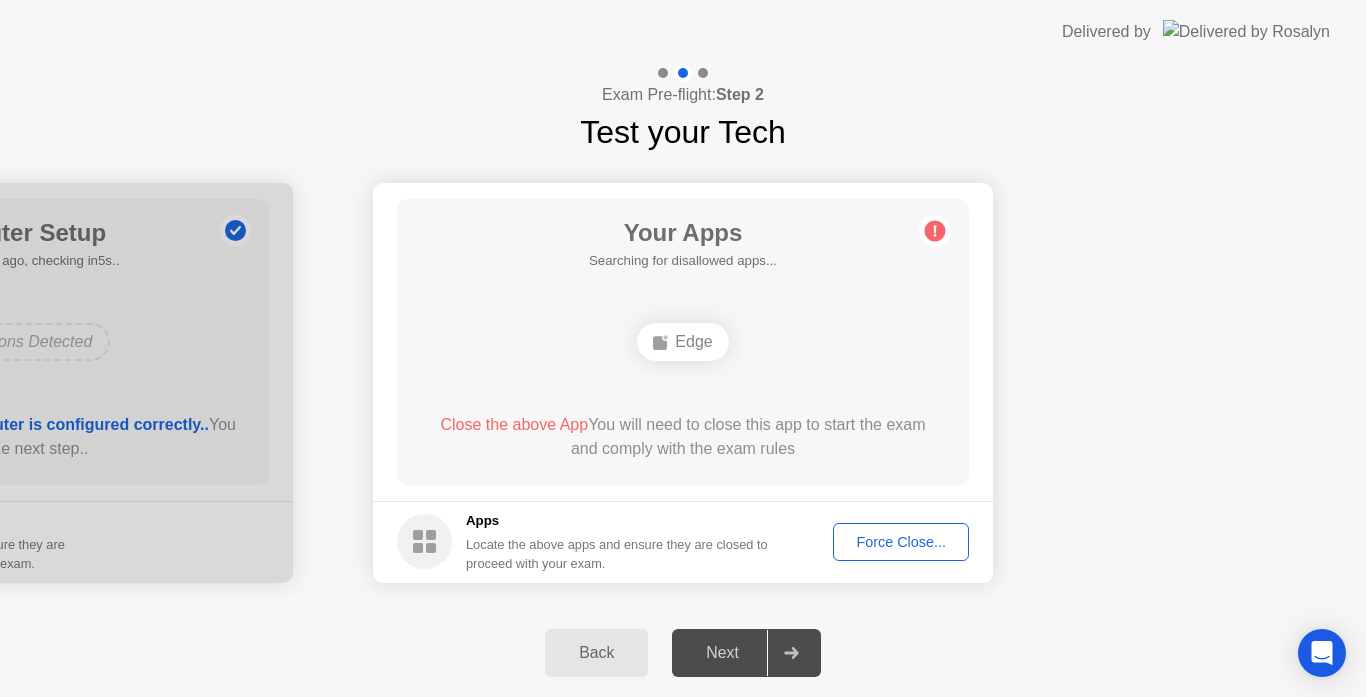 click on "Force Close..." 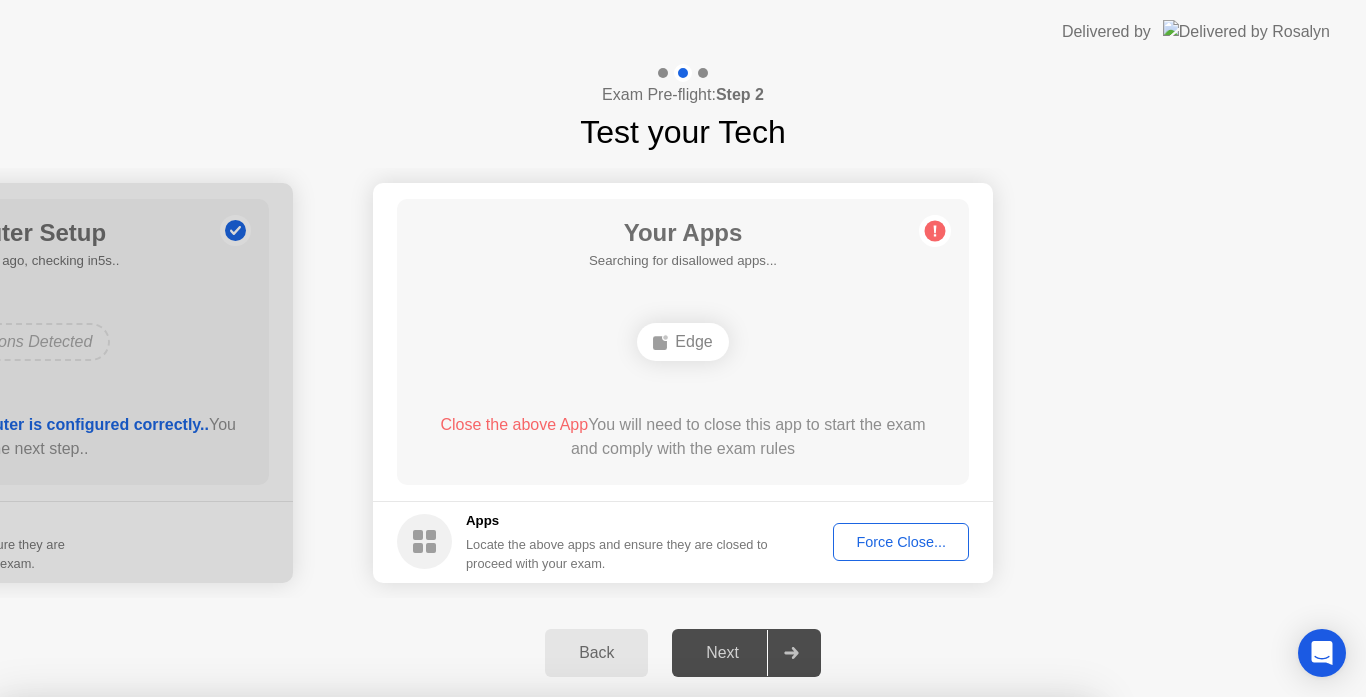 click on "Confirm" at bounding box center (613, 973) 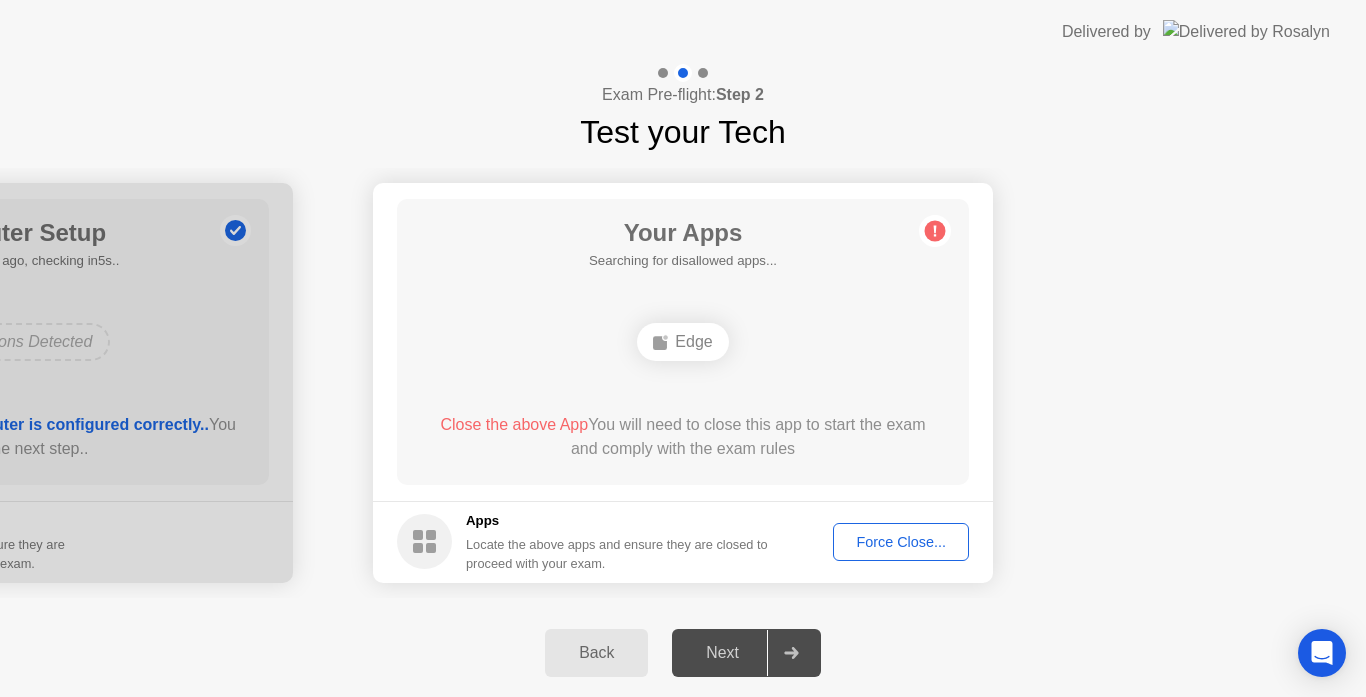 click on "Back Next" 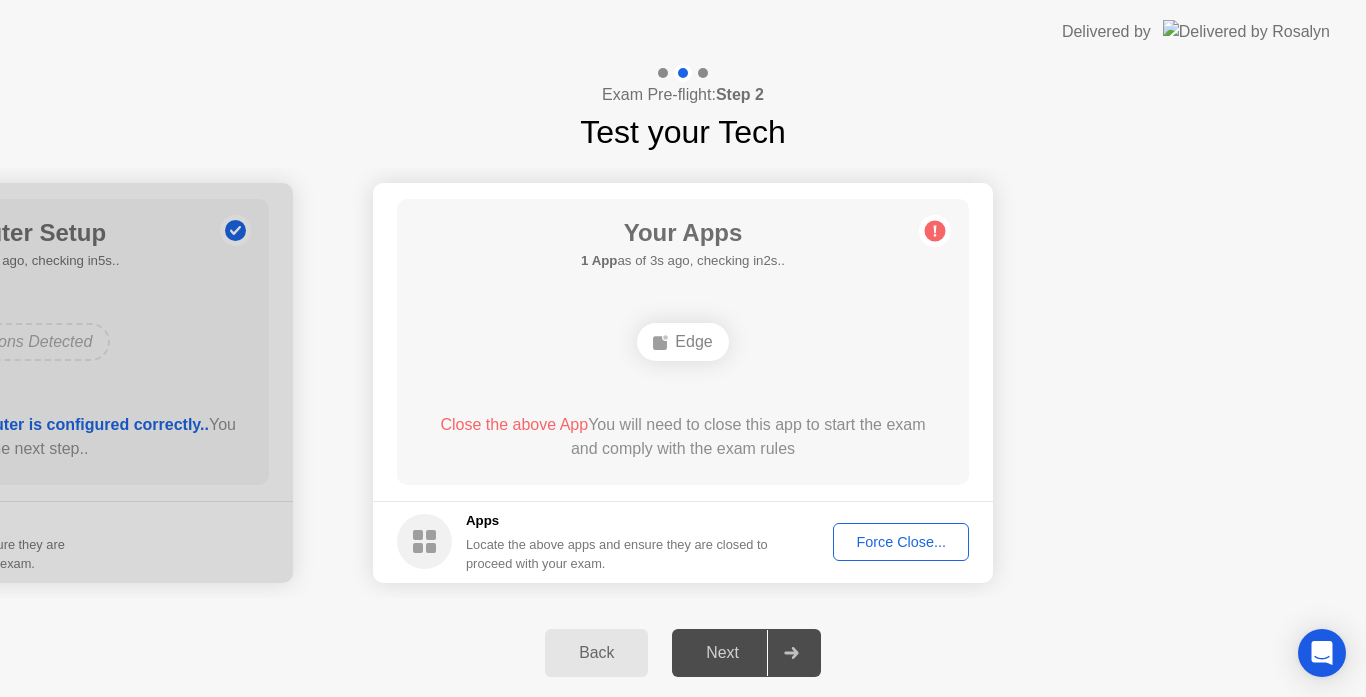 click on "1 App" 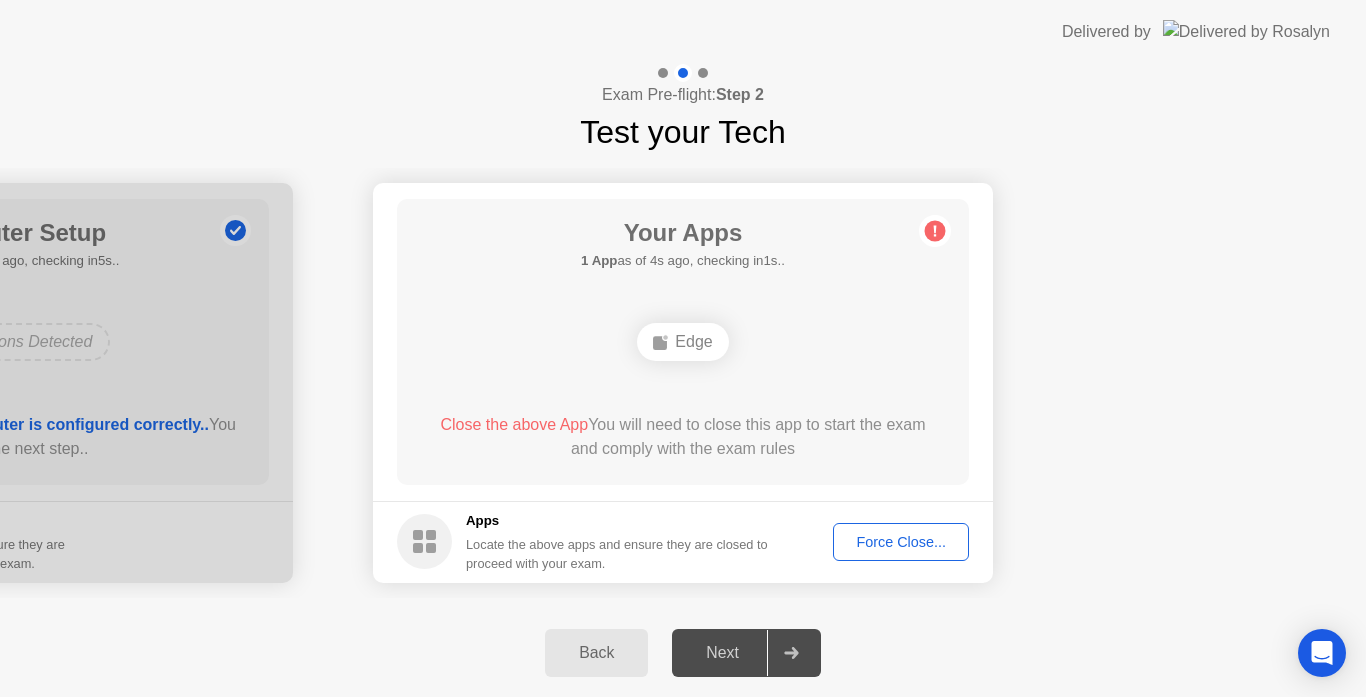 click on "Force Close..." 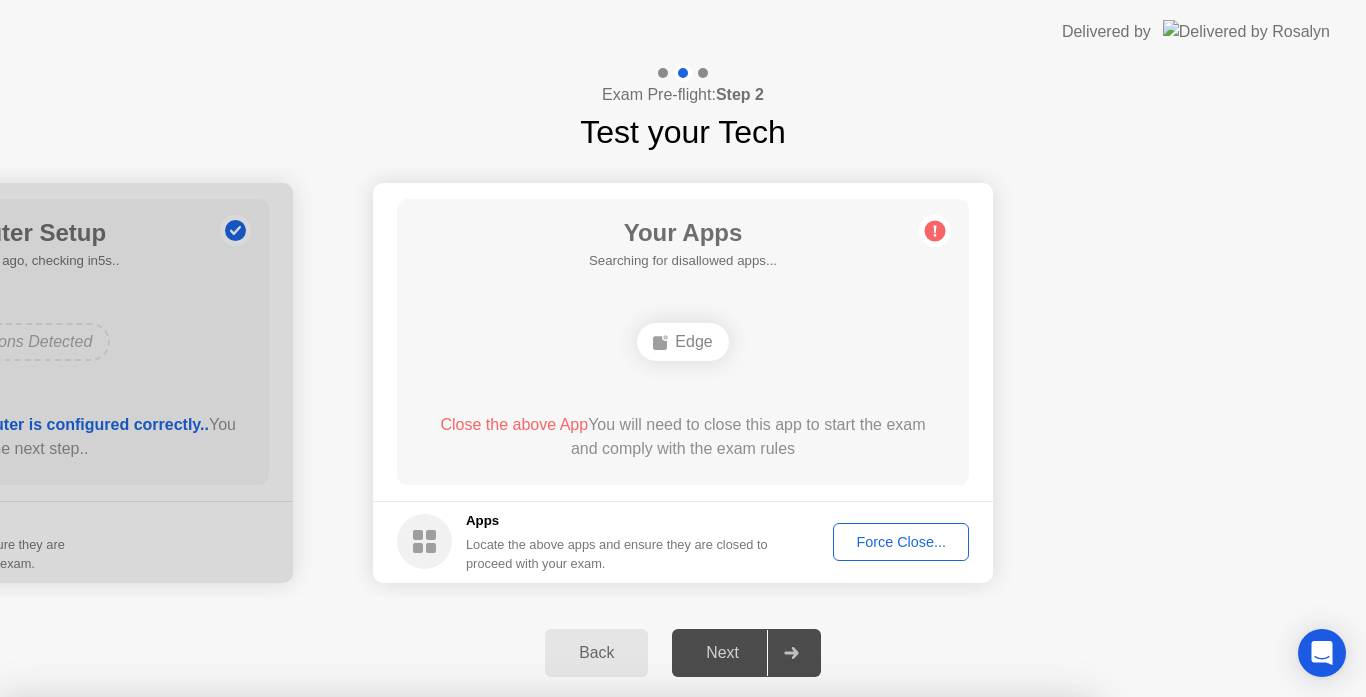click on "Confirm" at bounding box center (613, 973) 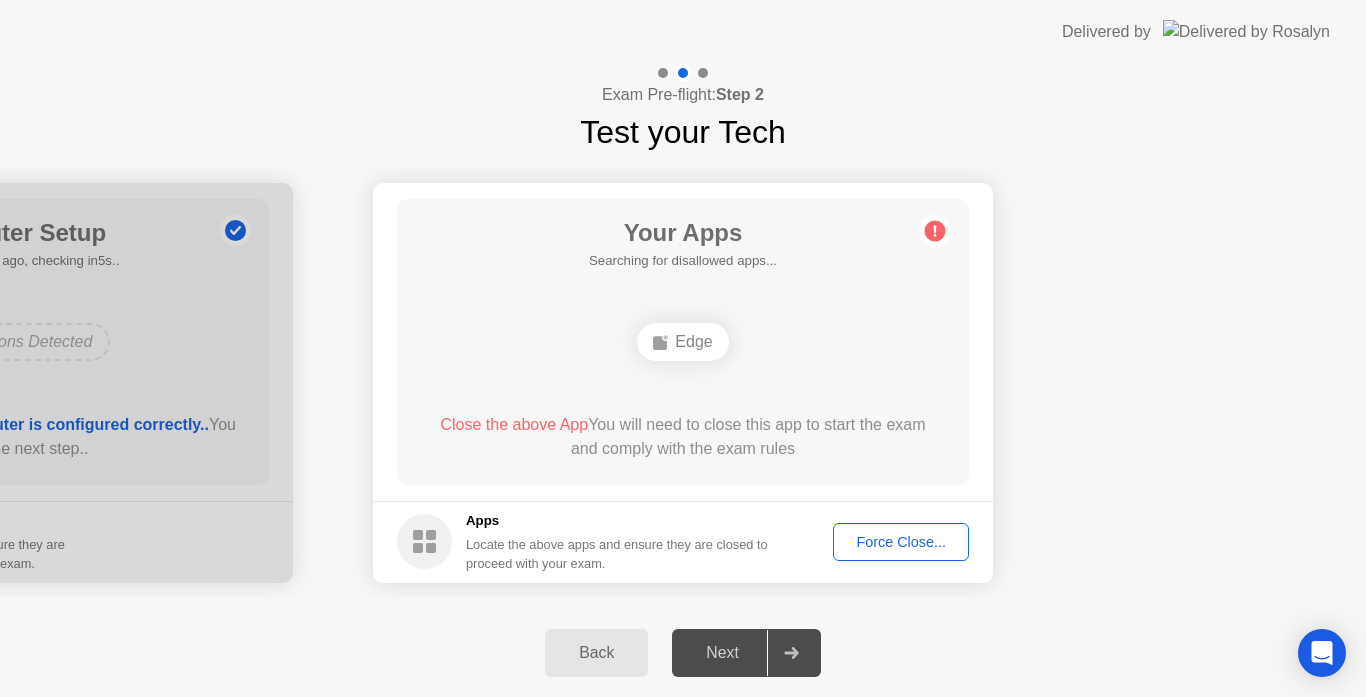 click on "Force Close..." 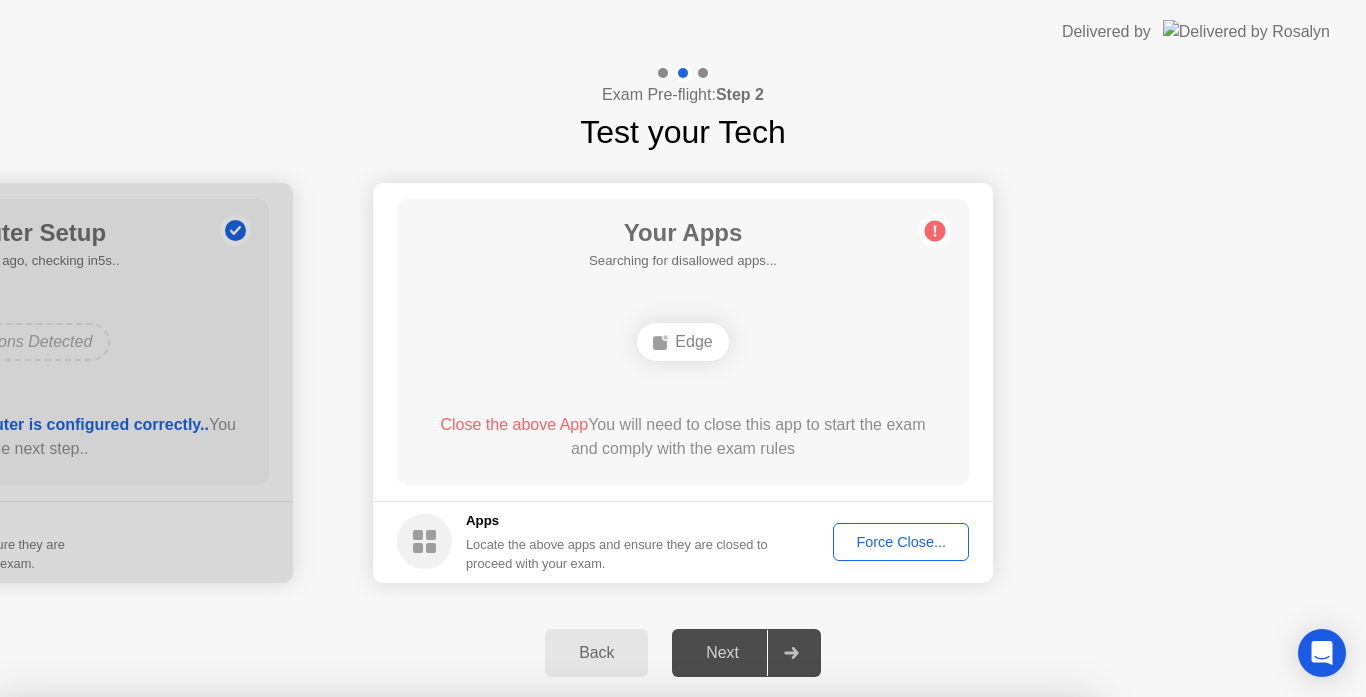 click on "Learn more about closing apps" at bounding box center [546, 850] 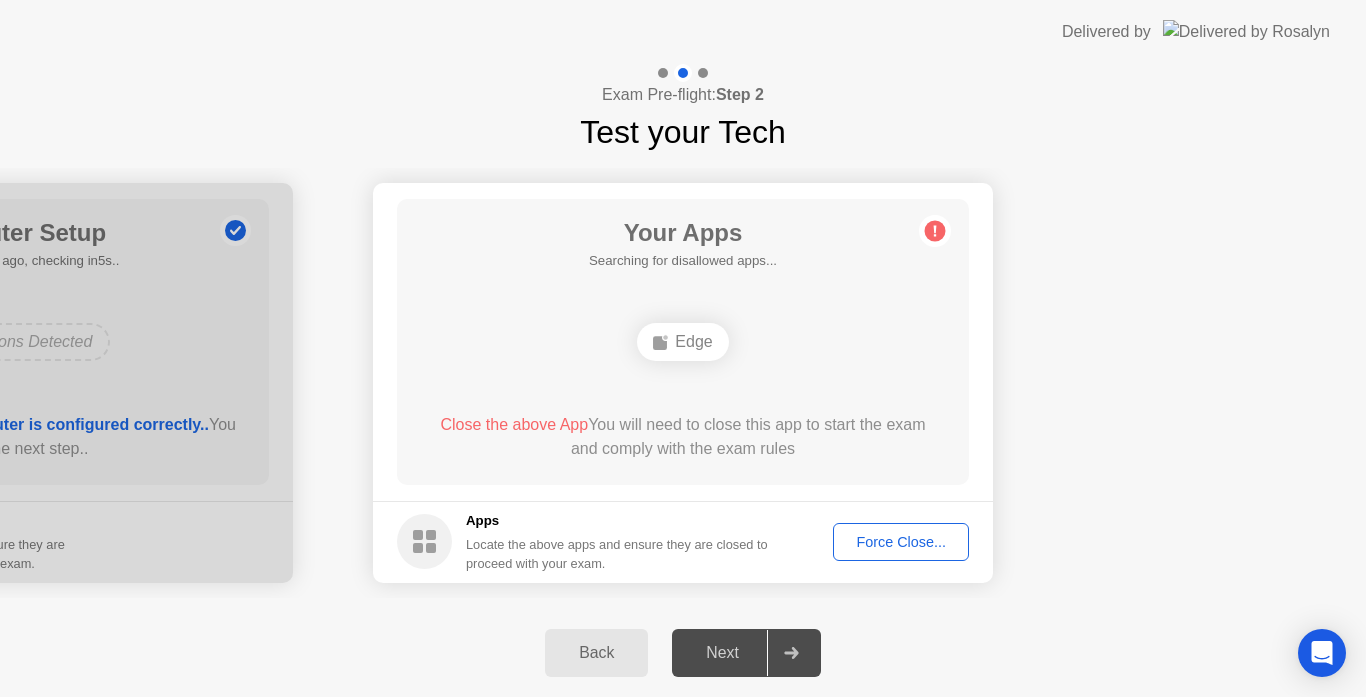 click 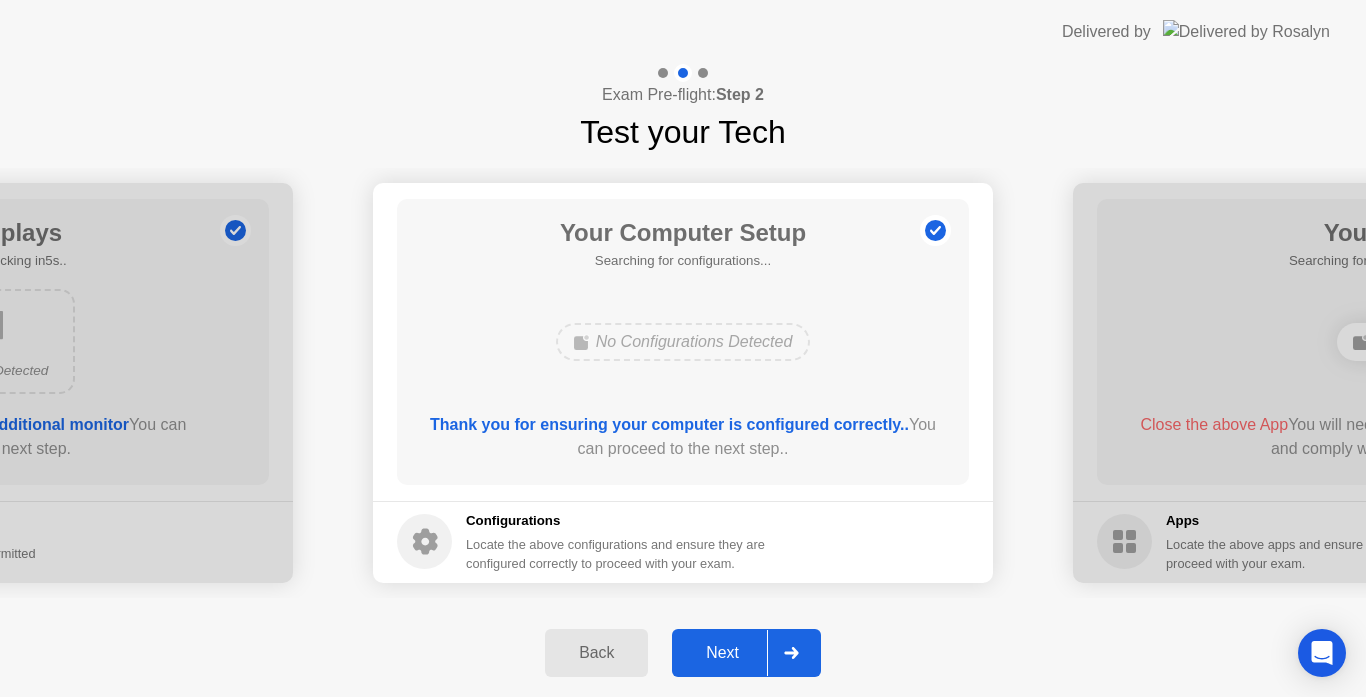 click on "Next" 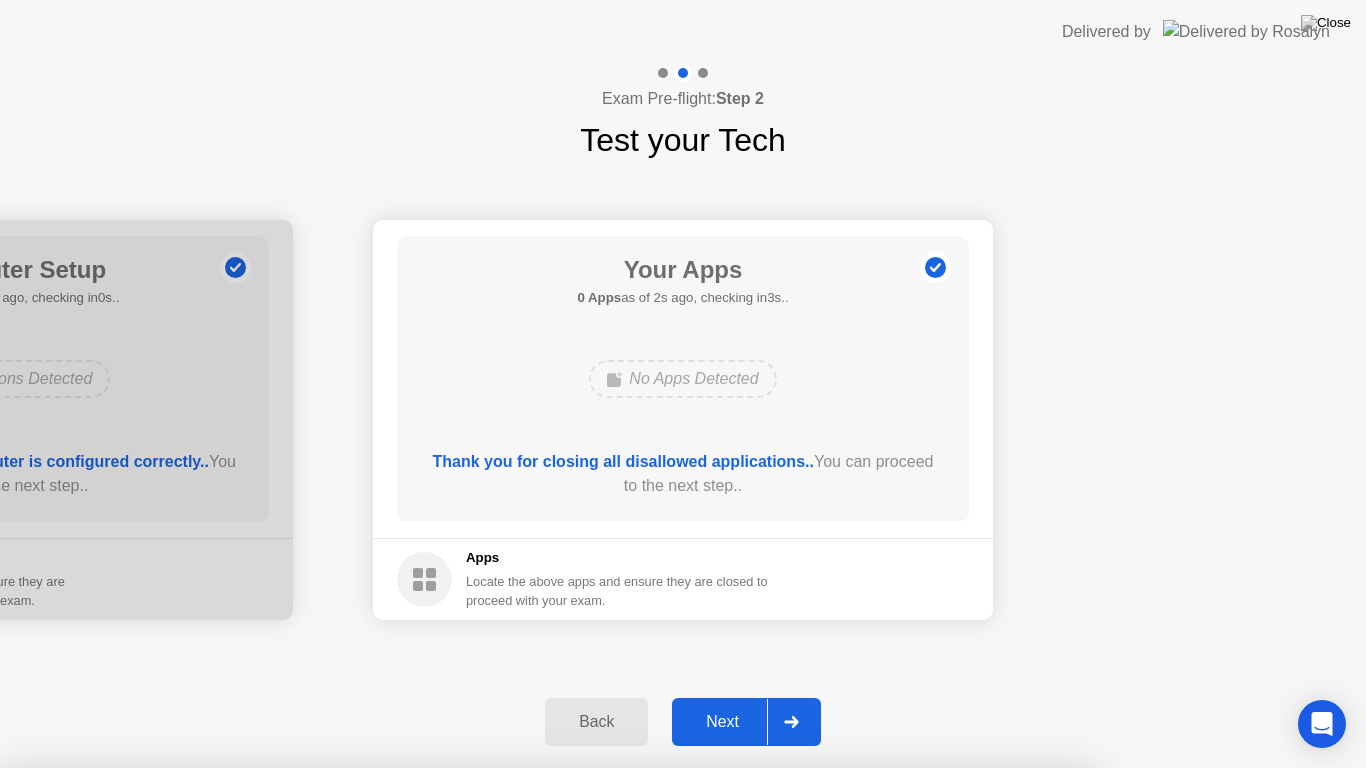 click on "Close" at bounding box center (465, 1006) 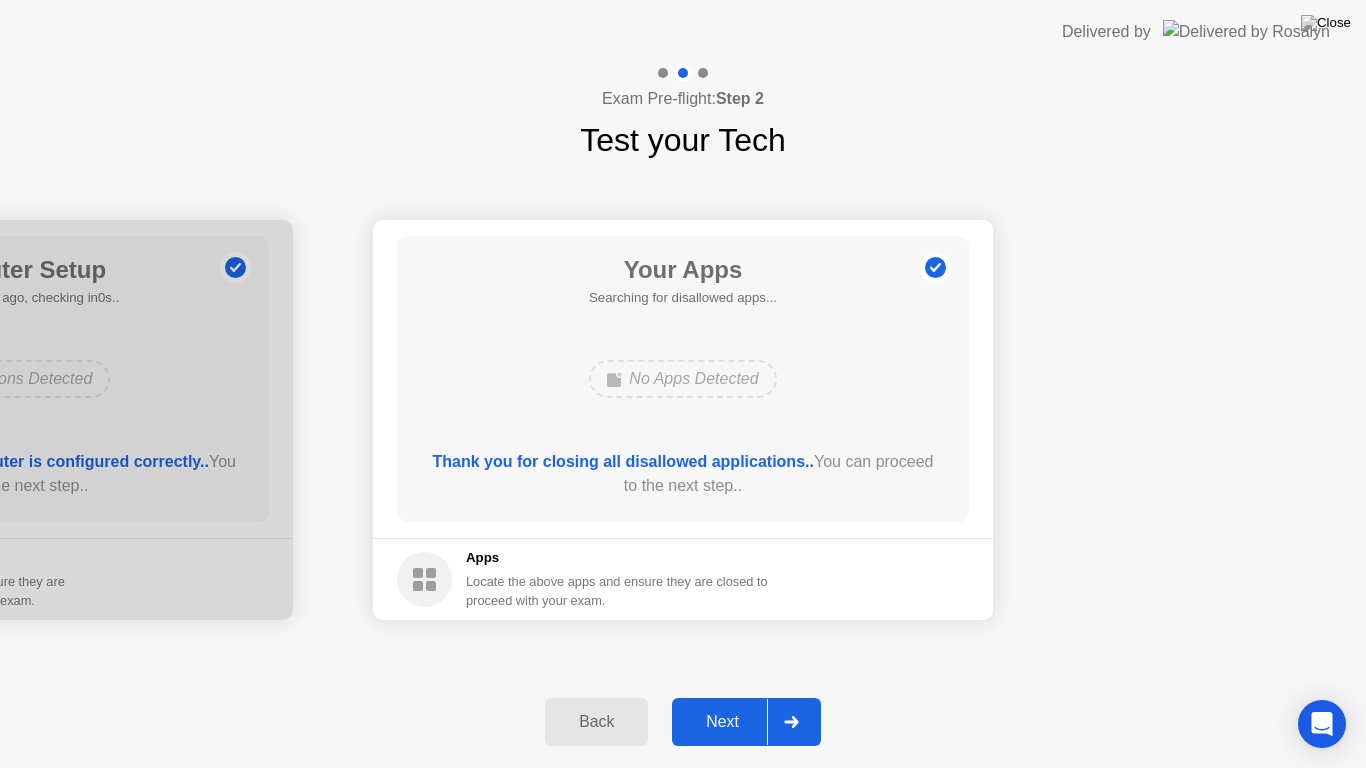 click 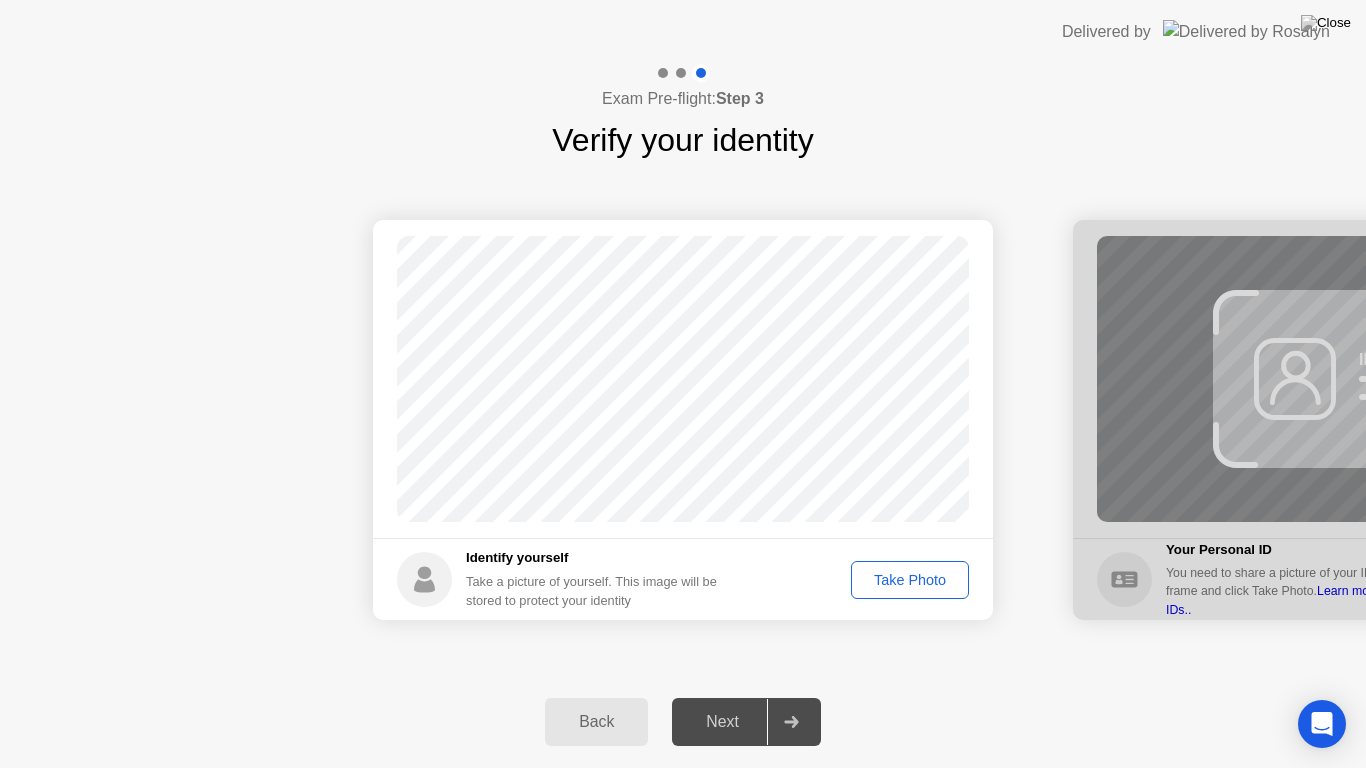 click on "Take Photo" 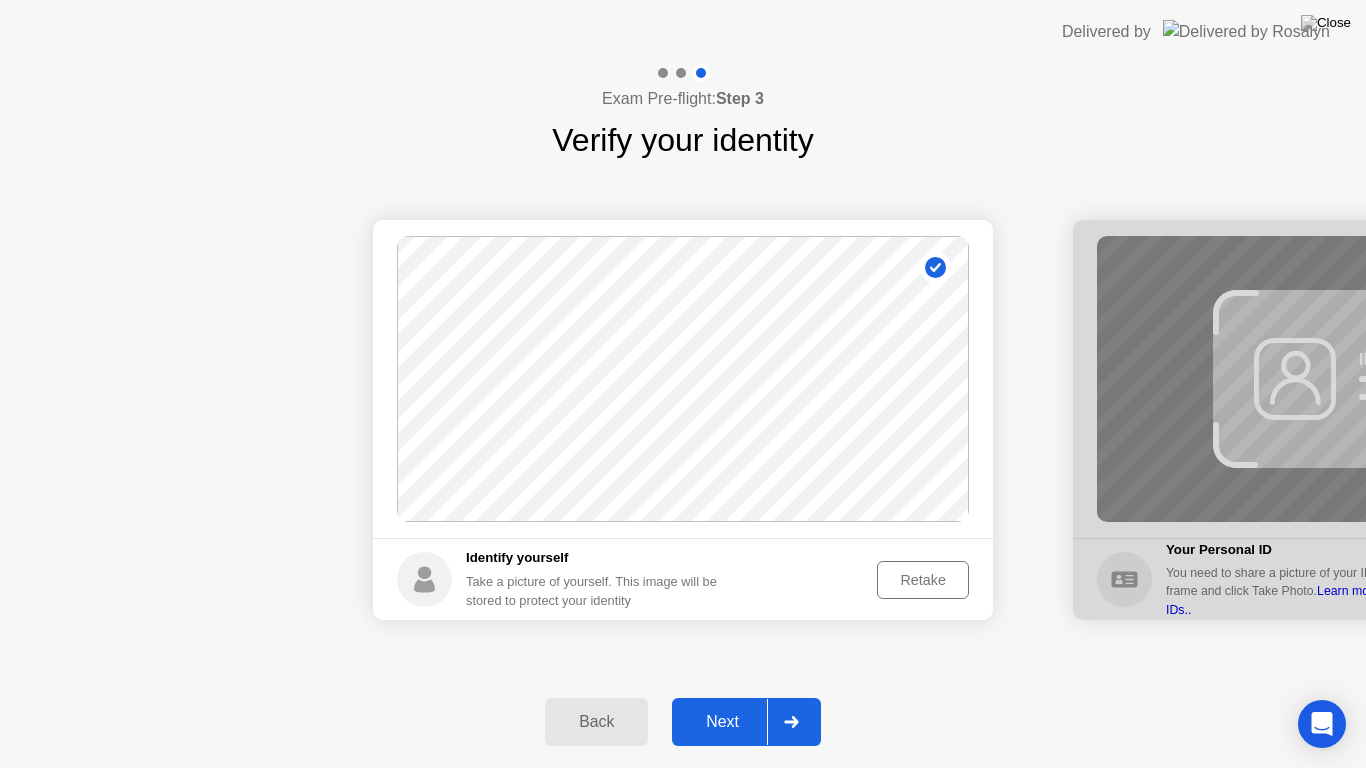 click on "Retake" 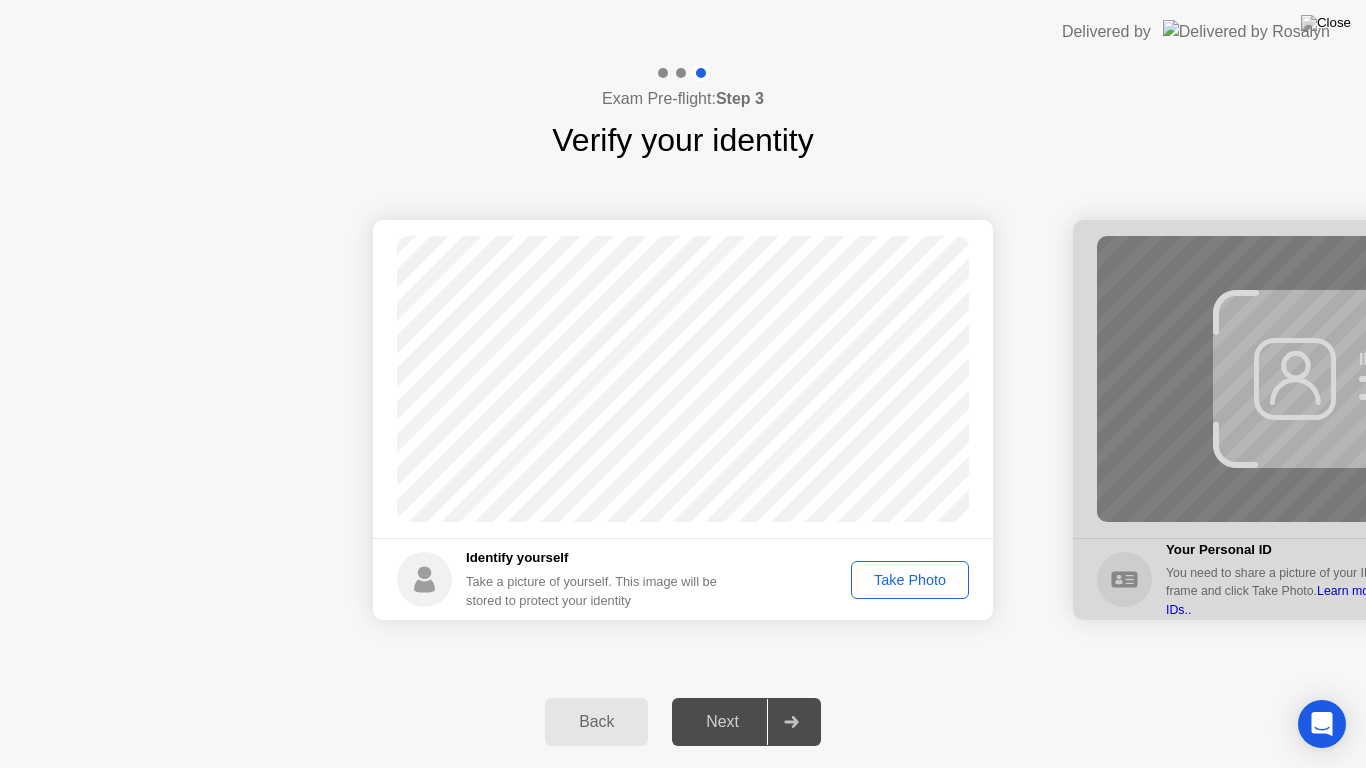 click on "Take Photo" 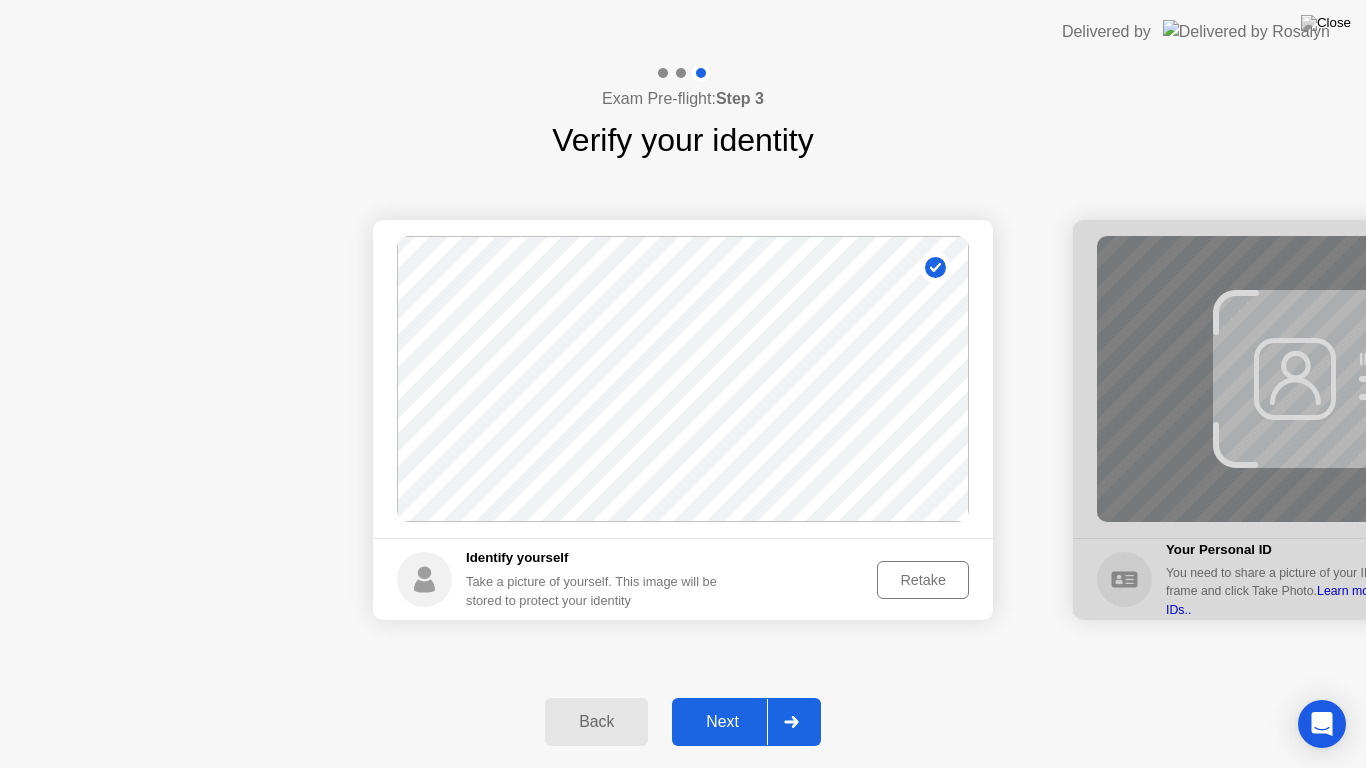 click on "Retake" 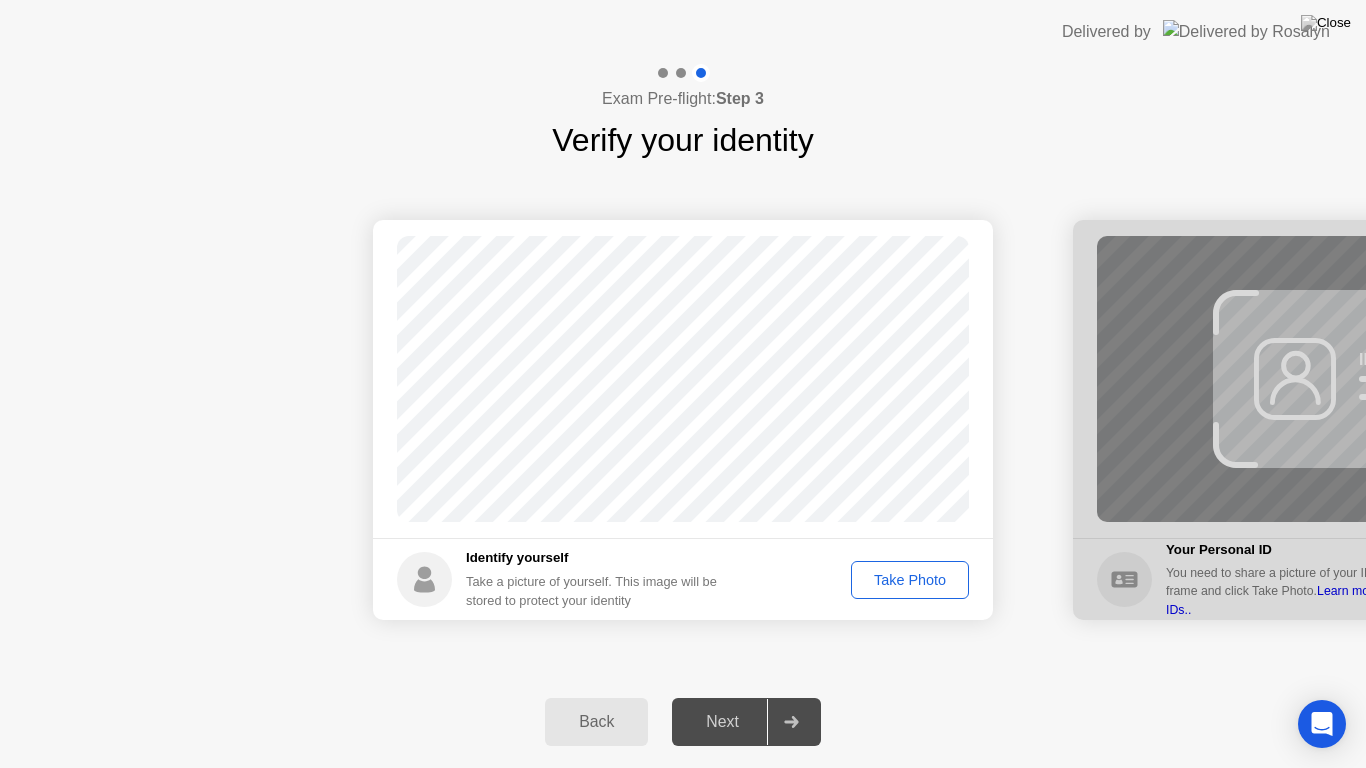 click on "Take Photo" 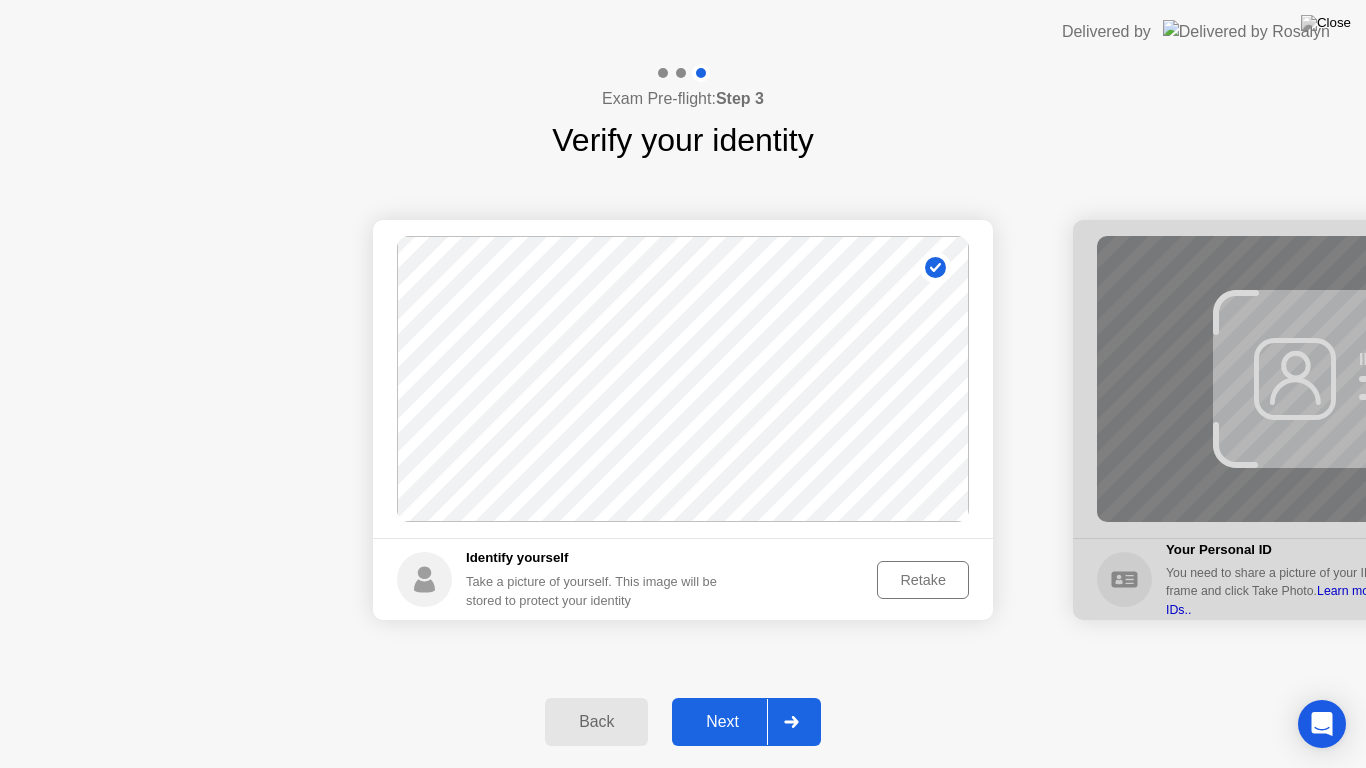 click on "Next" 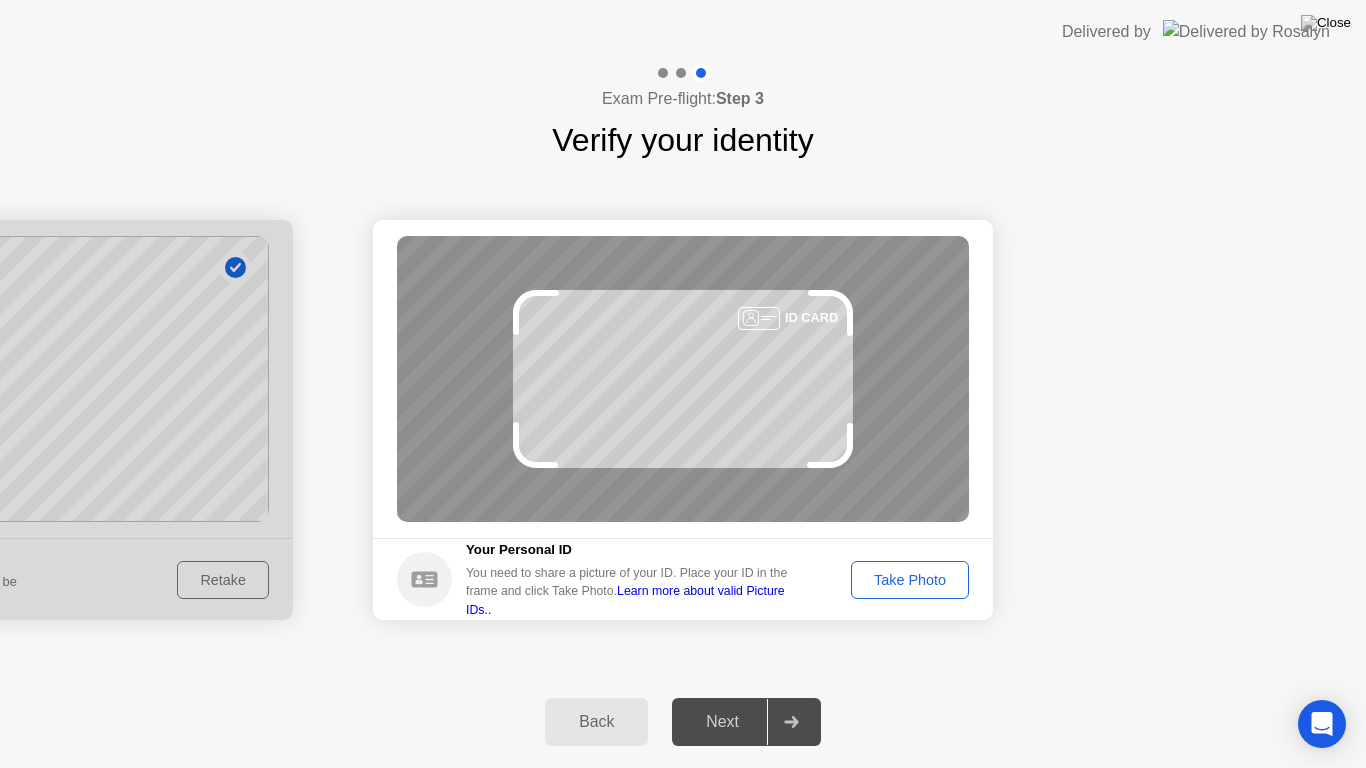 click on "Take Photo" 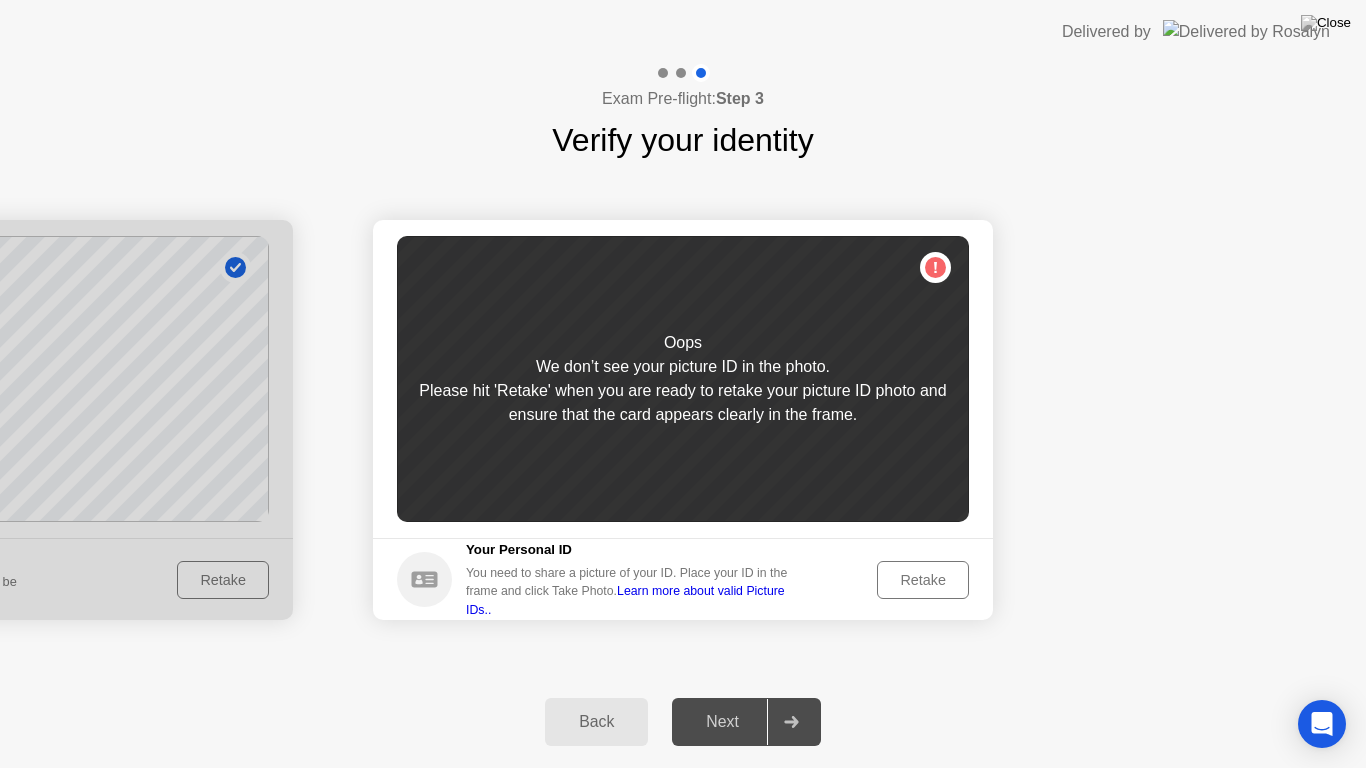 click on "Retake" 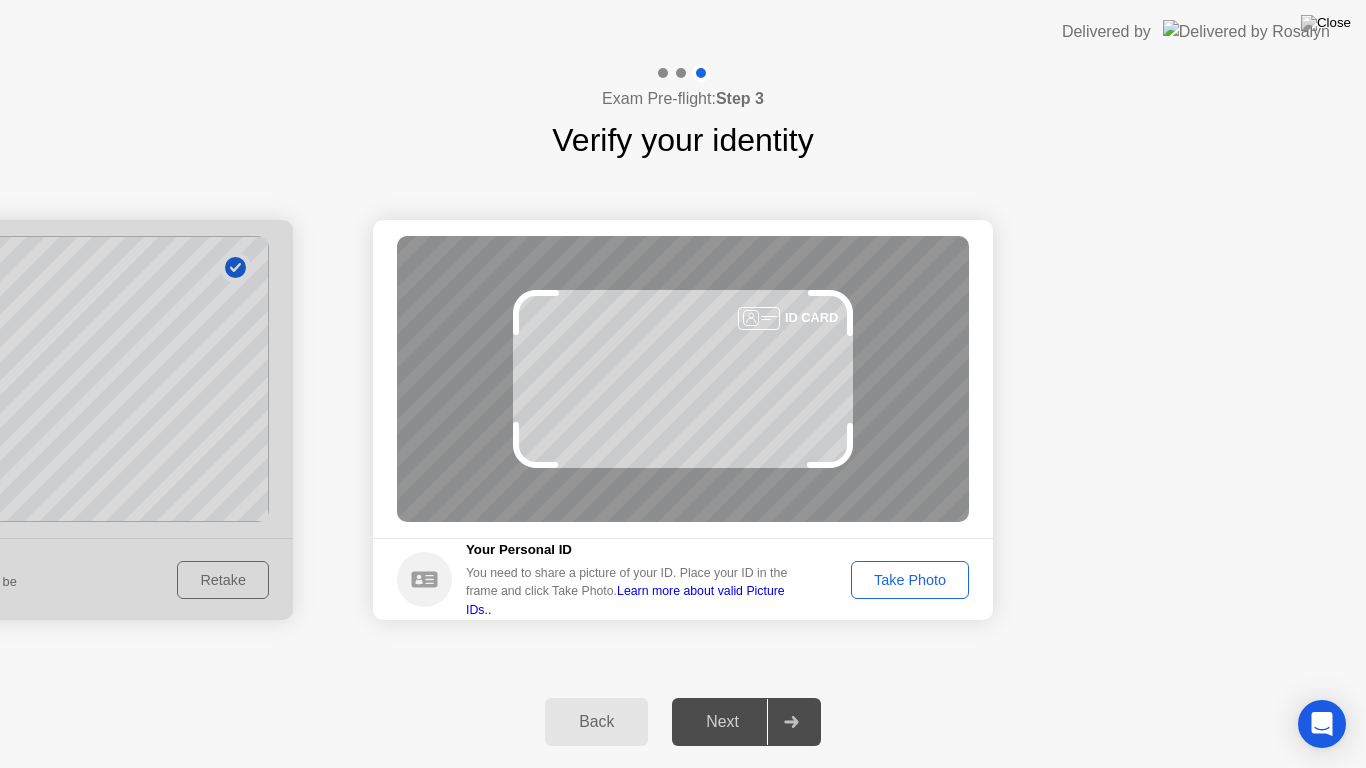 click on "Take Photo" 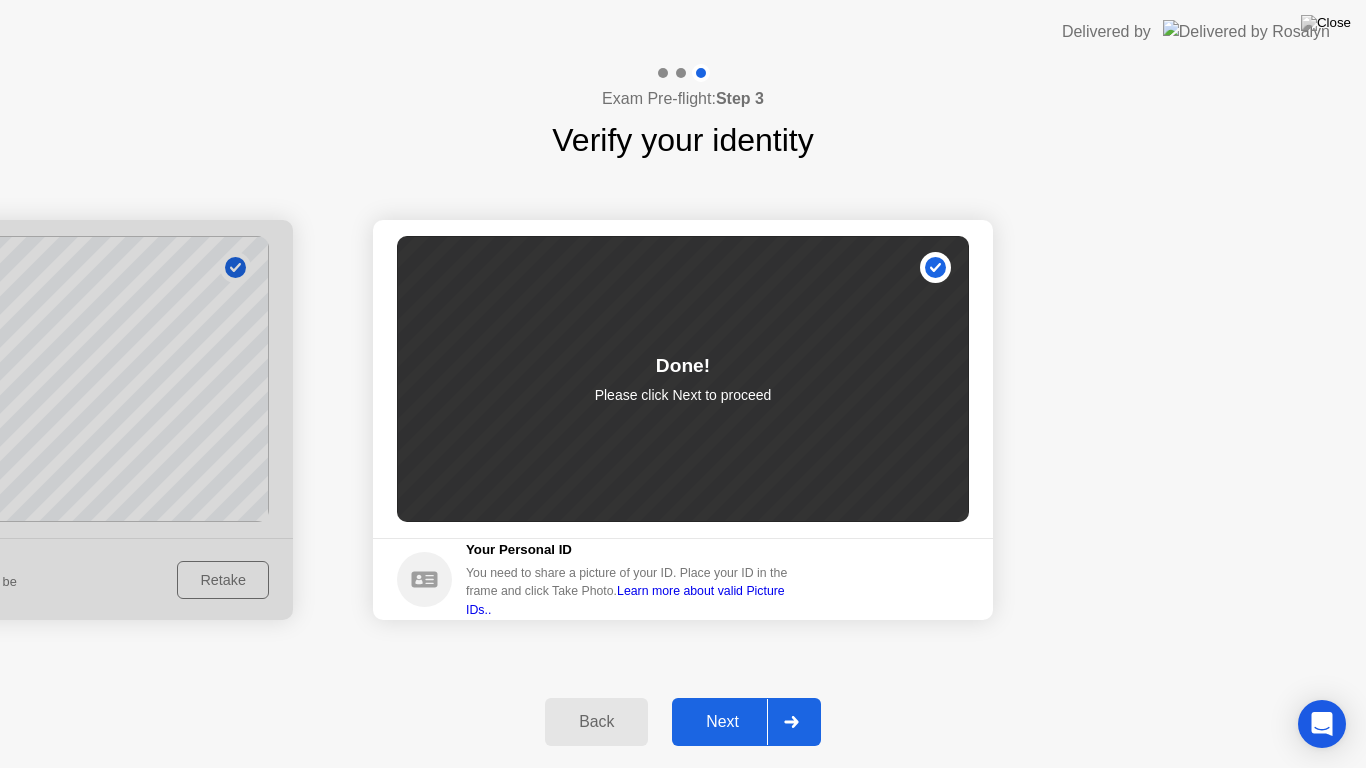 click on "Next" 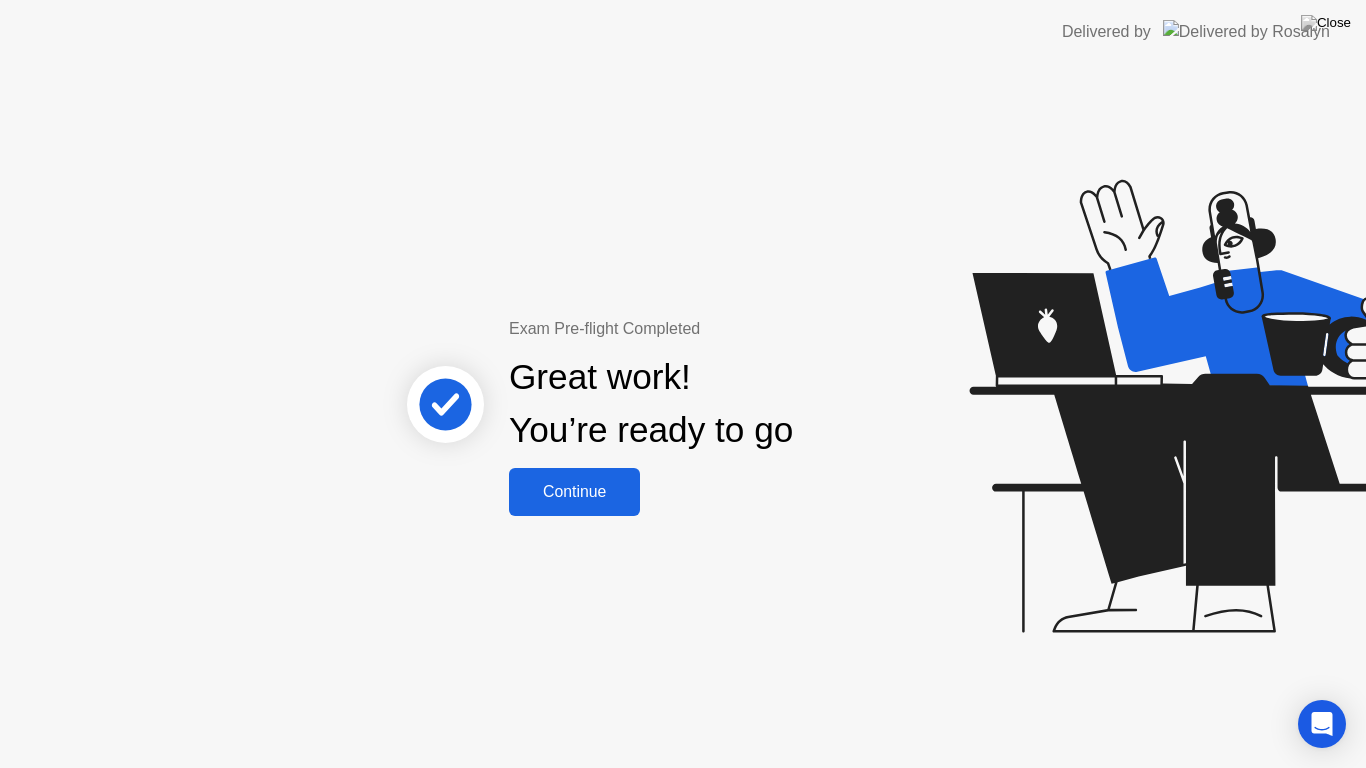 click on "Continue" 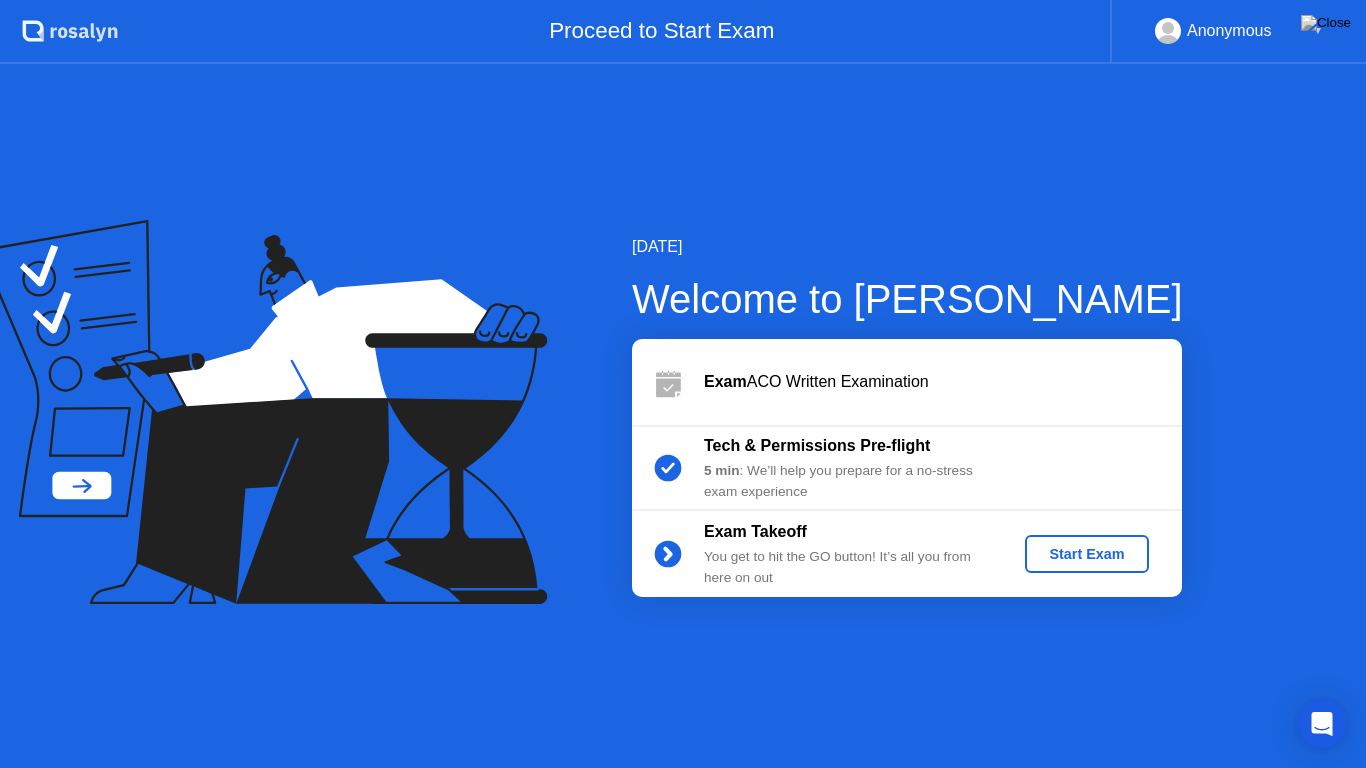 click on "Start Exam" 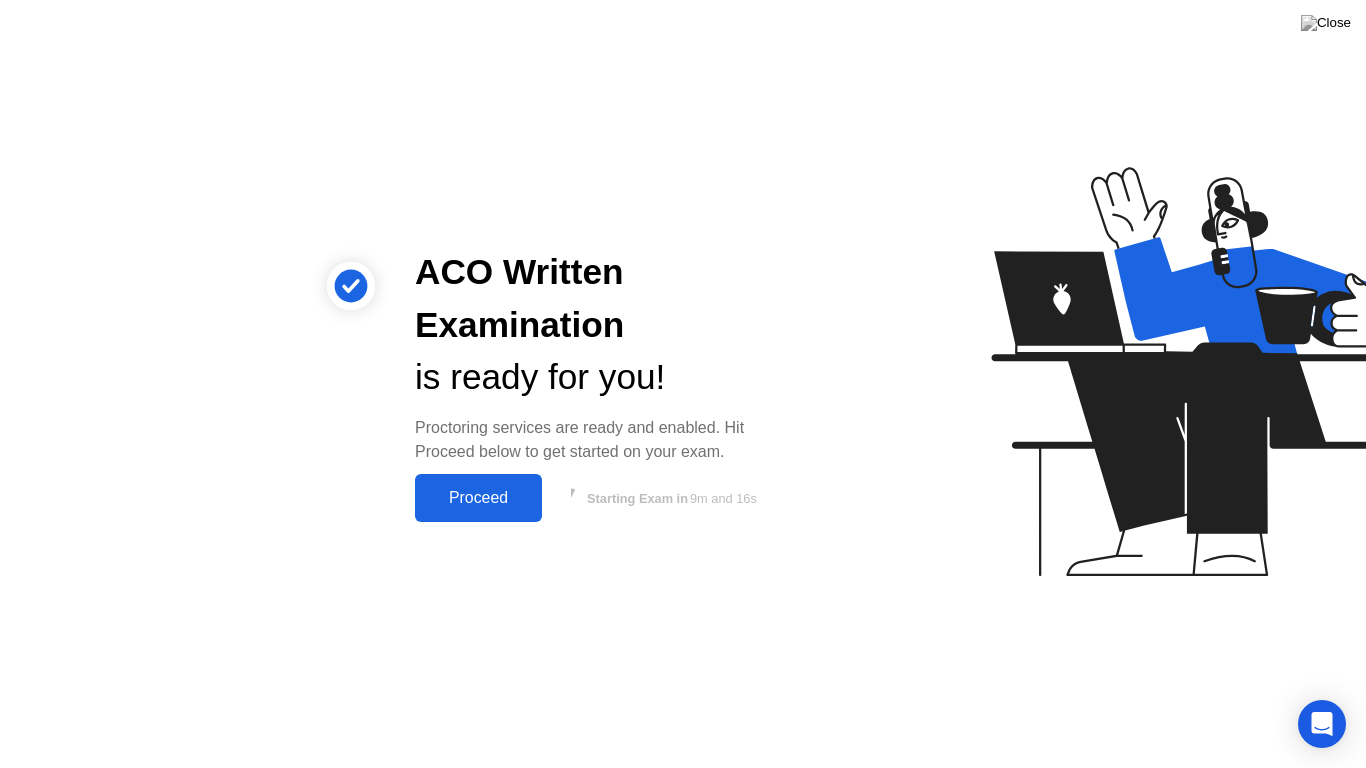 click on "Proceed" 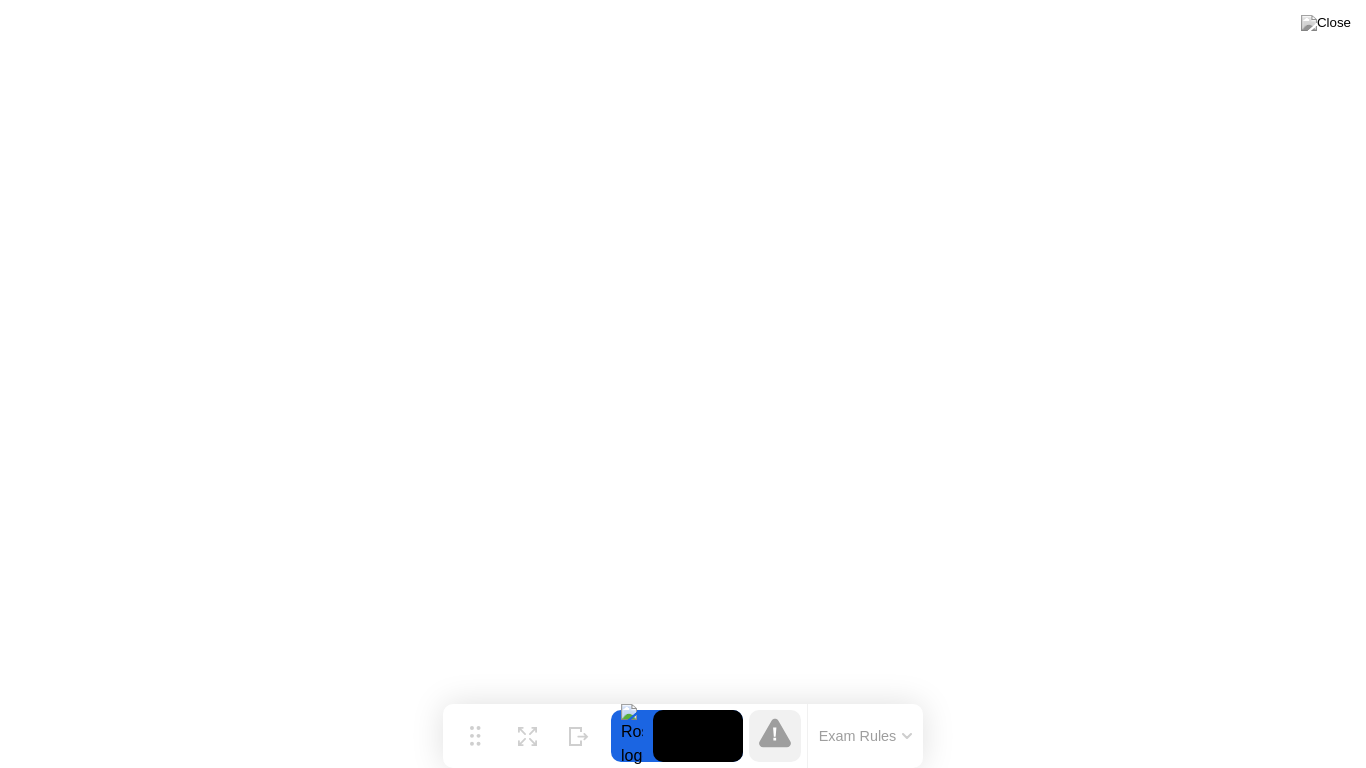 click on "Exam Rules" 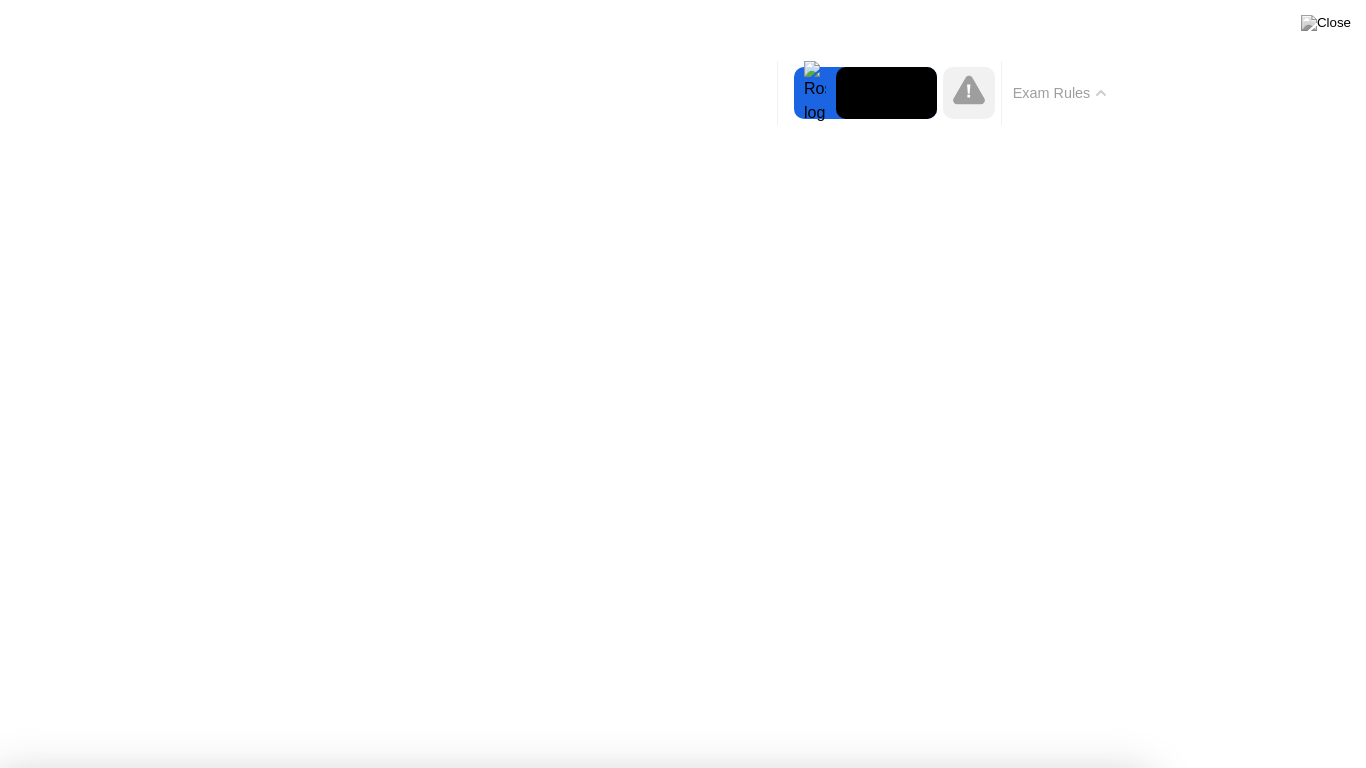 click on "Got it!" at bounding box center [574, 1375] 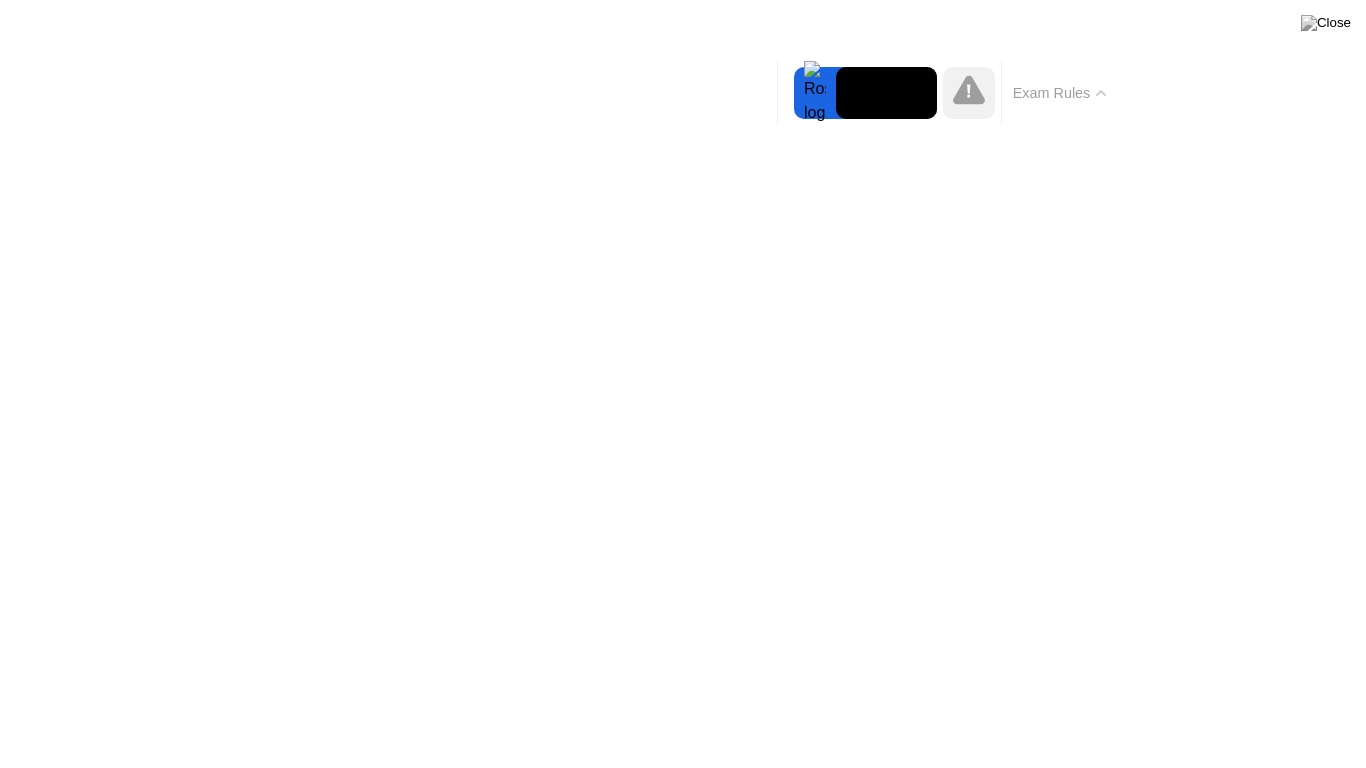 type 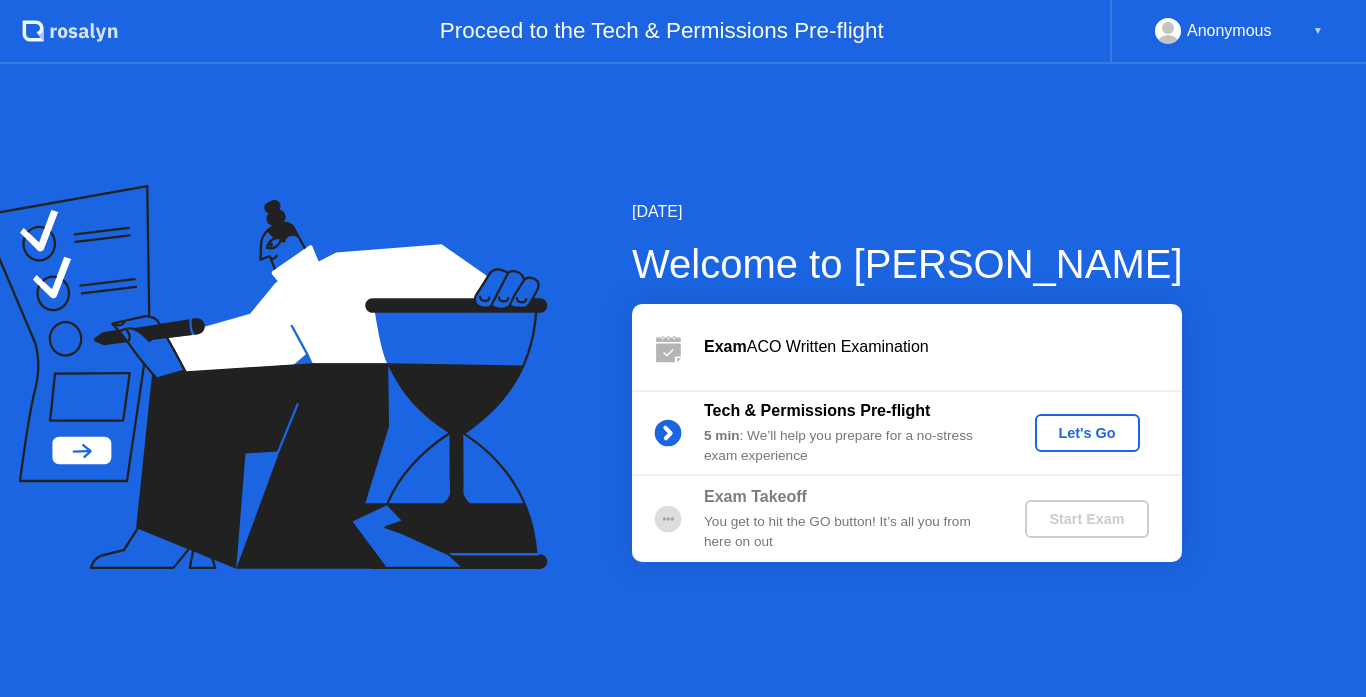 scroll, scrollTop: 0, scrollLeft: 0, axis: both 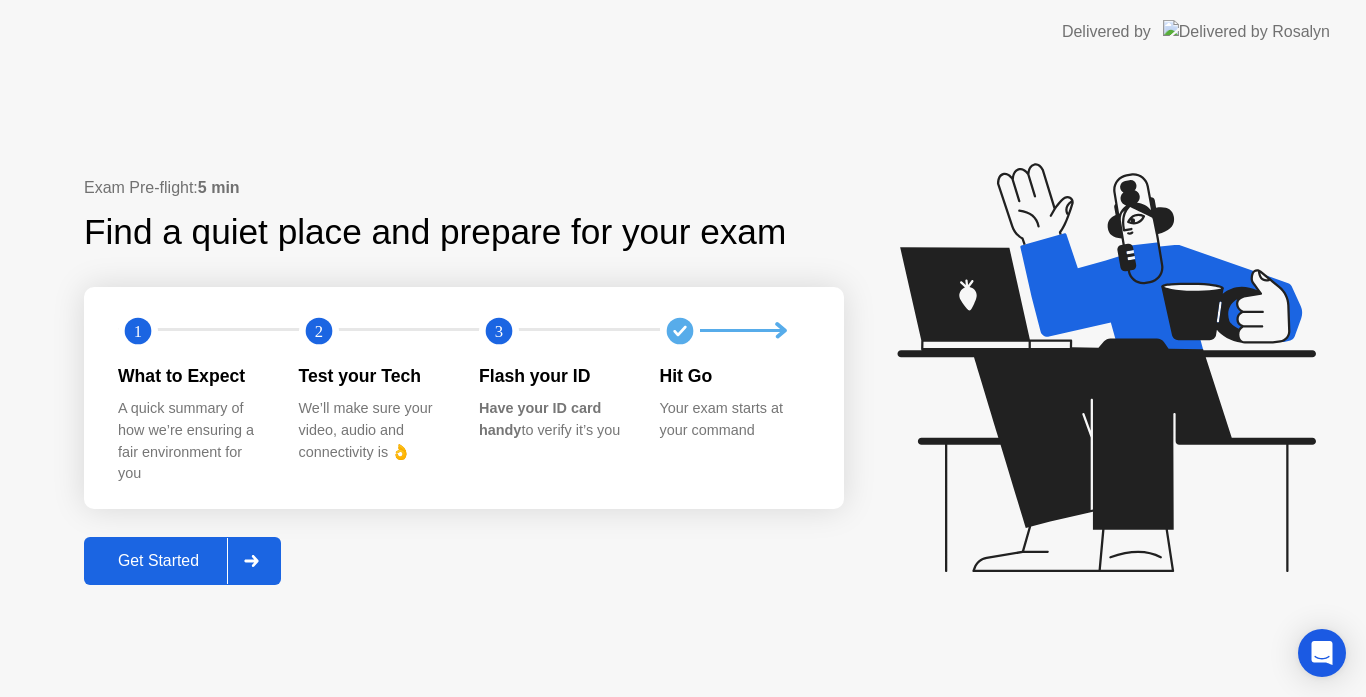 click on "Get Started" 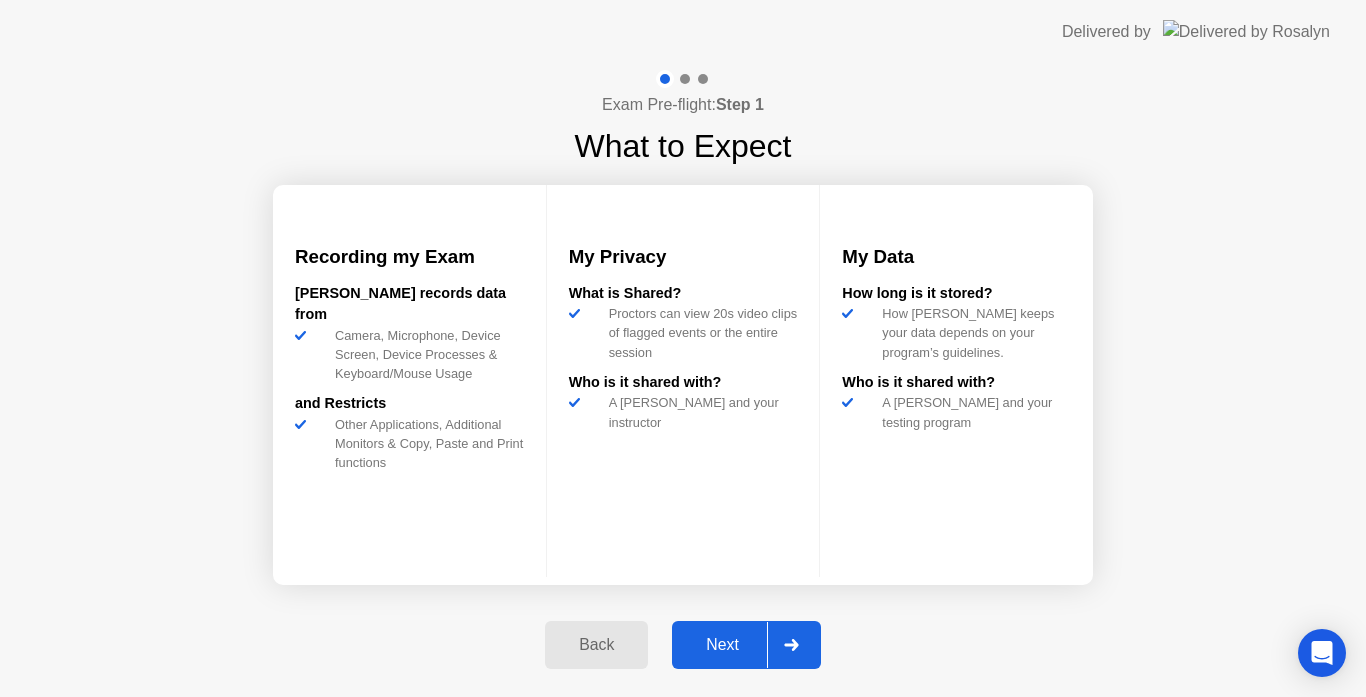 click on "Next" 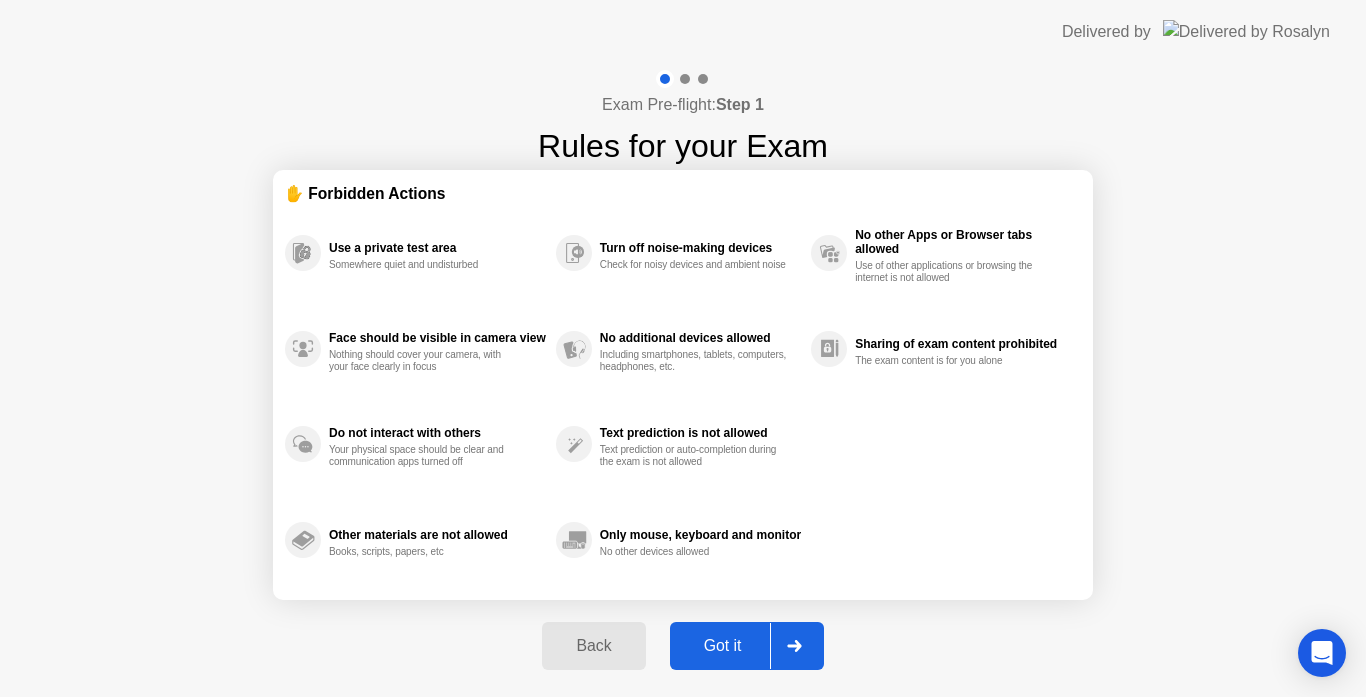 click on "Got it" 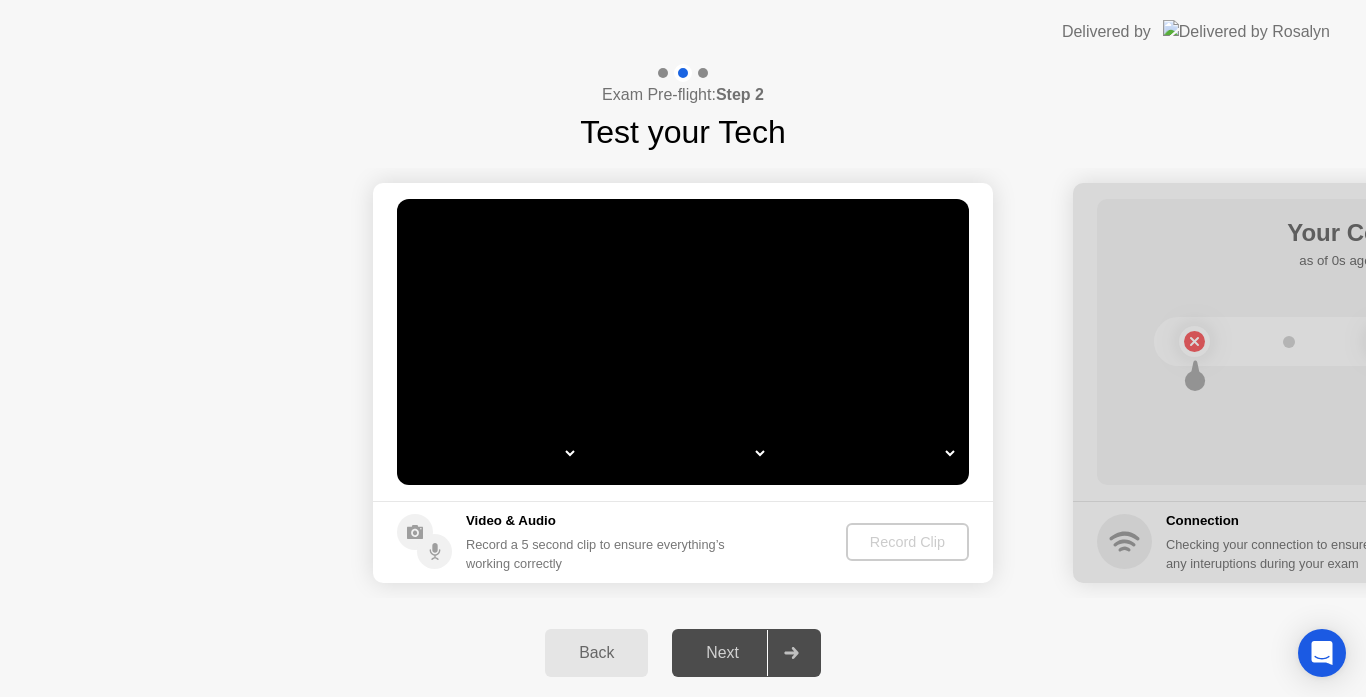 select on "*" 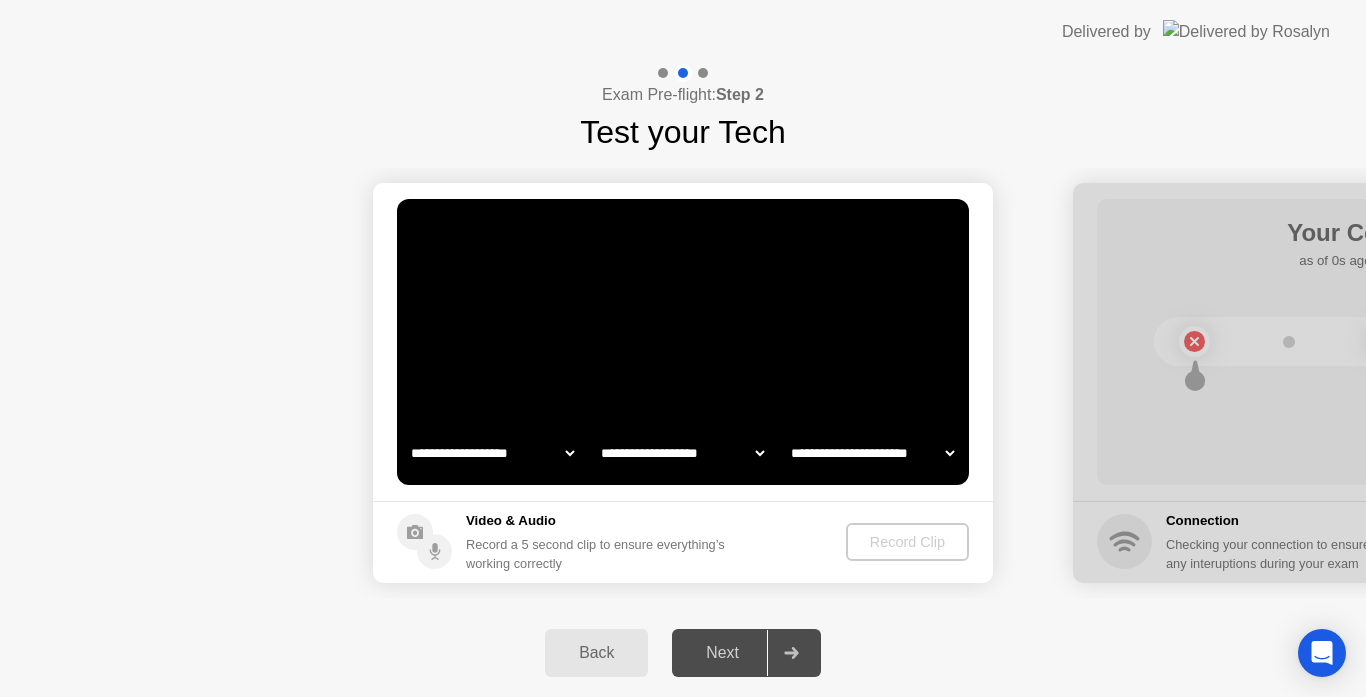 select on "**********" 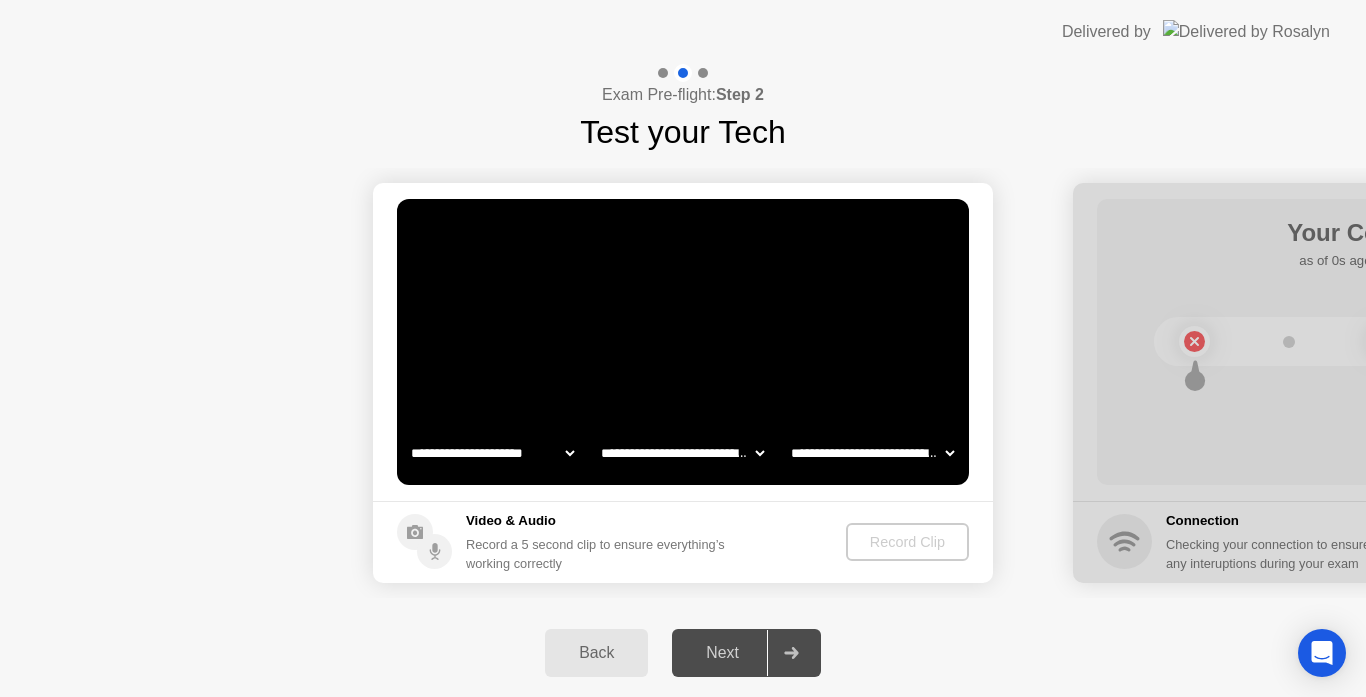 click on "**********" 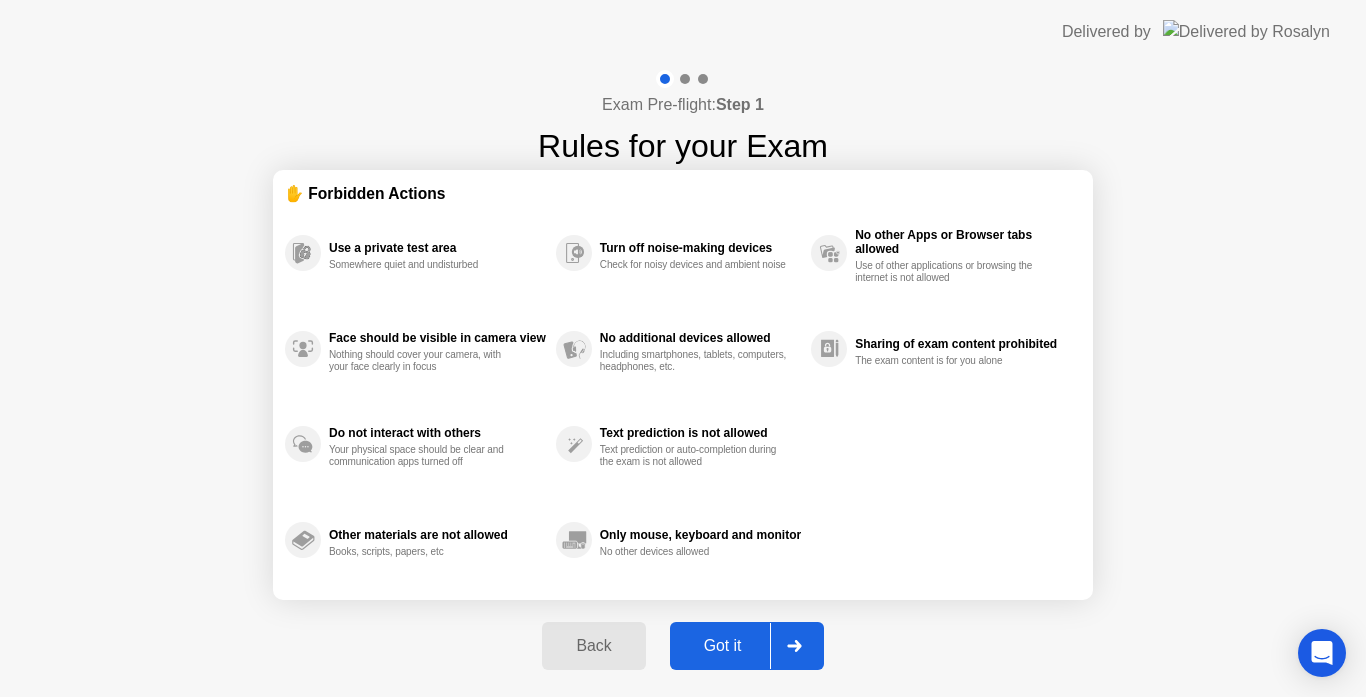 click on "Got it" 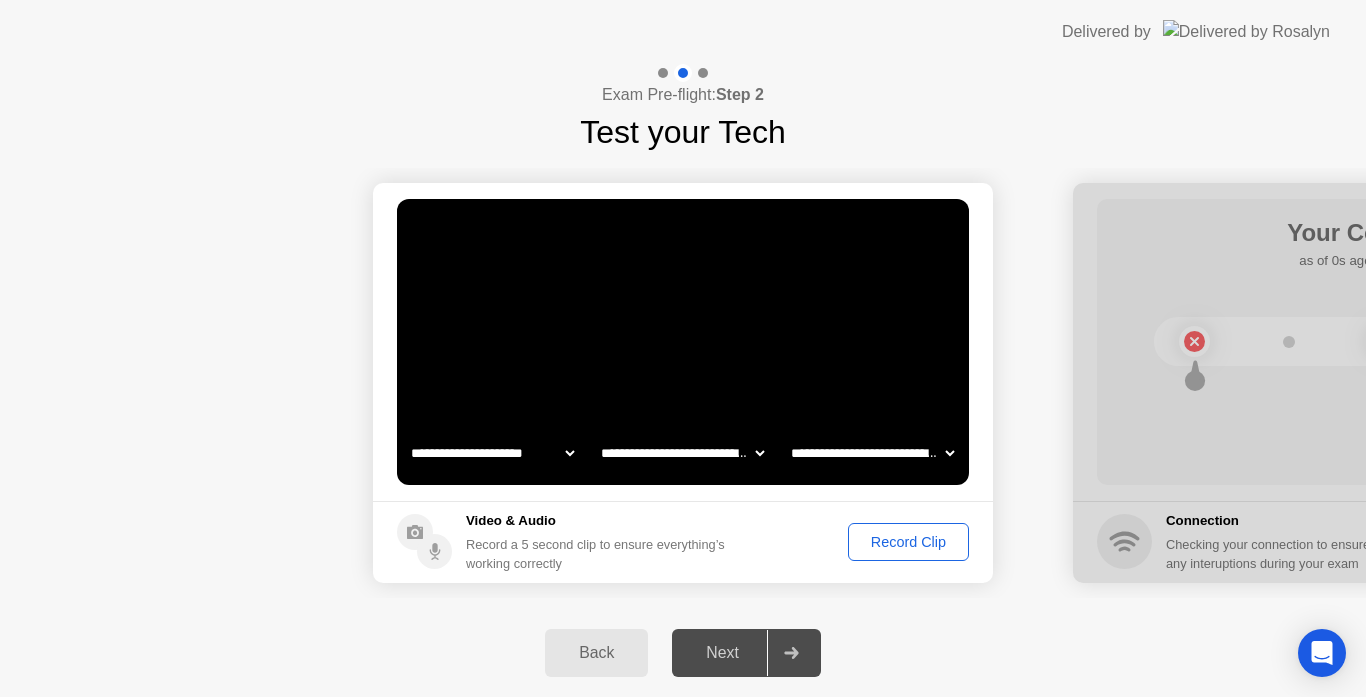 click on "Record Clip" 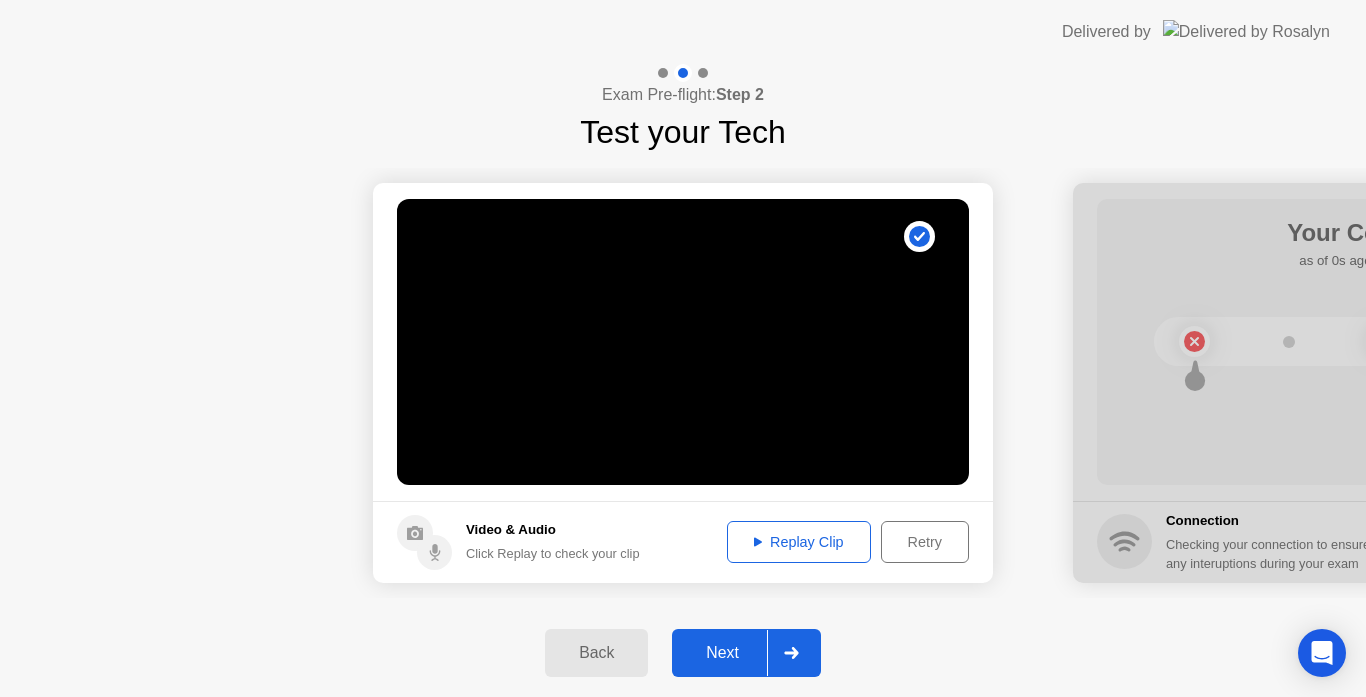 click on "Replay Clip" 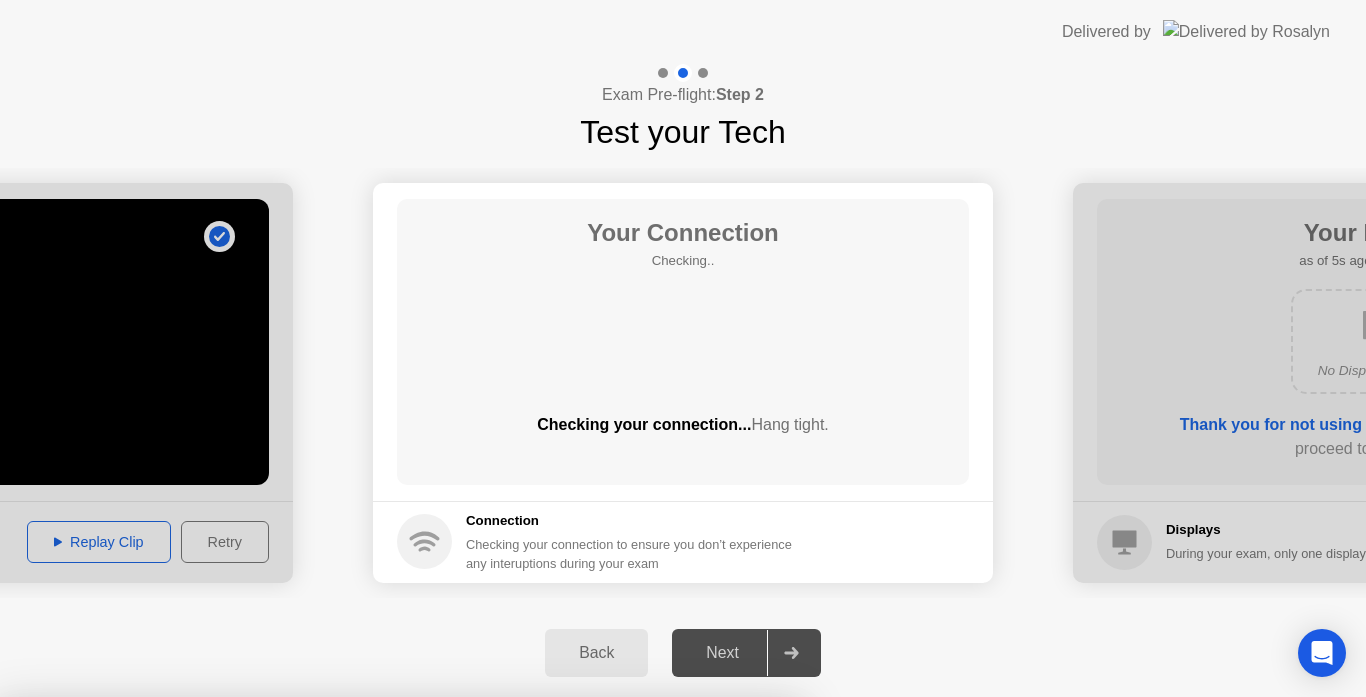 click on "Close App" at bounding box center (400, 1440) 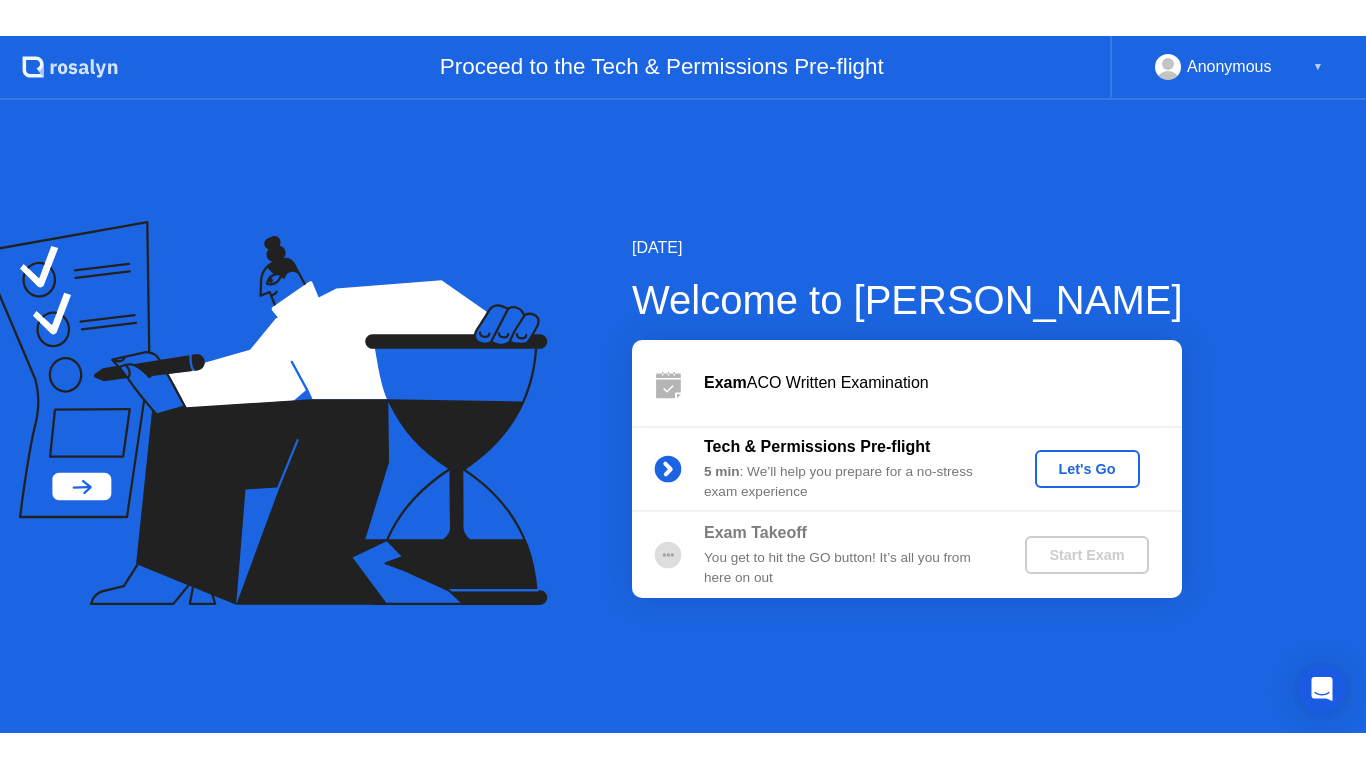 scroll, scrollTop: 0, scrollLeft: 0, axis: both 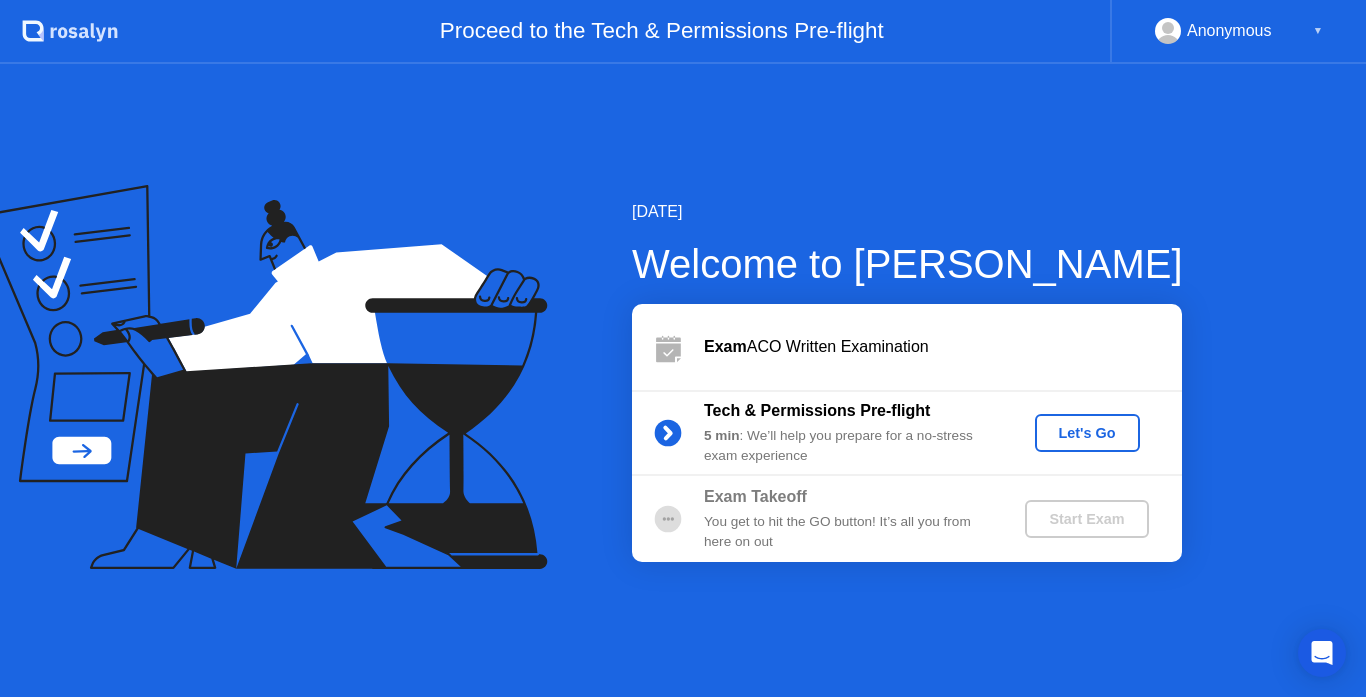 click on "Let's Go" 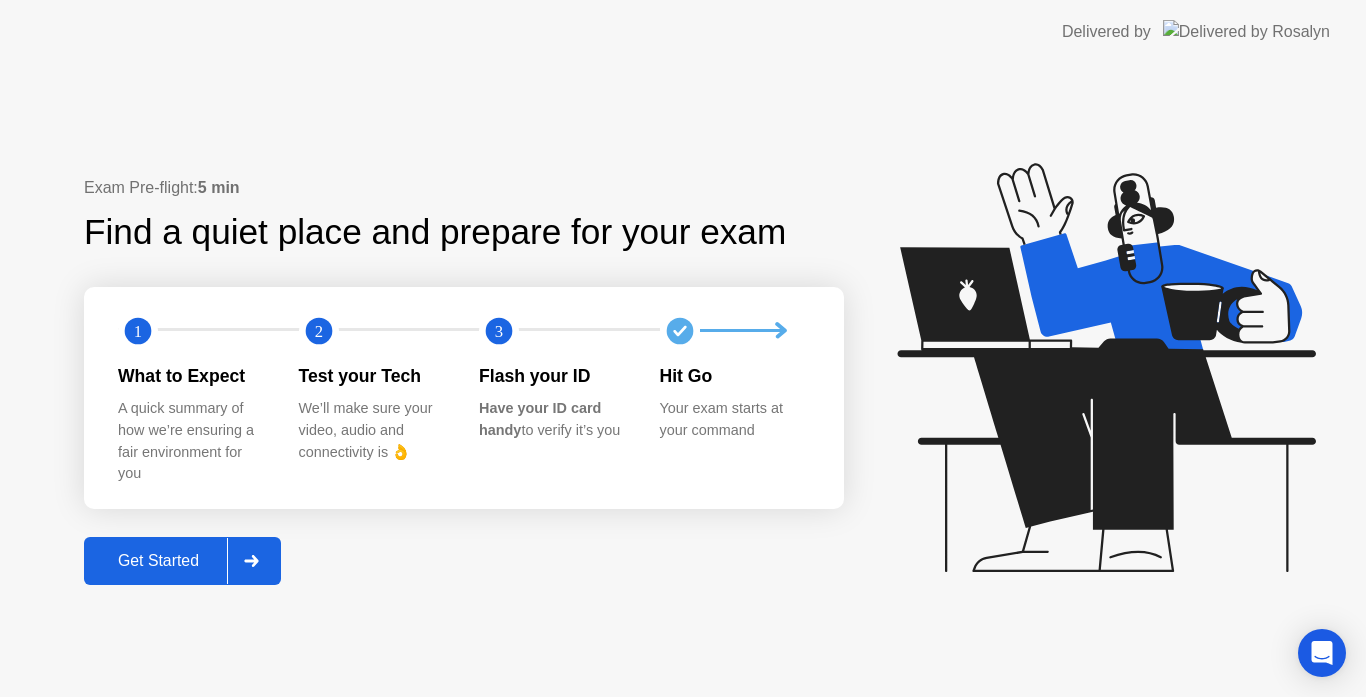 click 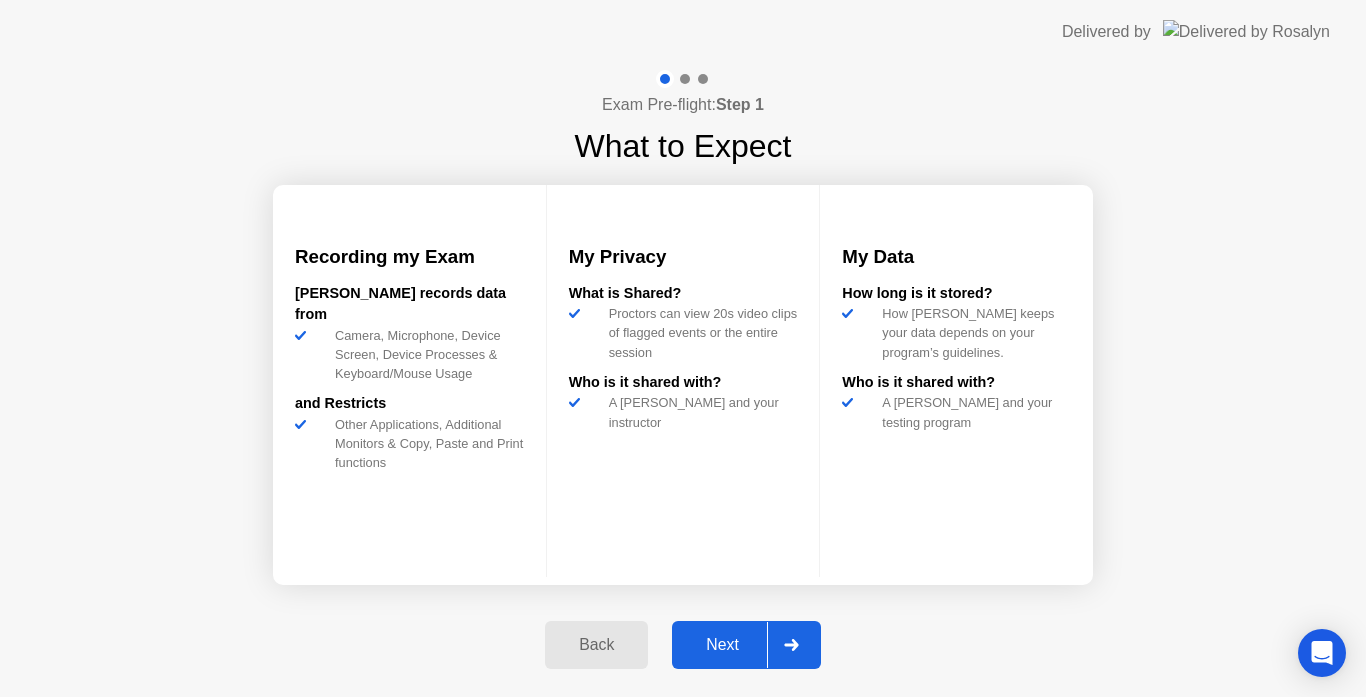 click on "Next" 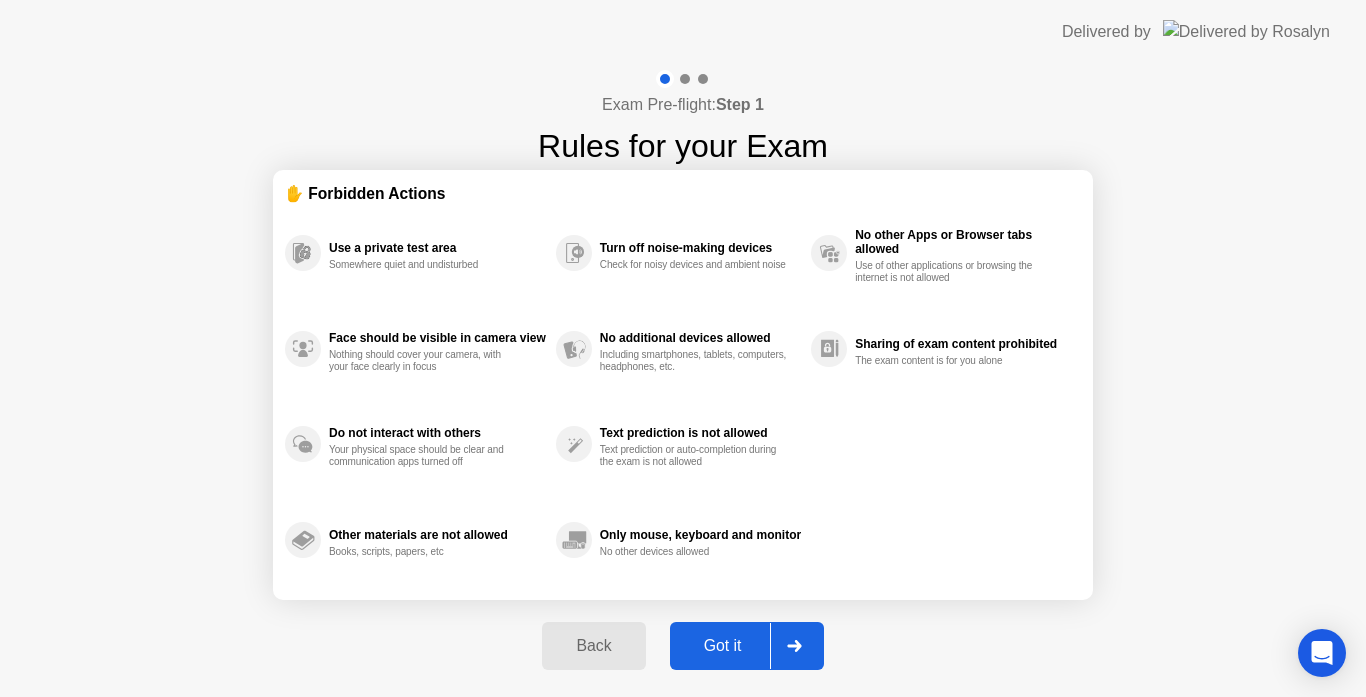click on "Got it" 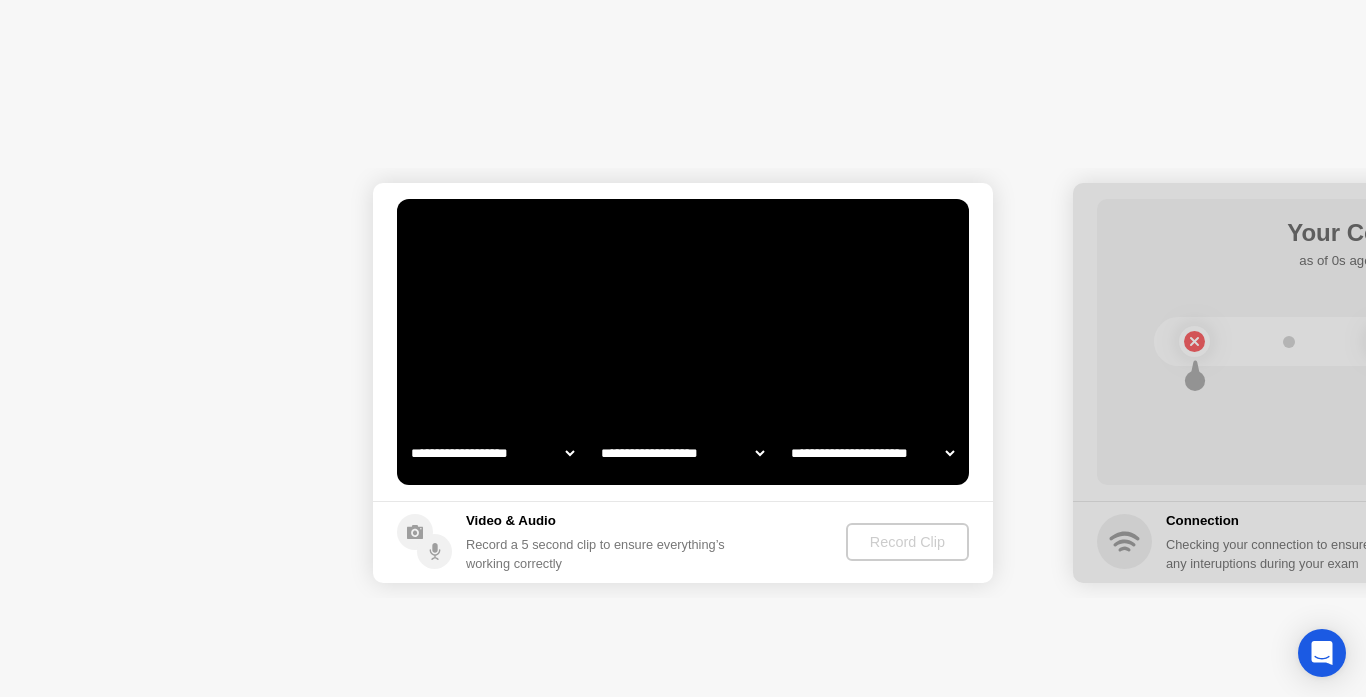select on "**********" 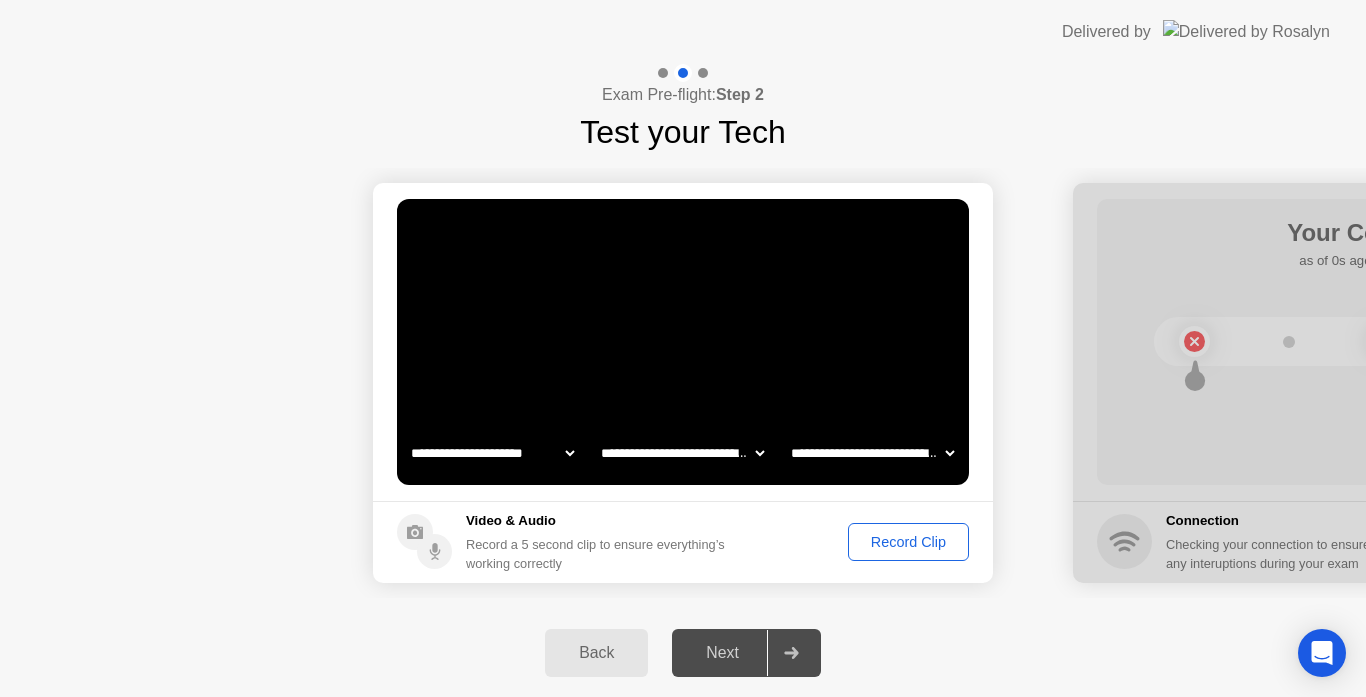 click on "Record Clip" 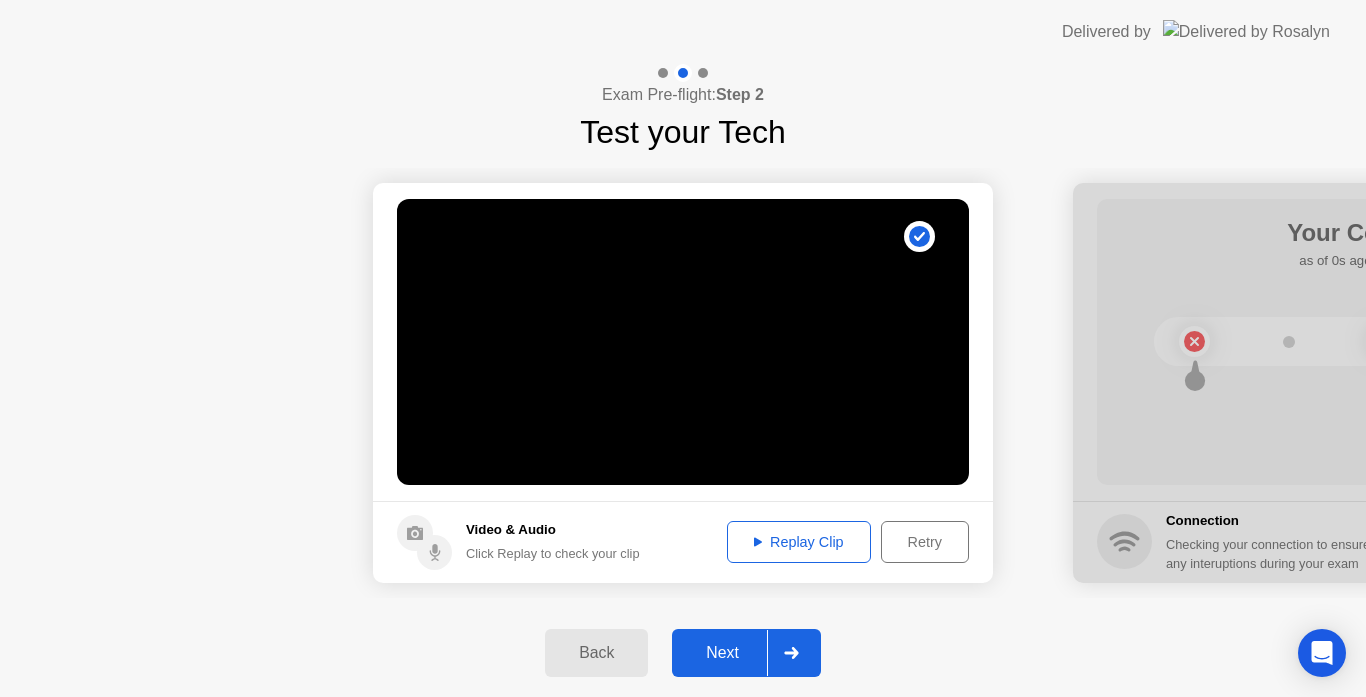 click on "Replay Clip" 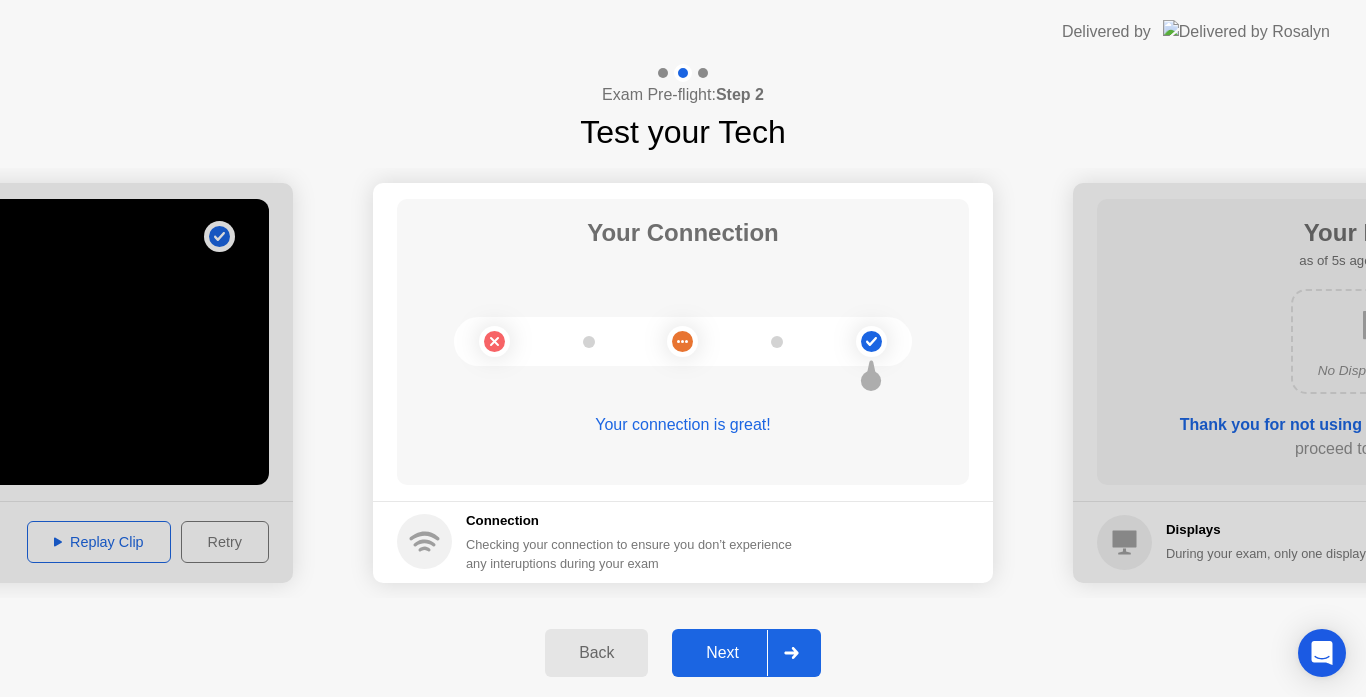 click on "Next" 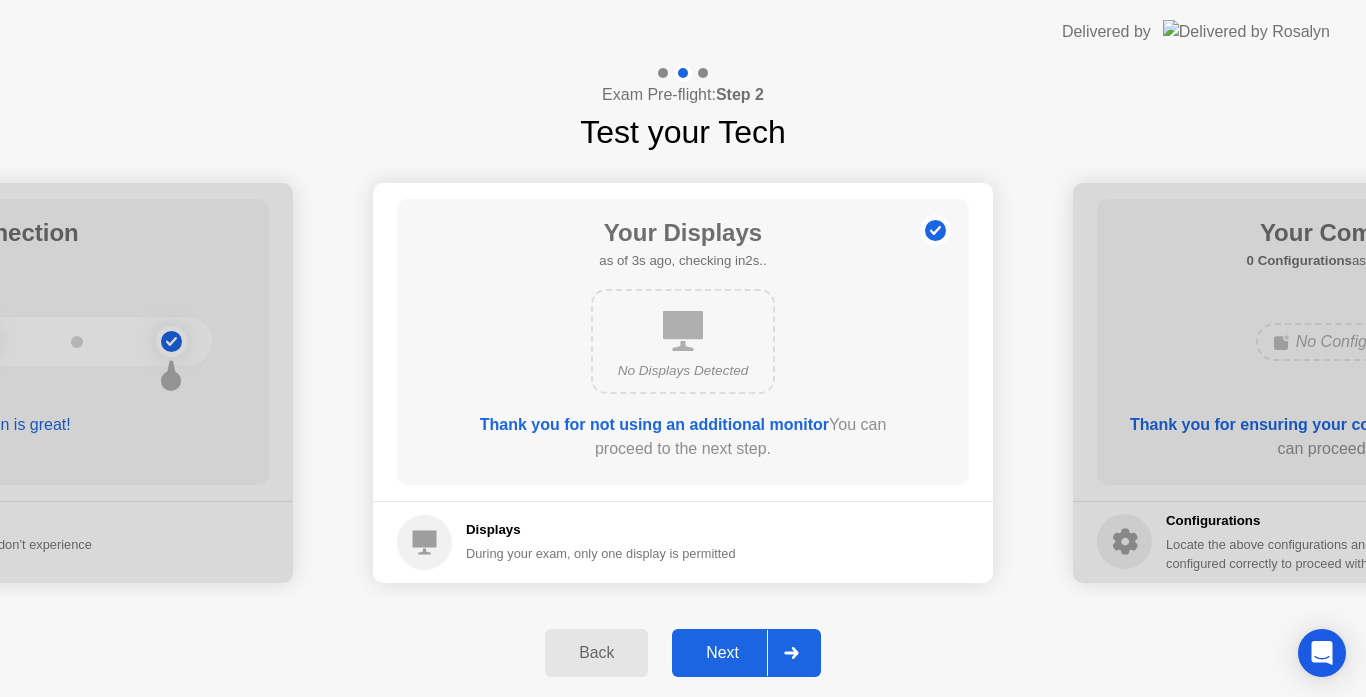 click on "Next" 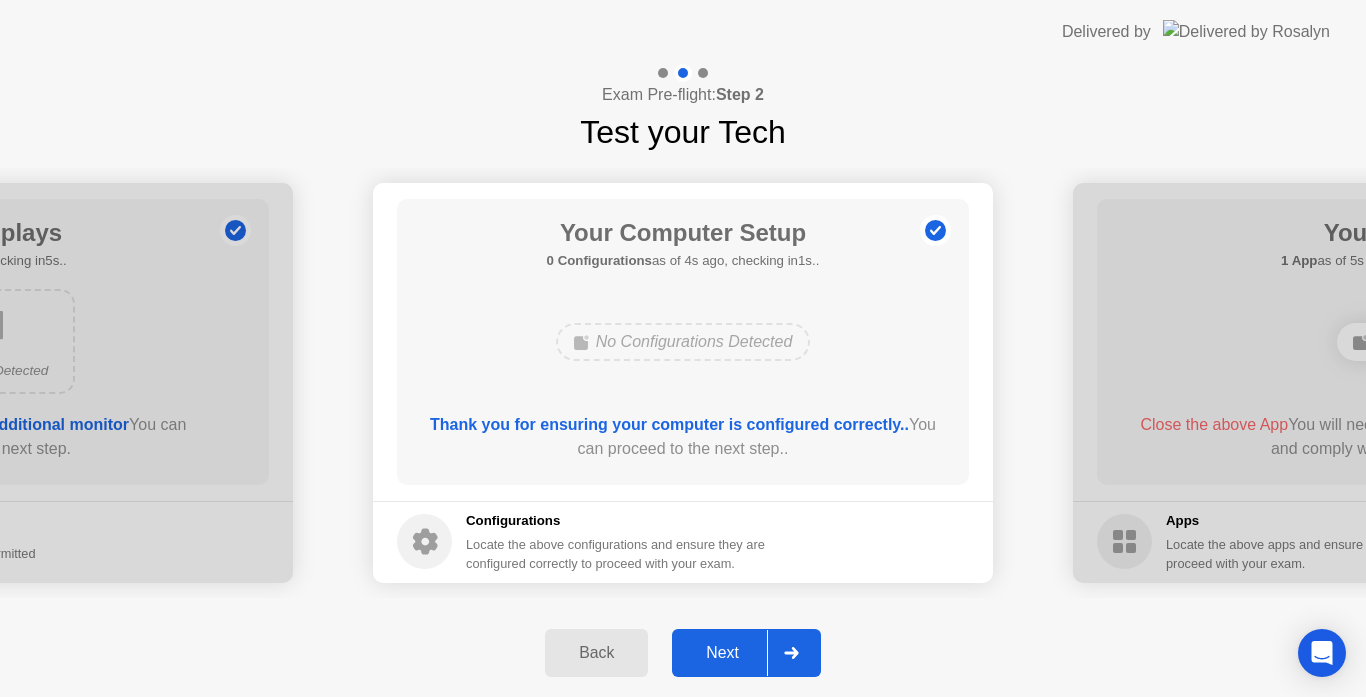 click on "Next" 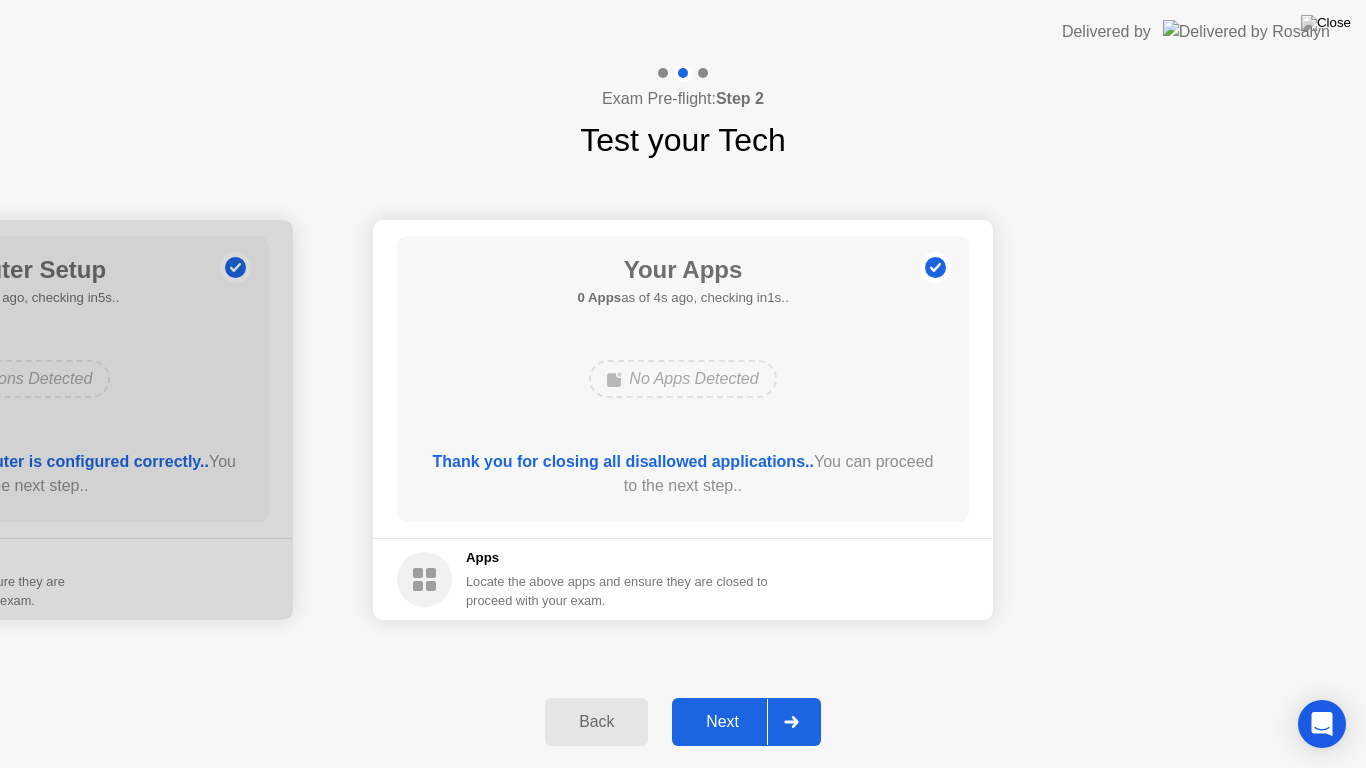 click on "Next" 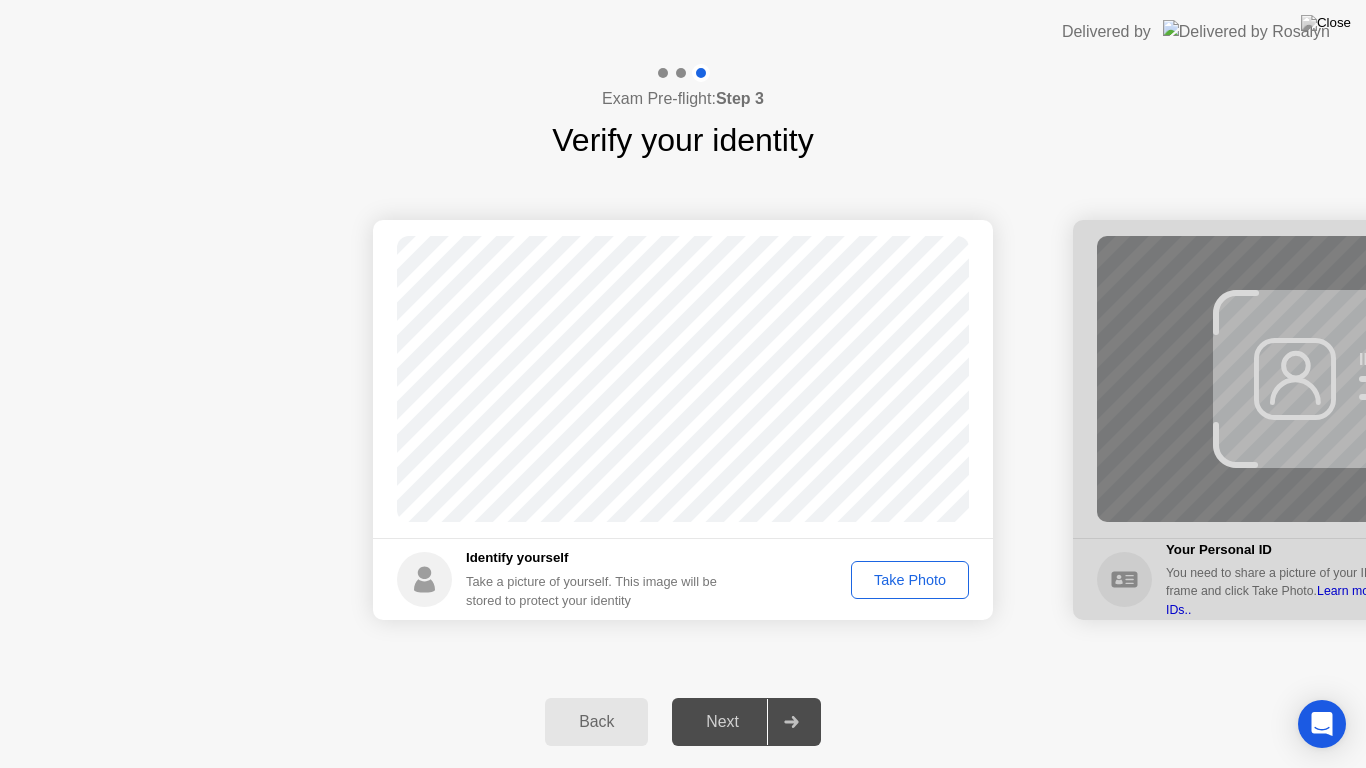 click on "Take Photo" 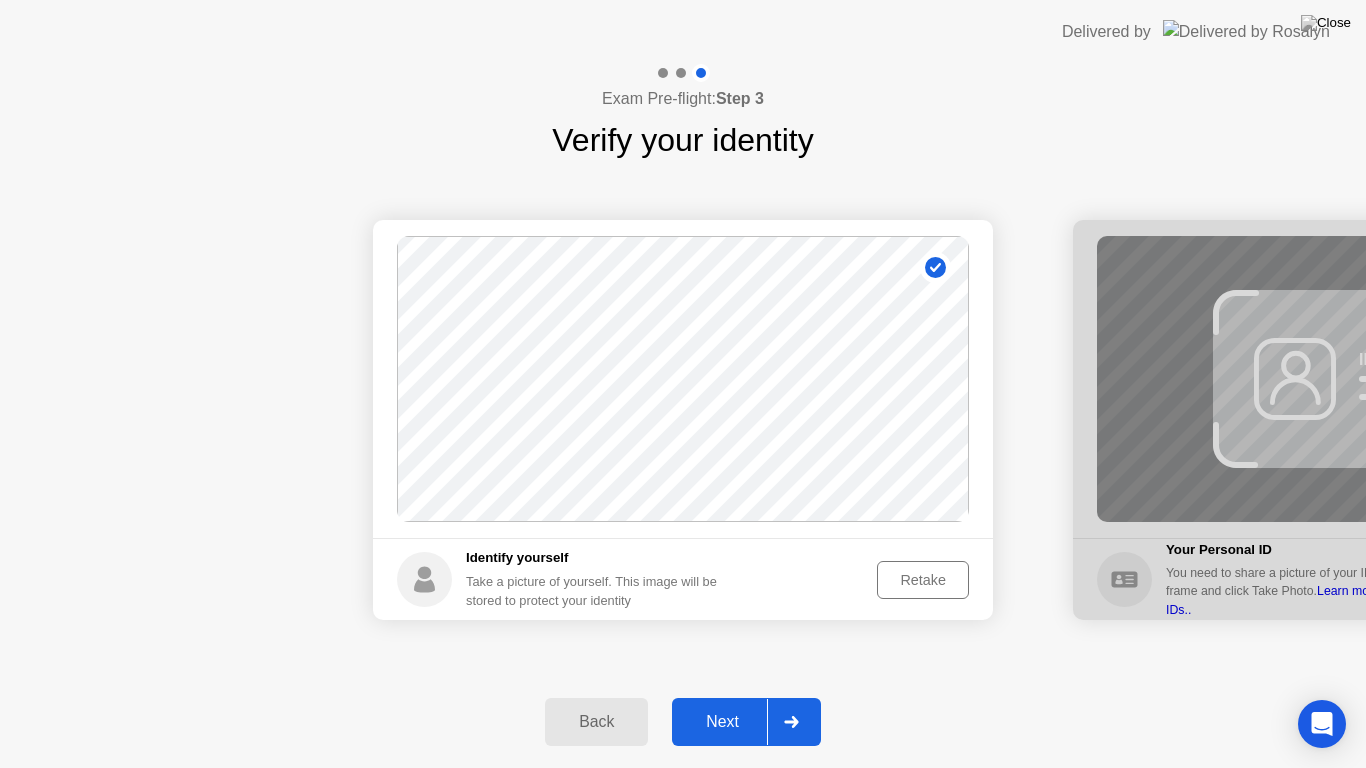 click on "Next" 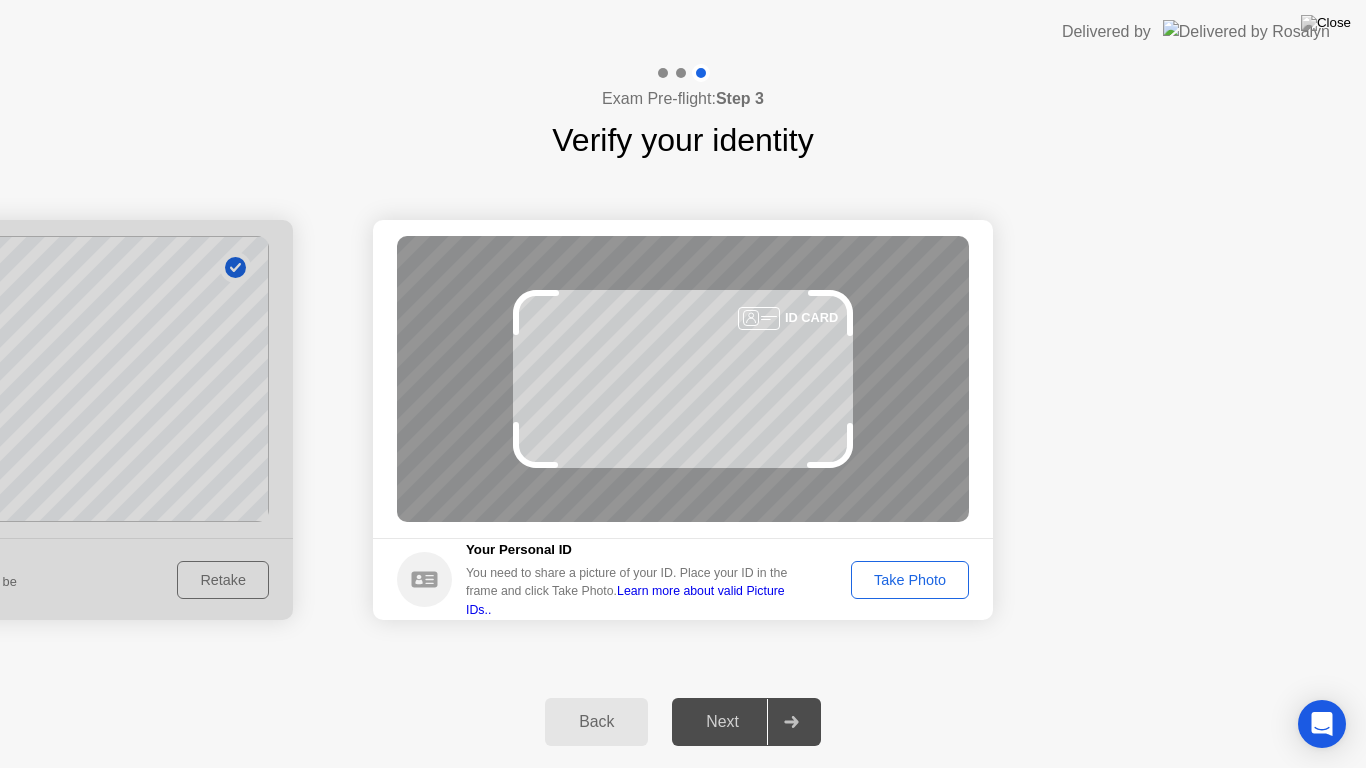 click on "Take Photo" 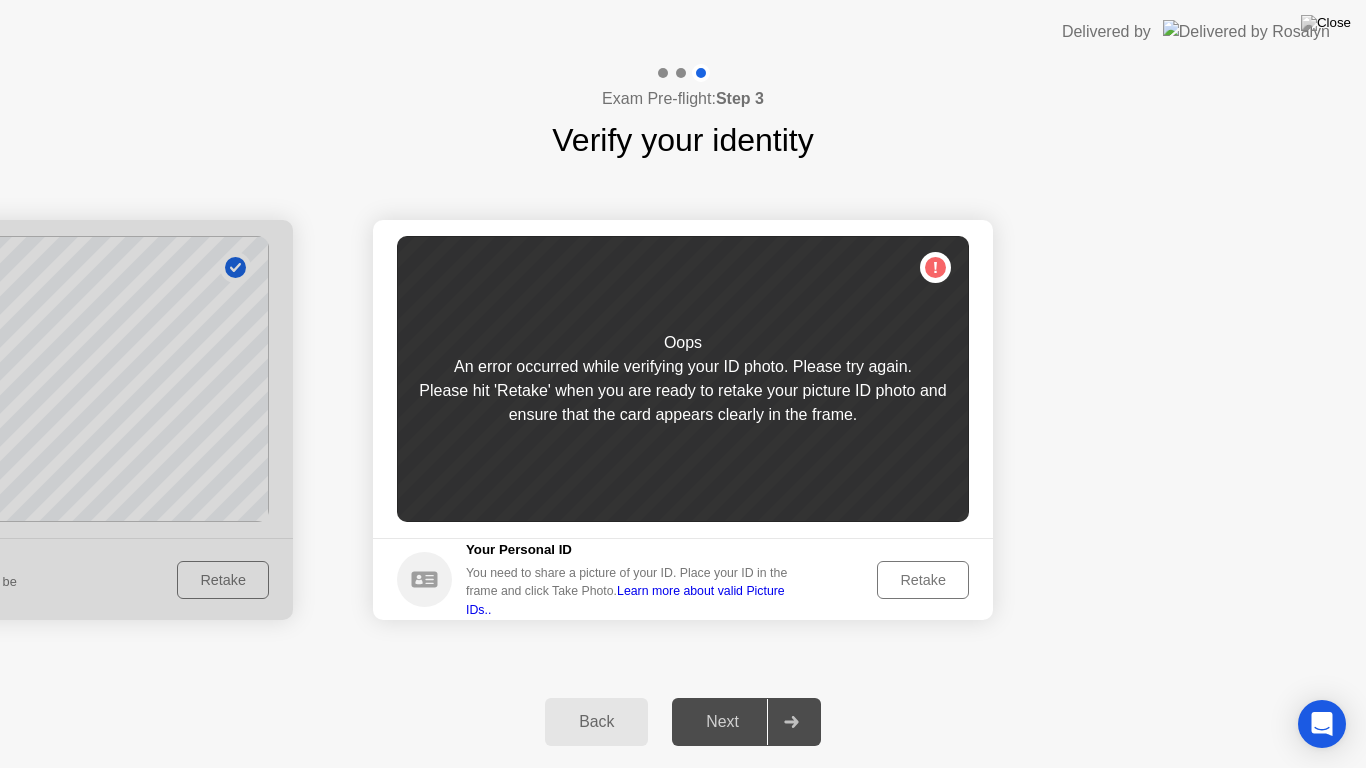 click on "Retake" 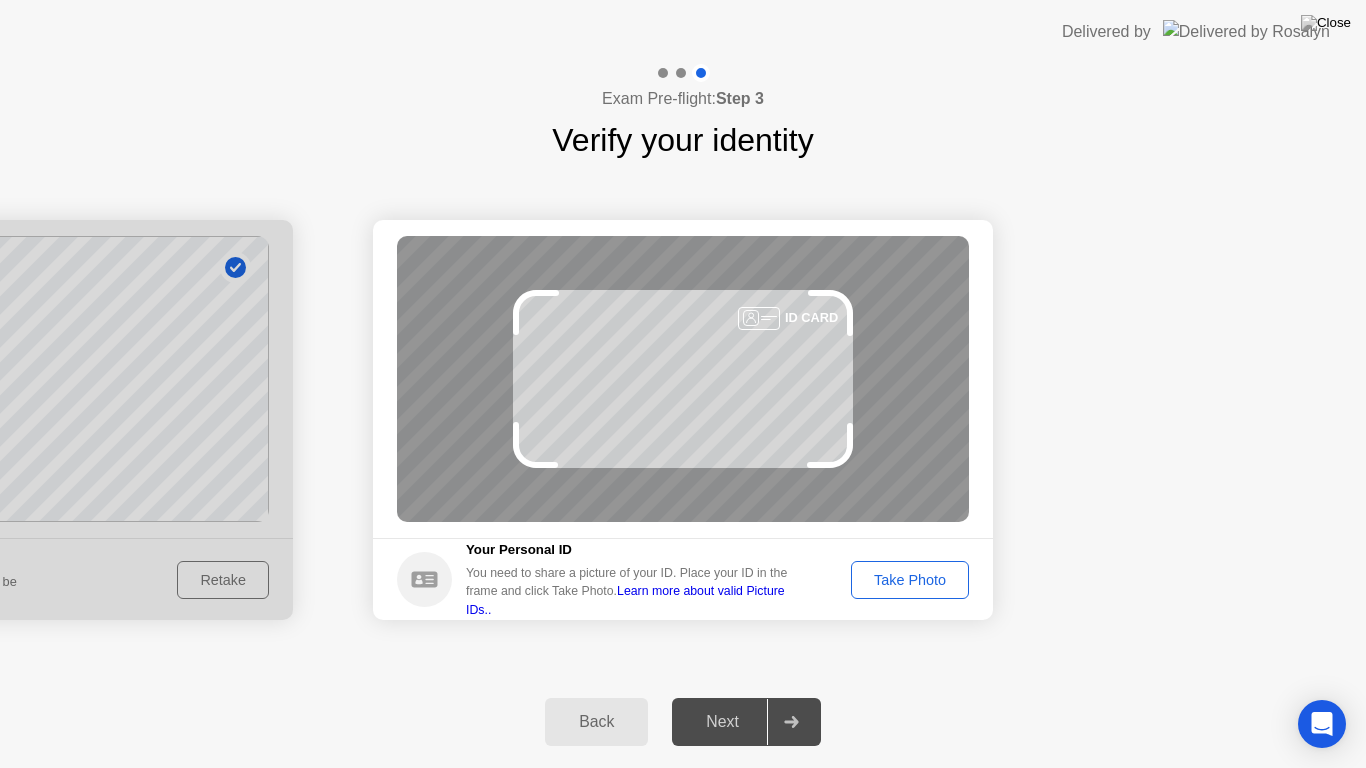 click on "Take Photo" 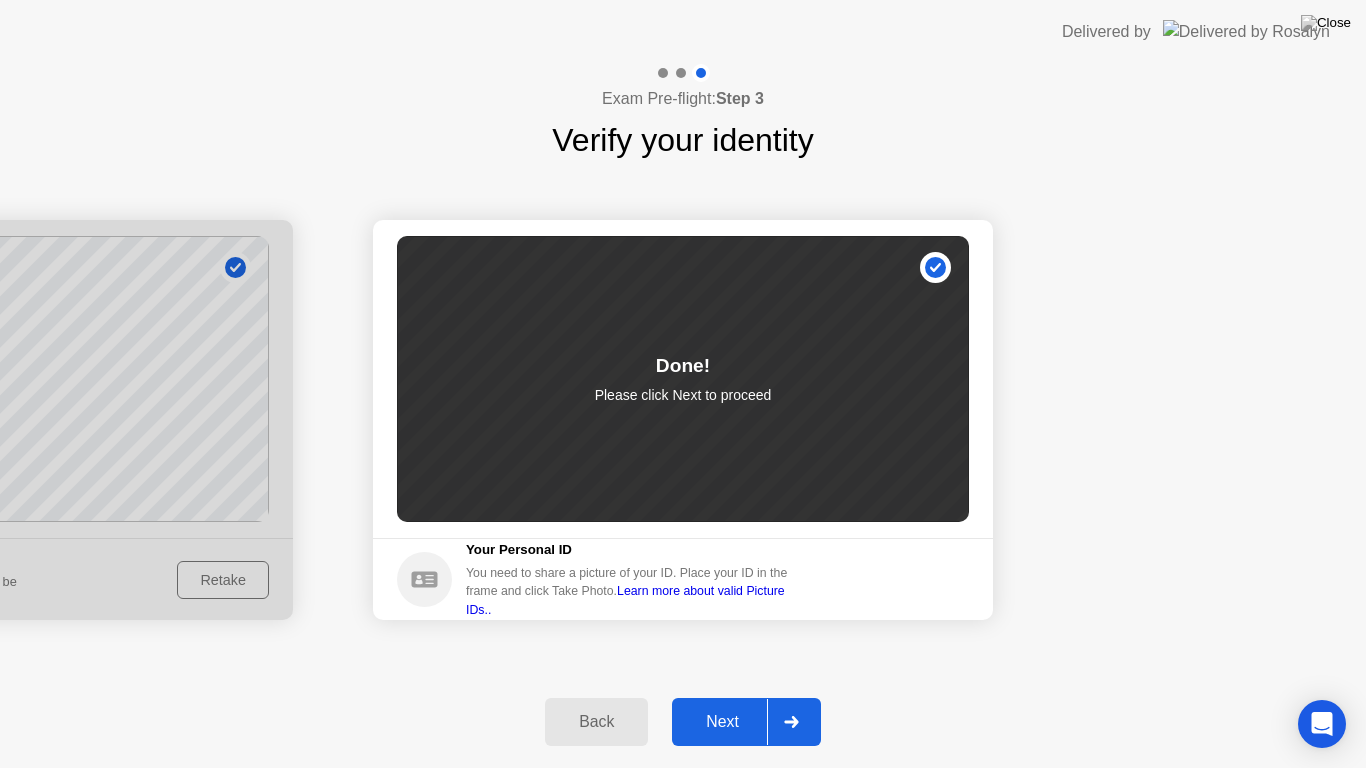click on "Next" 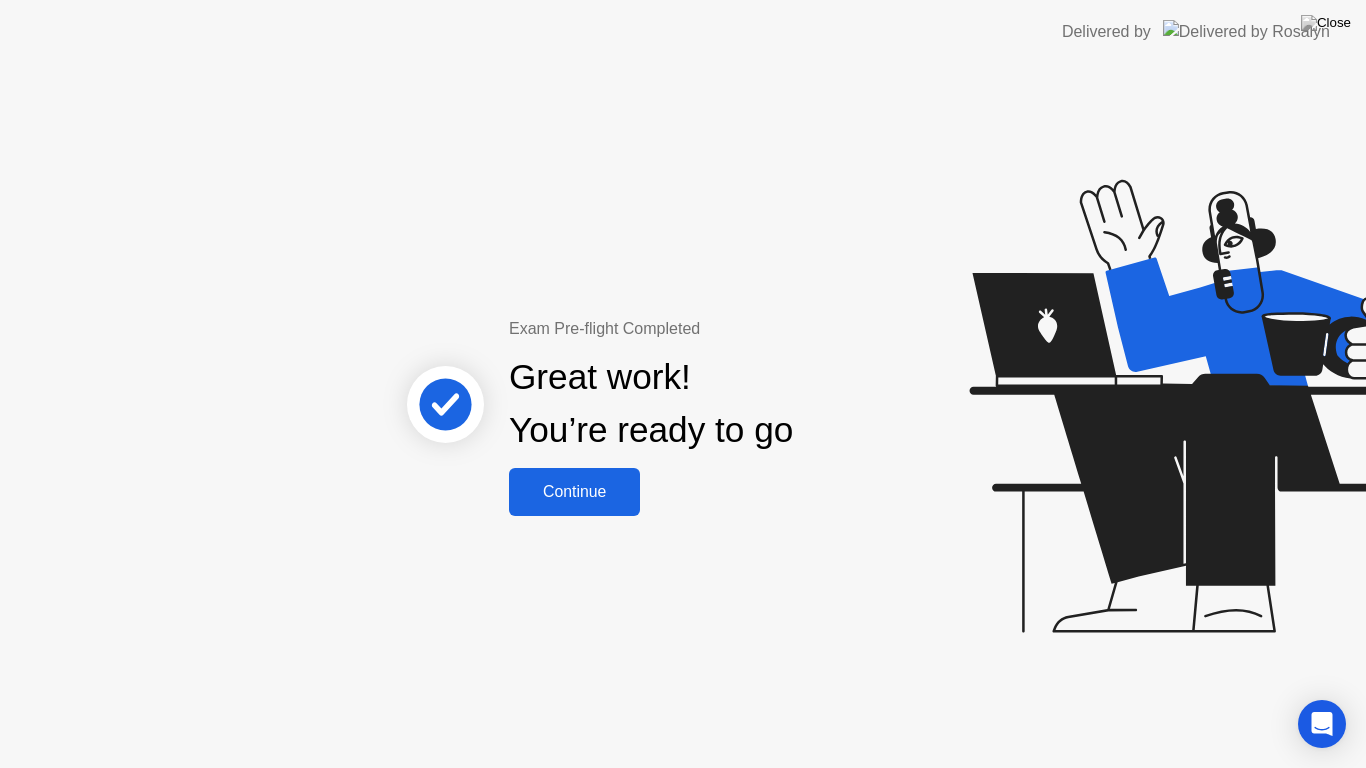 click on "Continue" 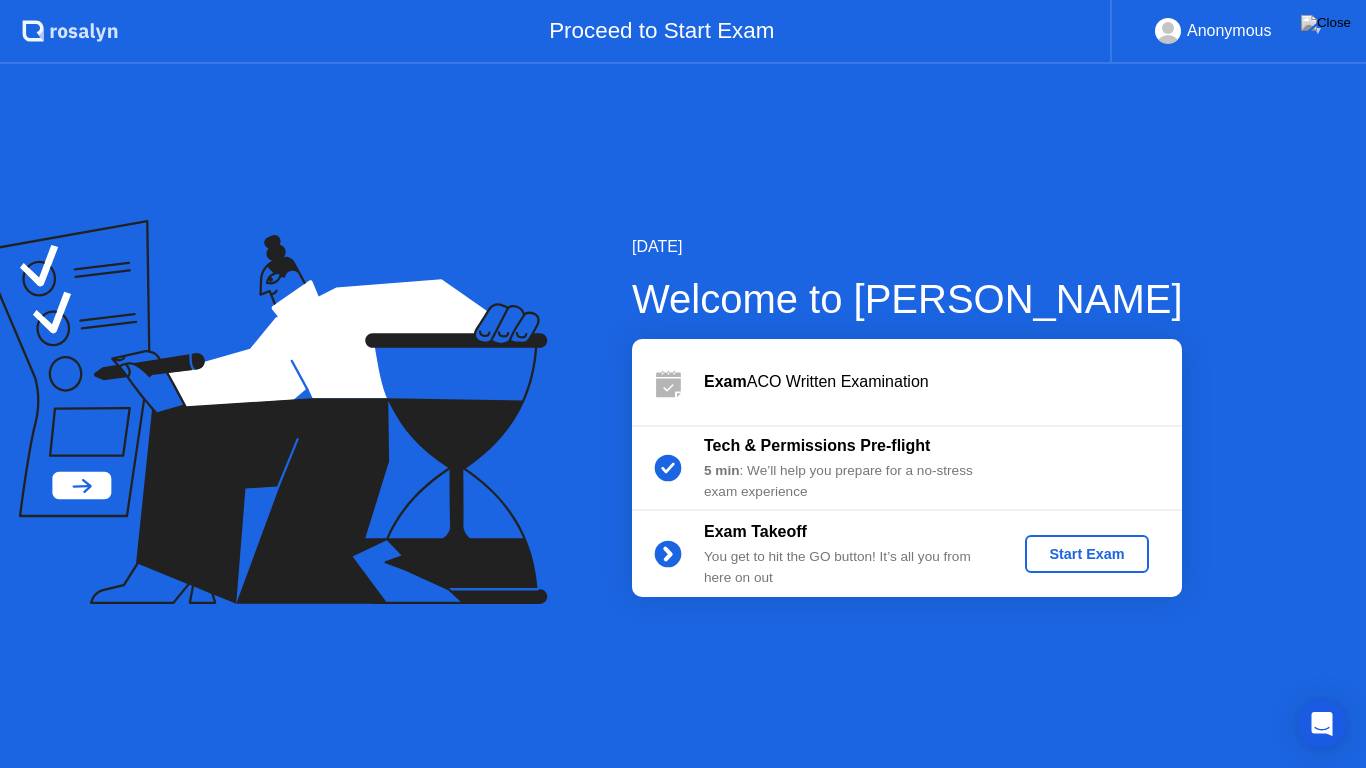click on "Start Exam" 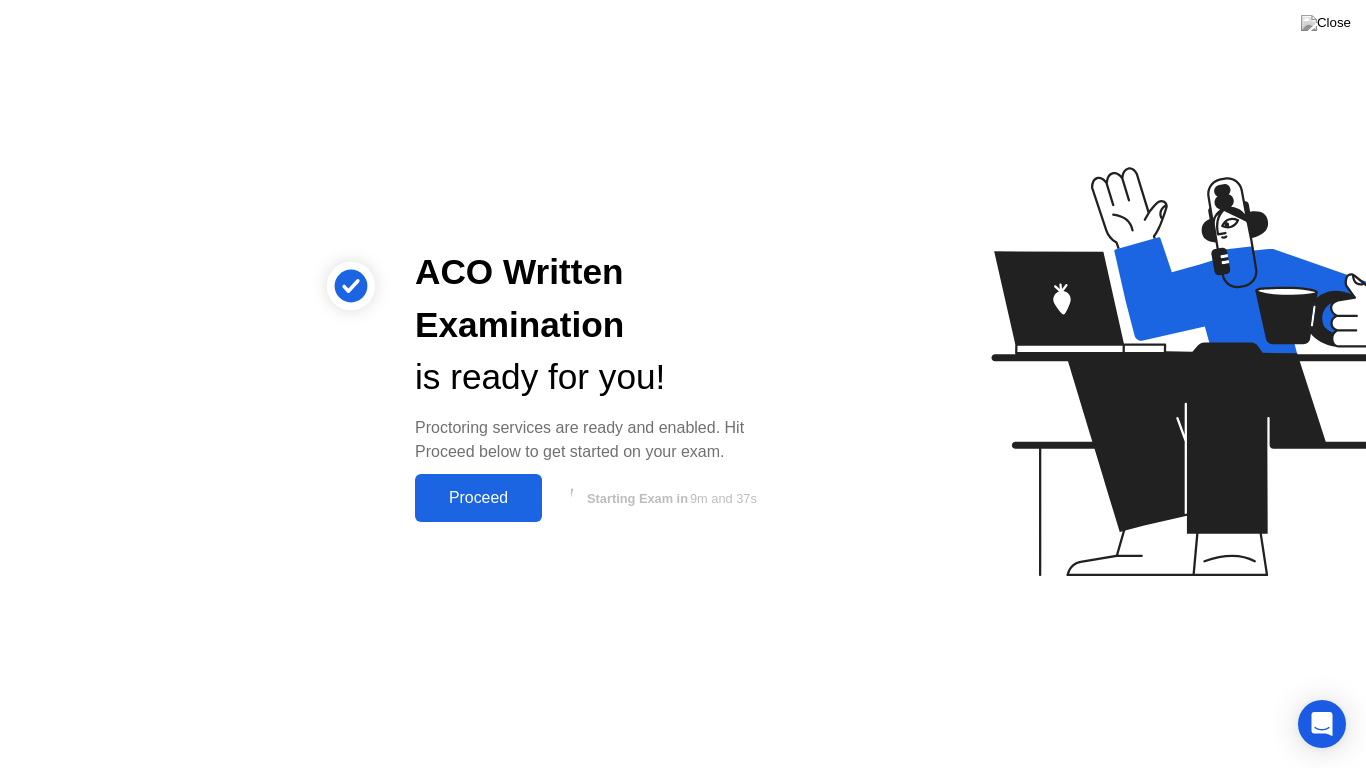 click on "Proceed" 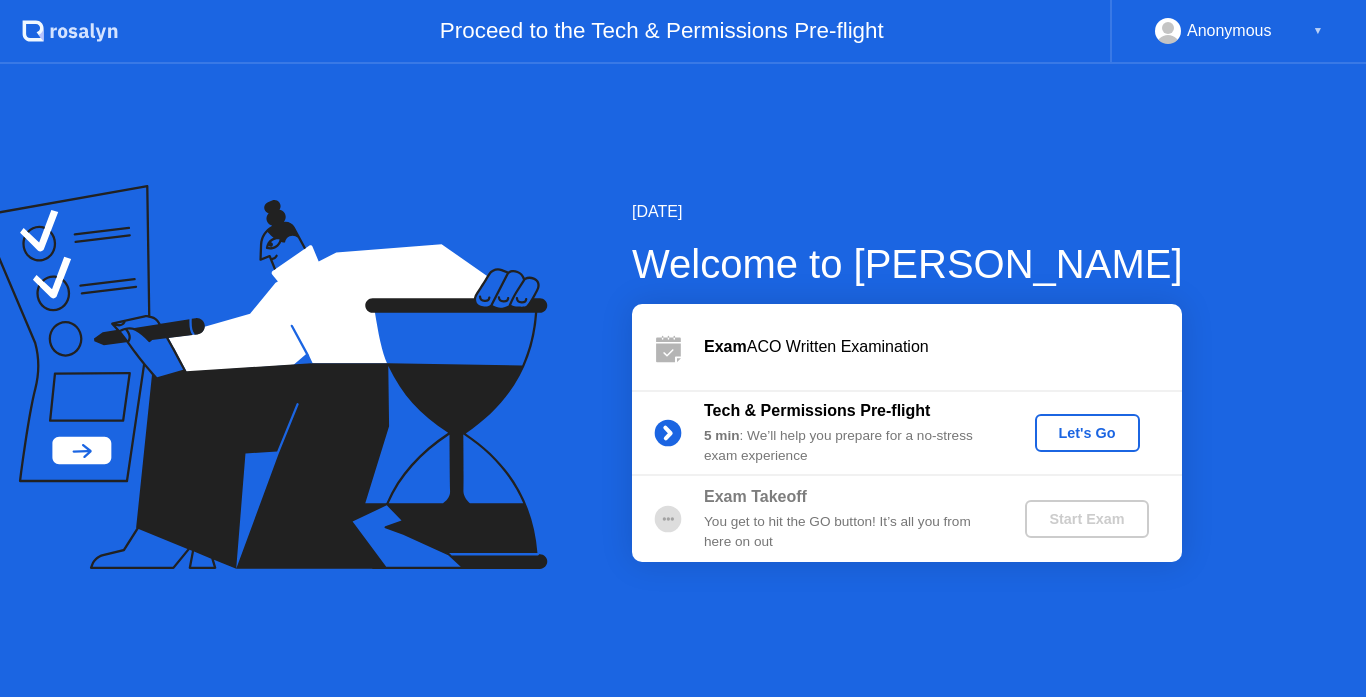 click on "Let's Go" 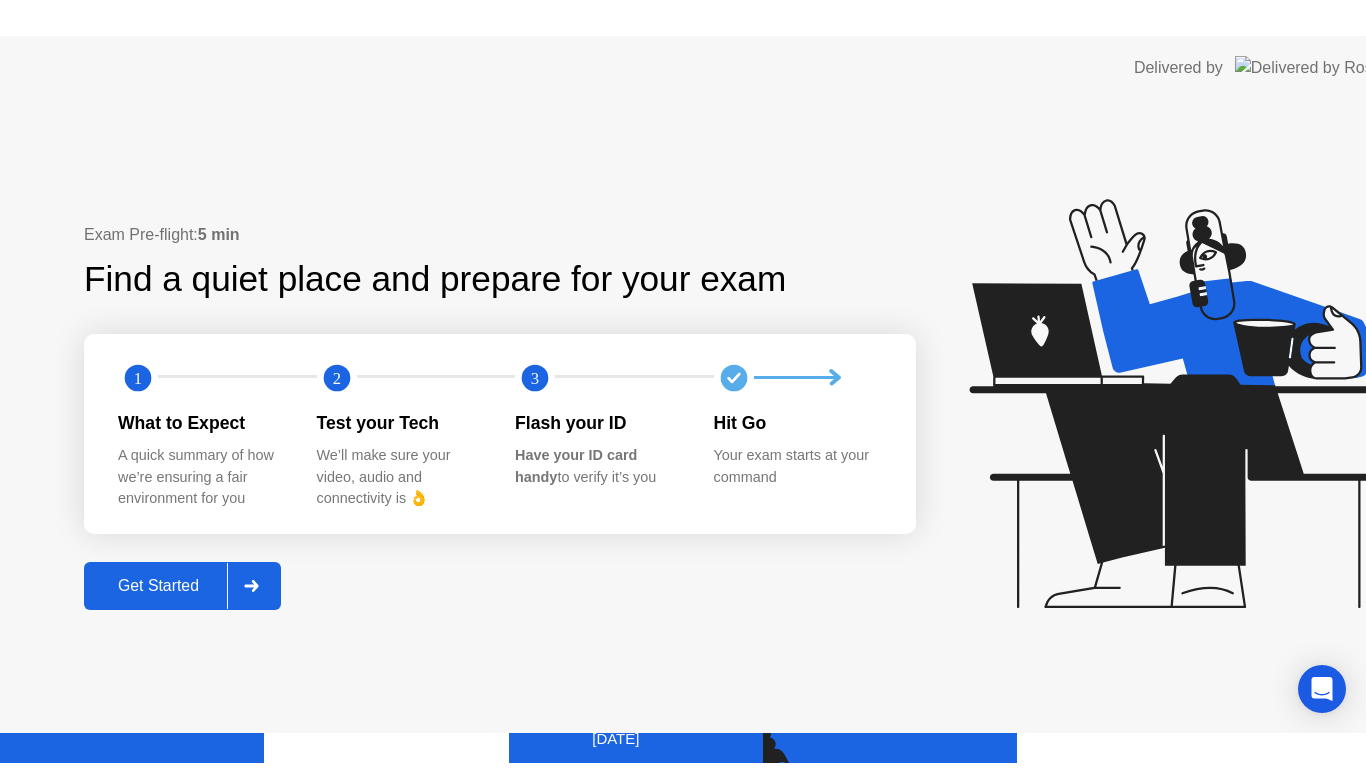 scroll, scrollTop: 0, scrollLeft: 0, axis: both 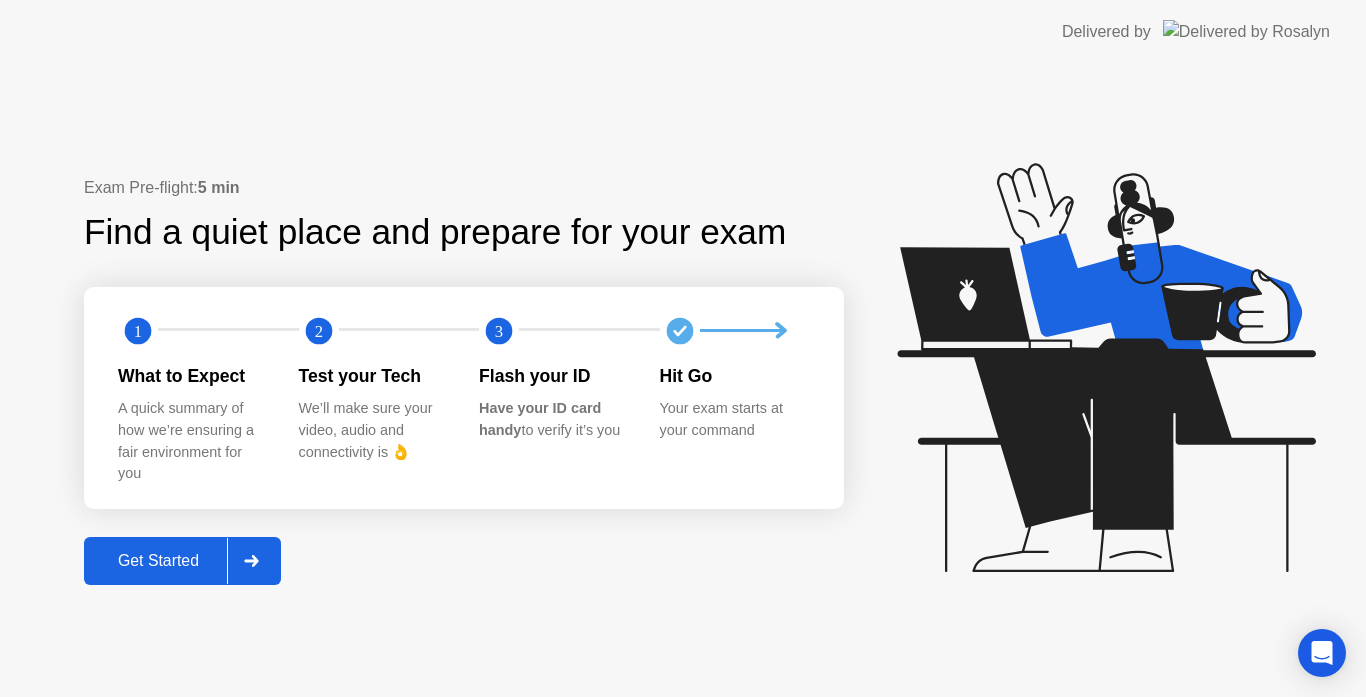 click on "Get Started" 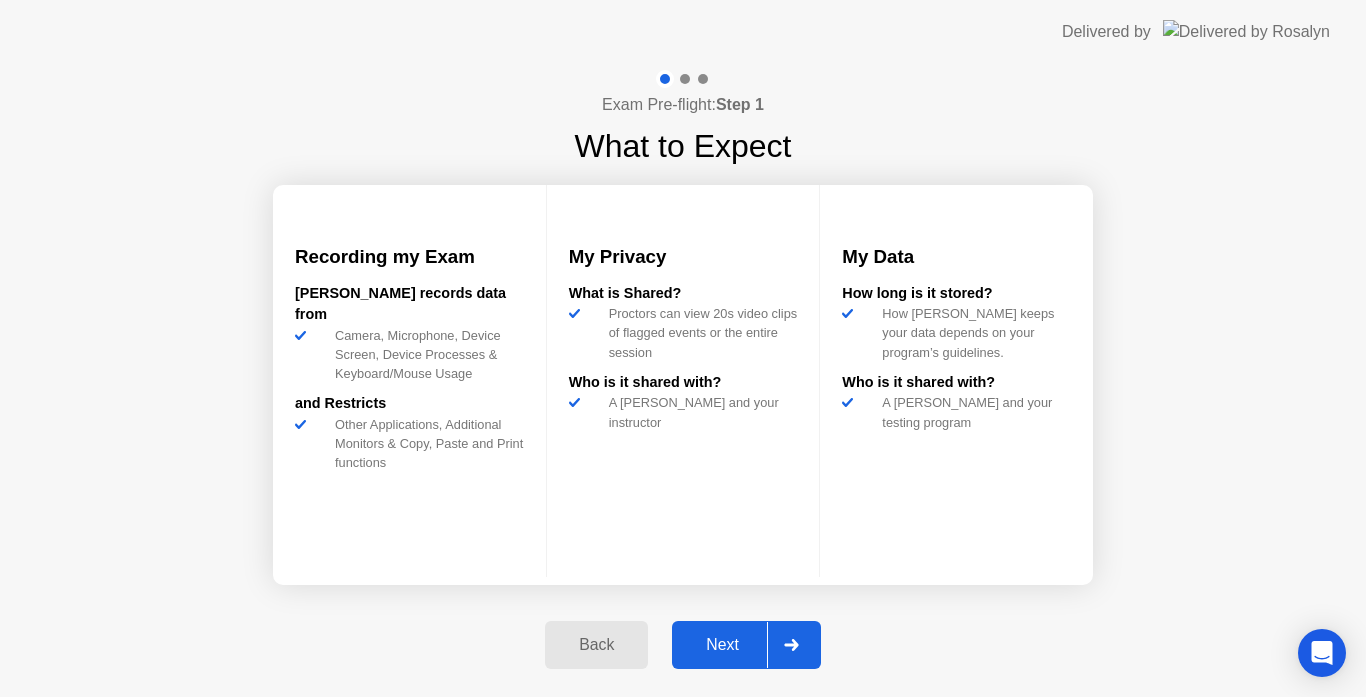 click on "Next" 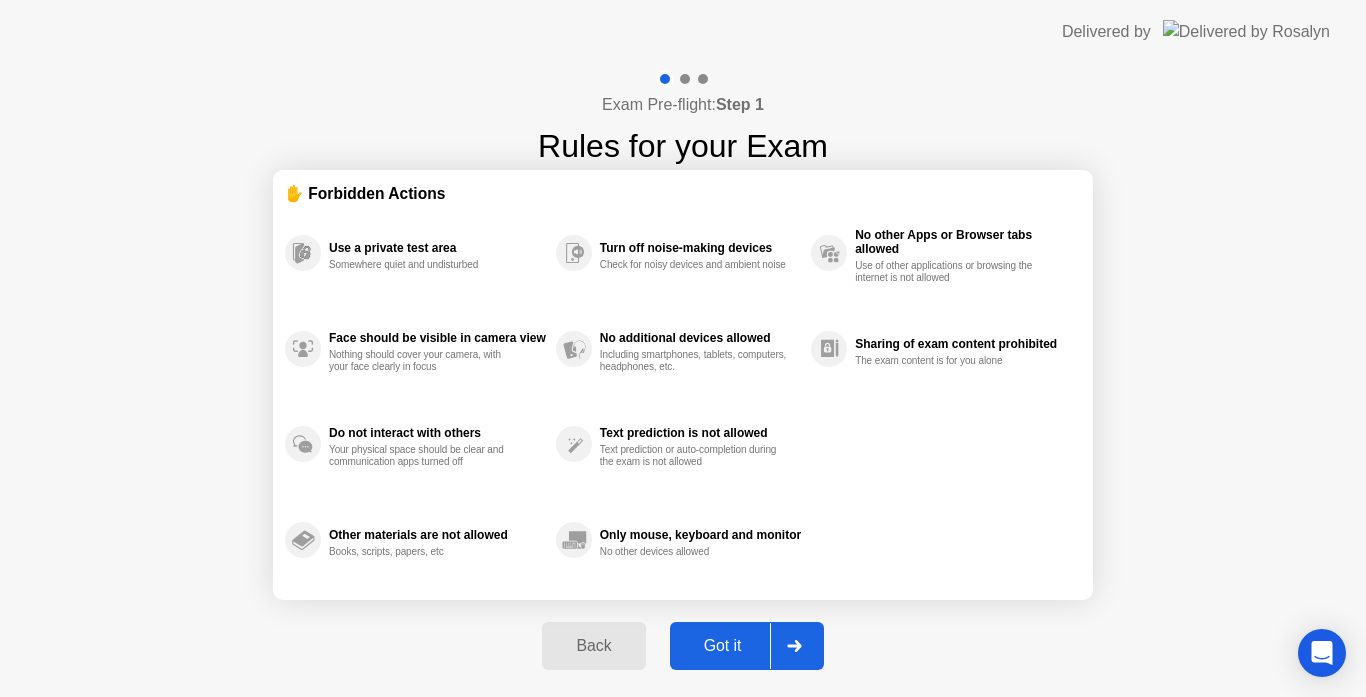 click on "Got it" 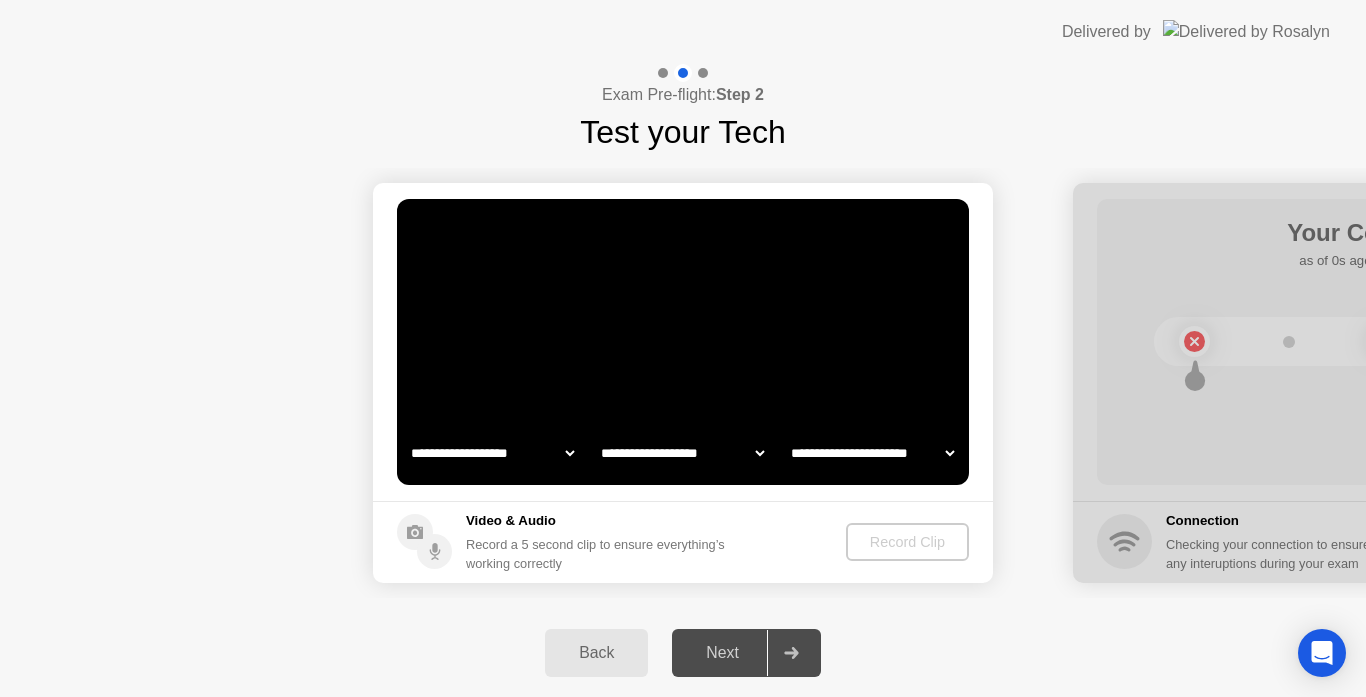 click on "Back" 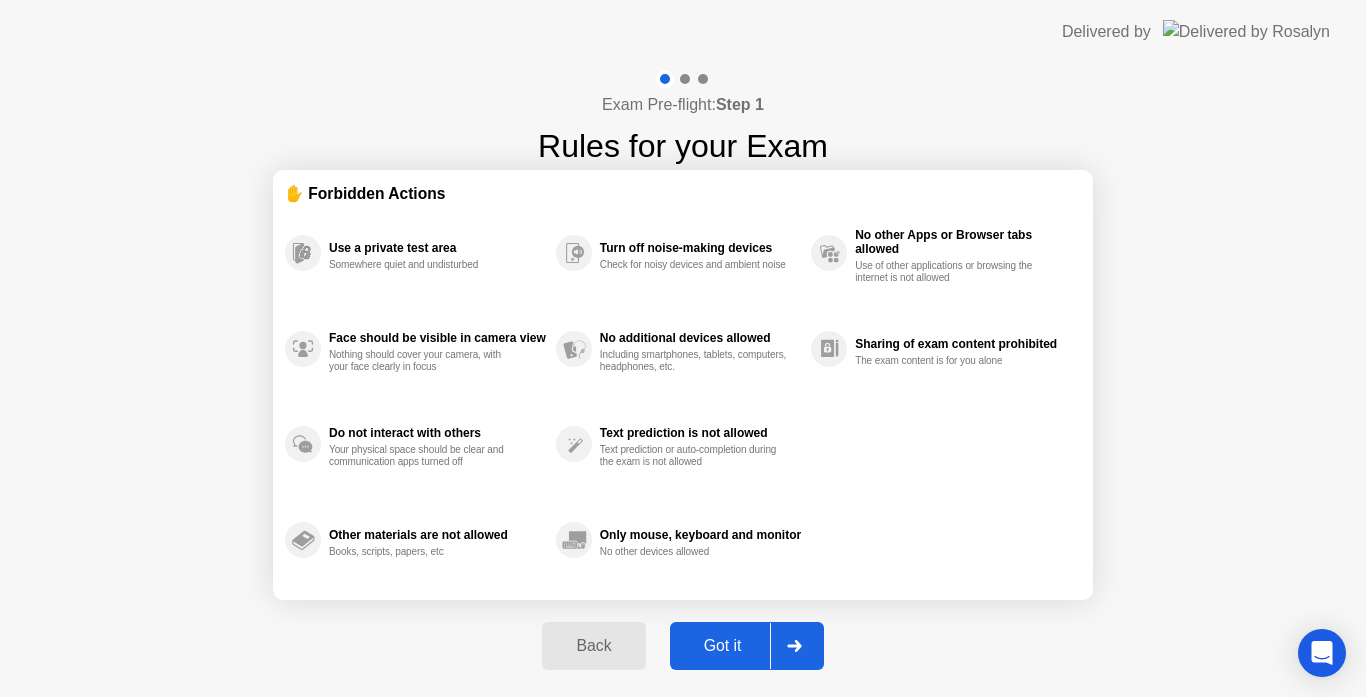 click on "Got it" 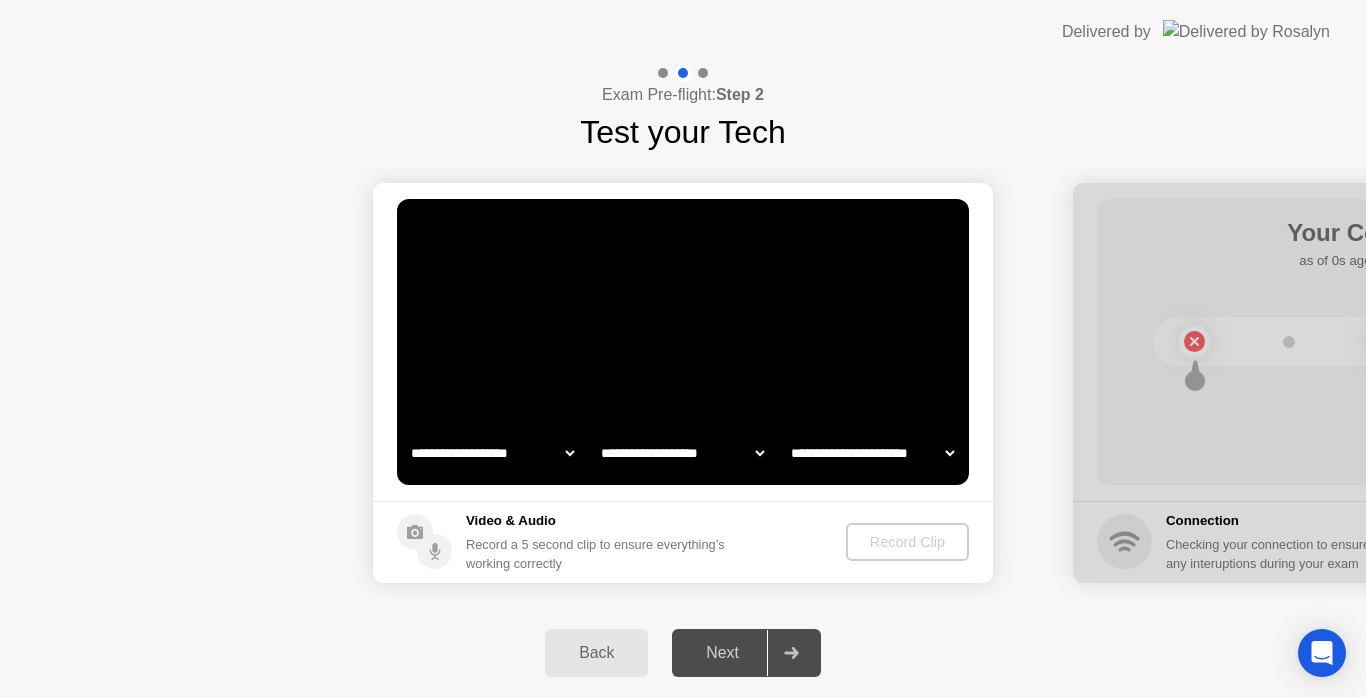 select on "*******" 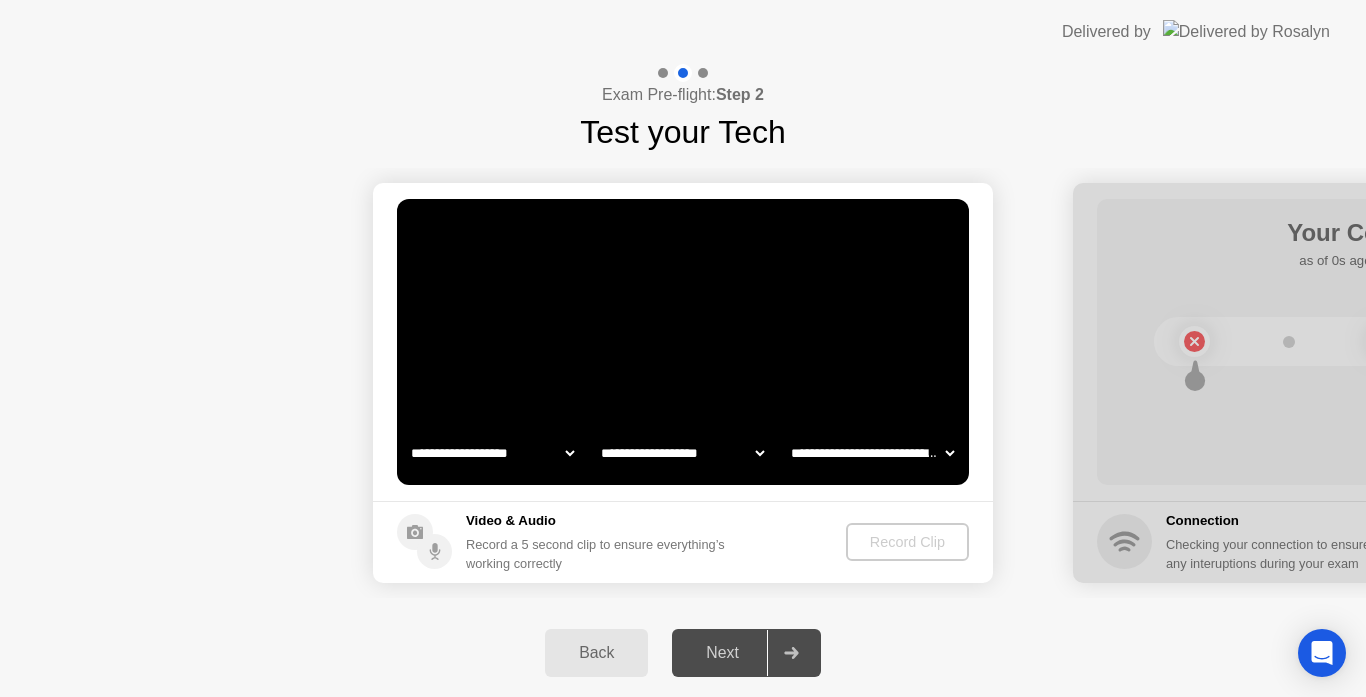 select on "**********" 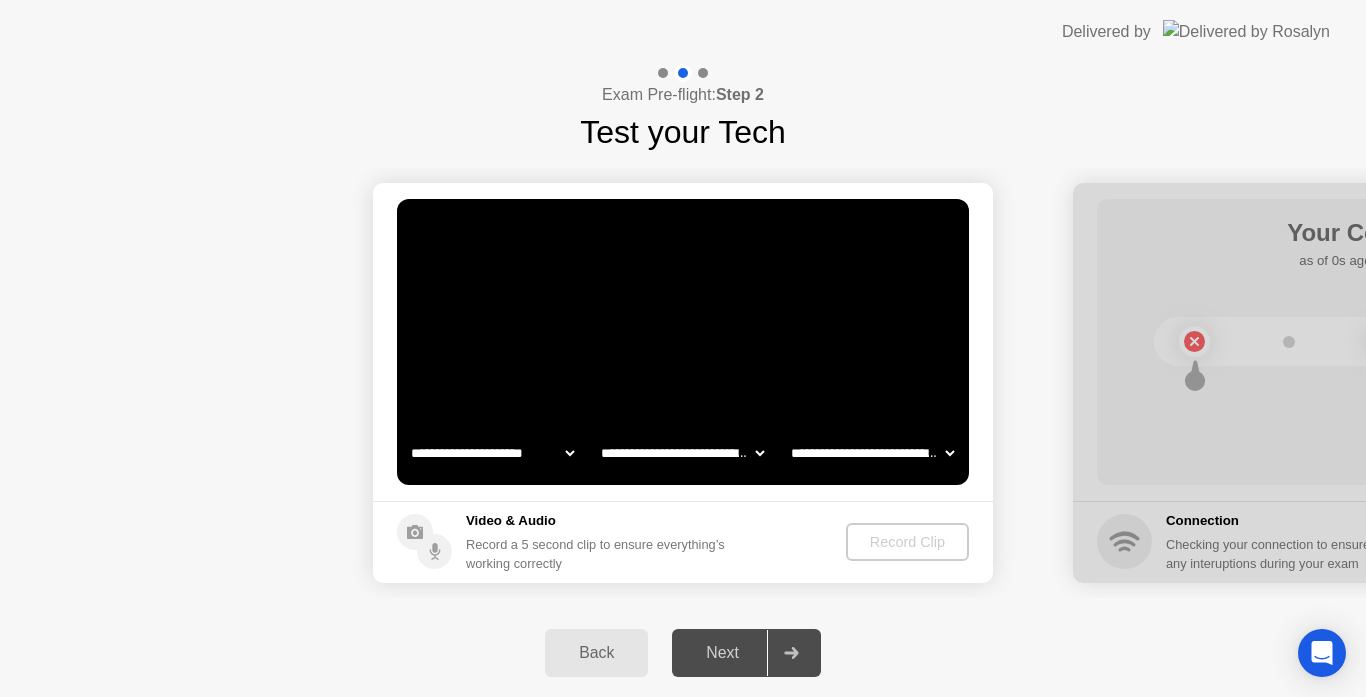click on "Back" 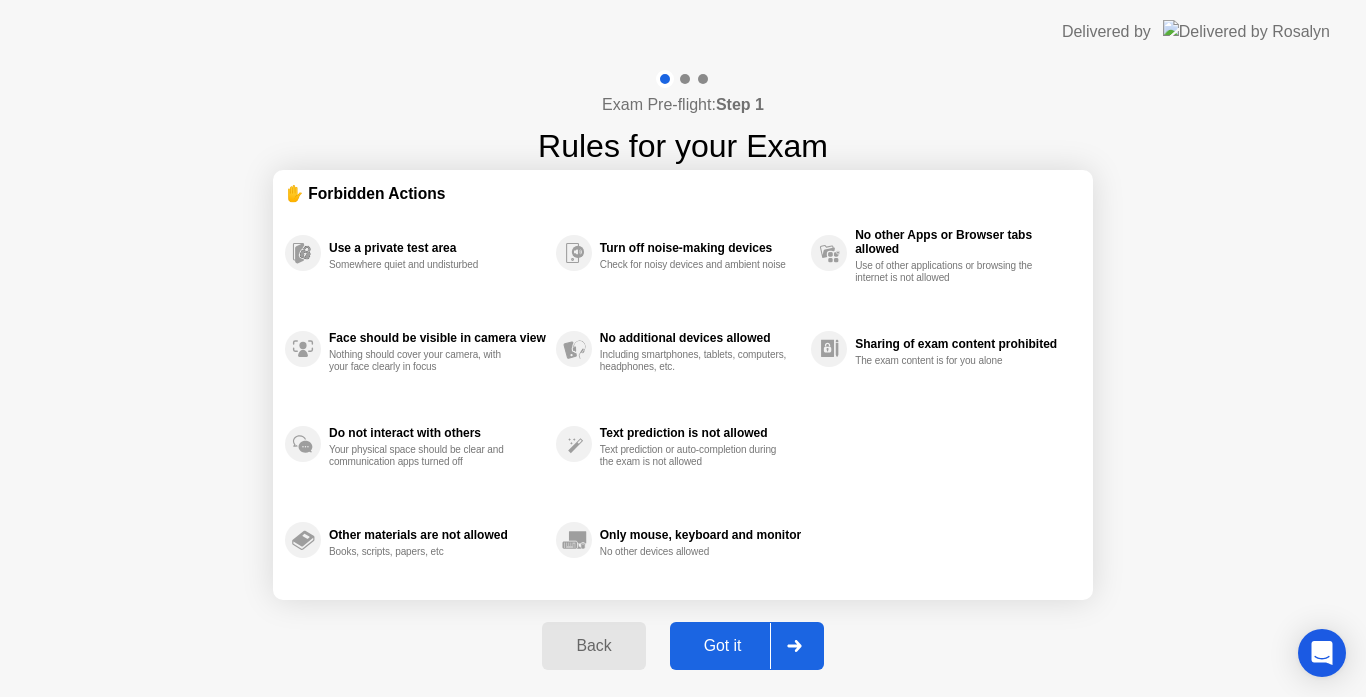 click on "Got it" 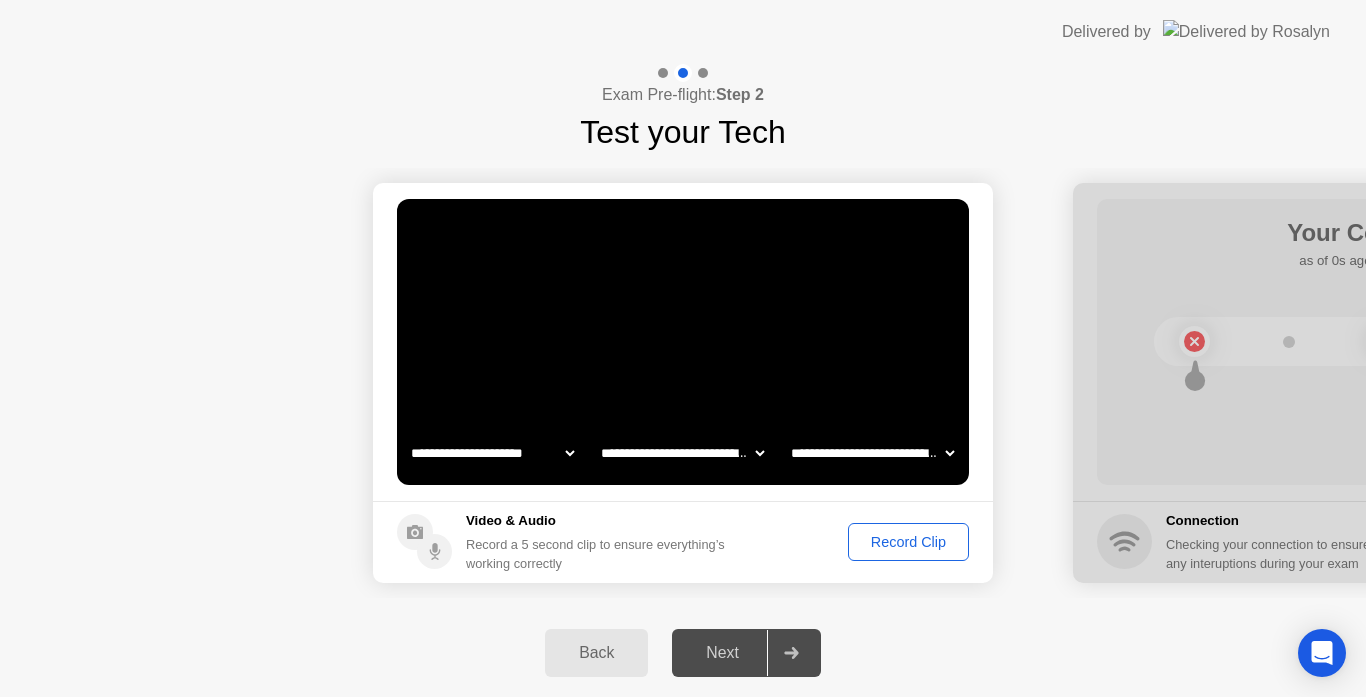 click on "Record Clip" 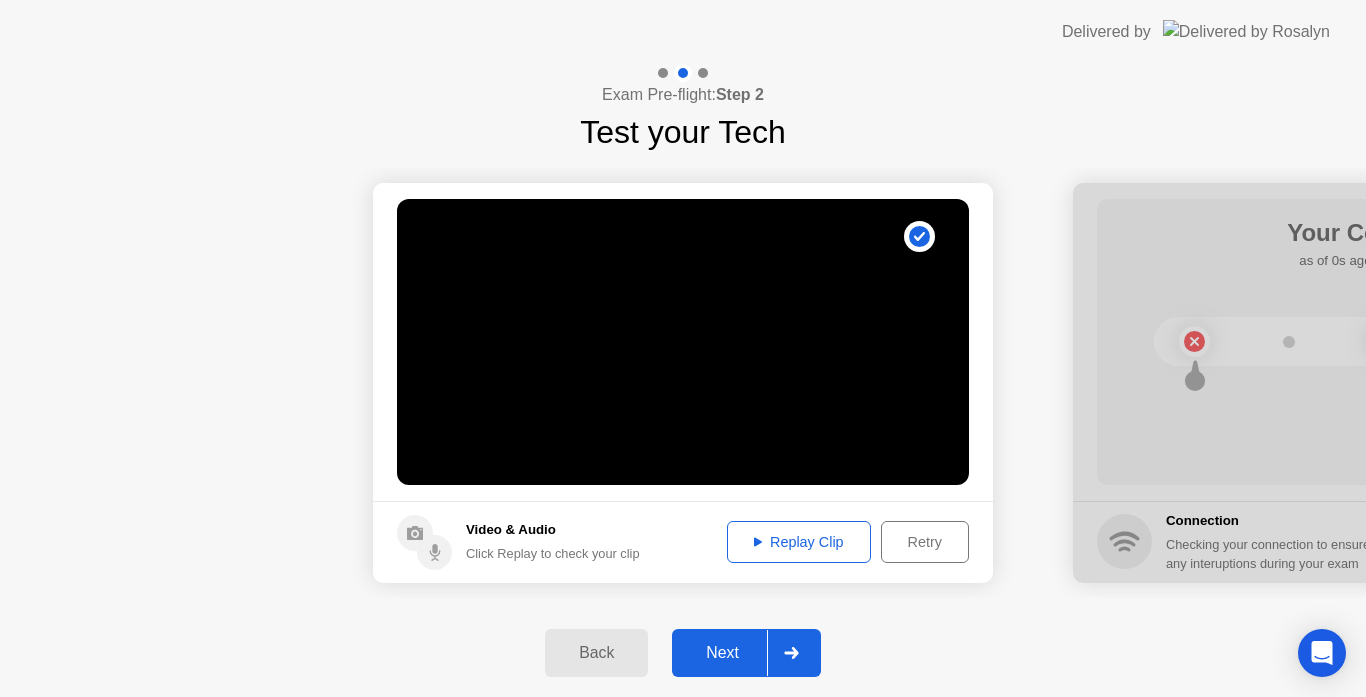 click on "Replay Clip" 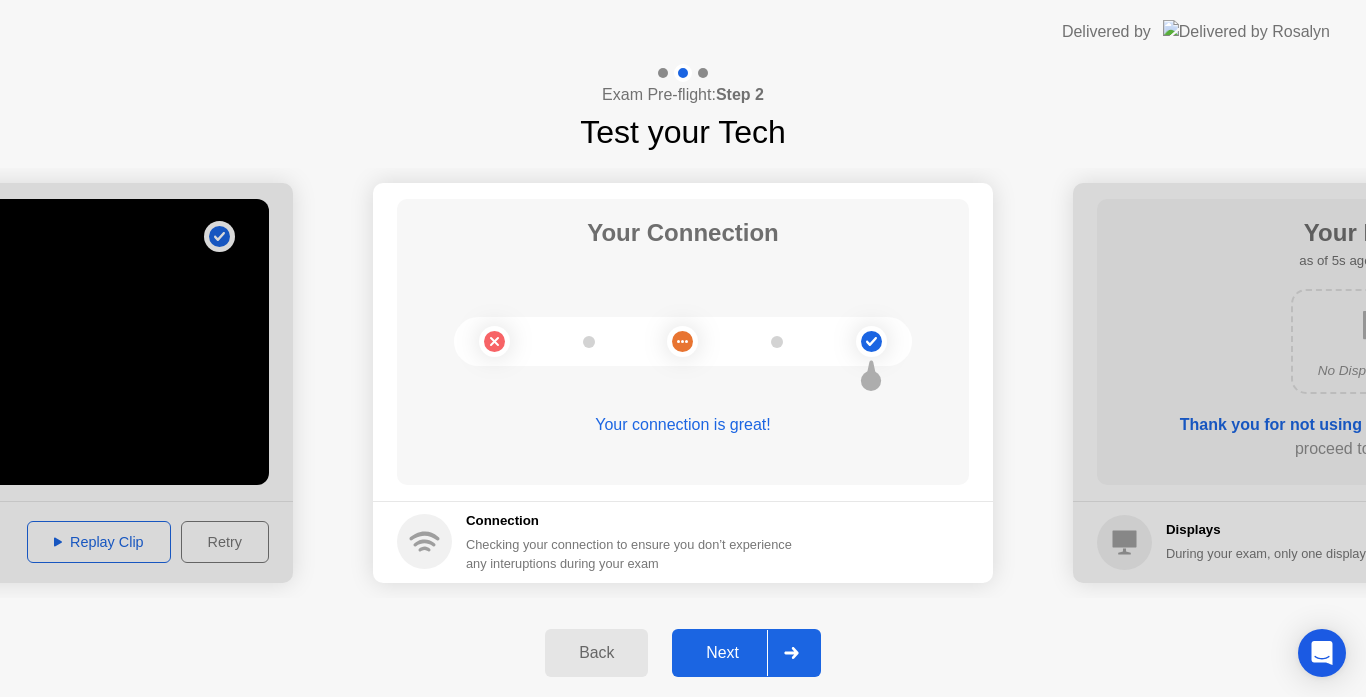 click 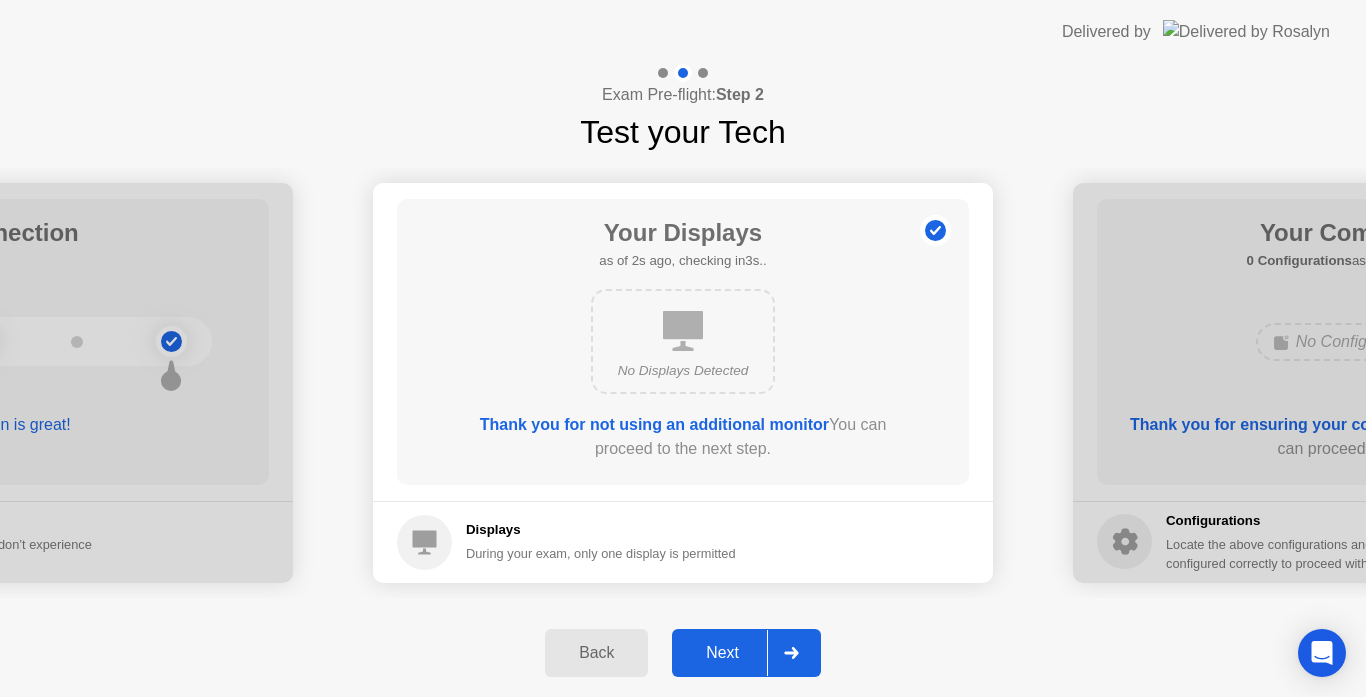 click 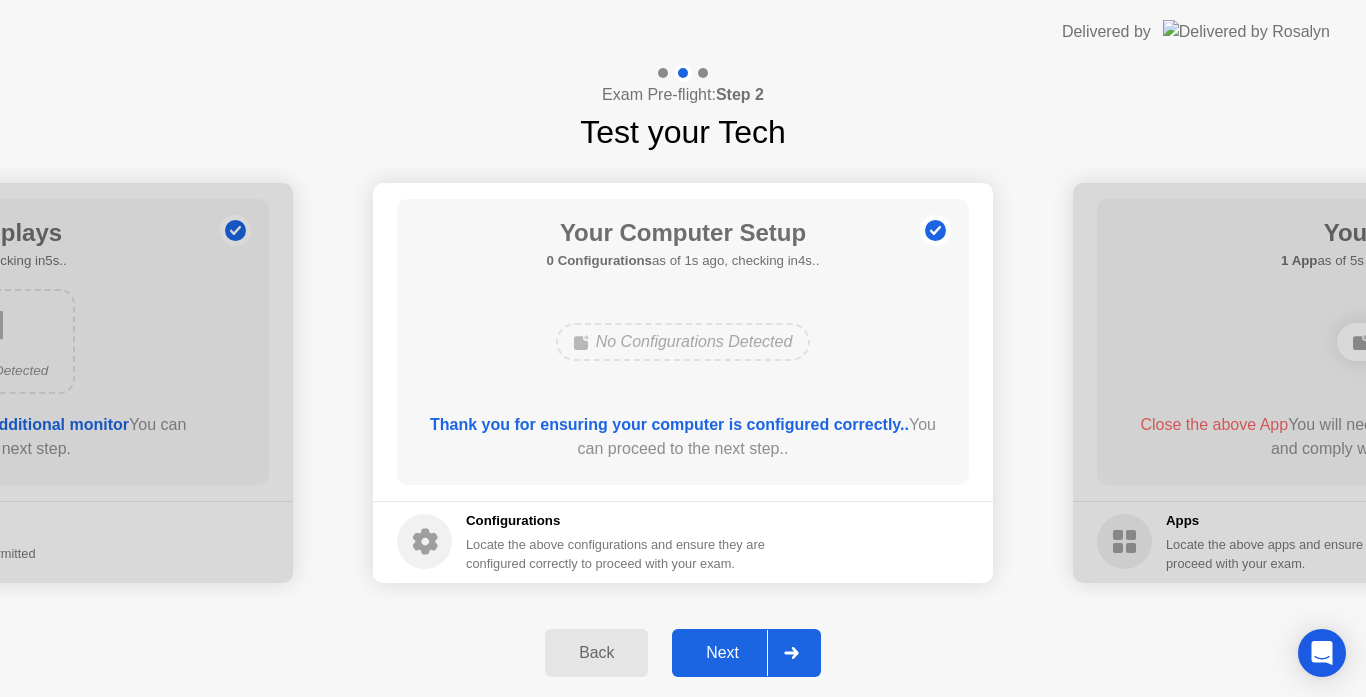 click 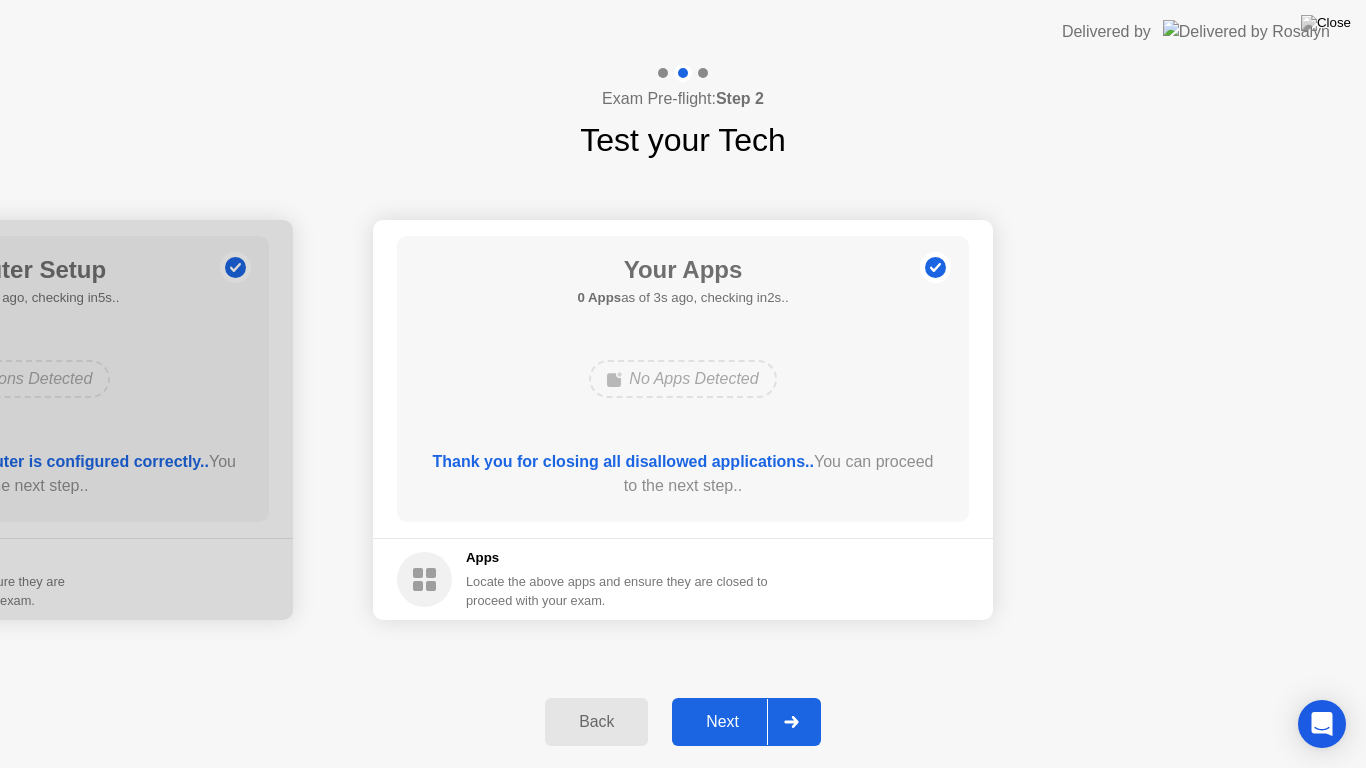 click on "Next" 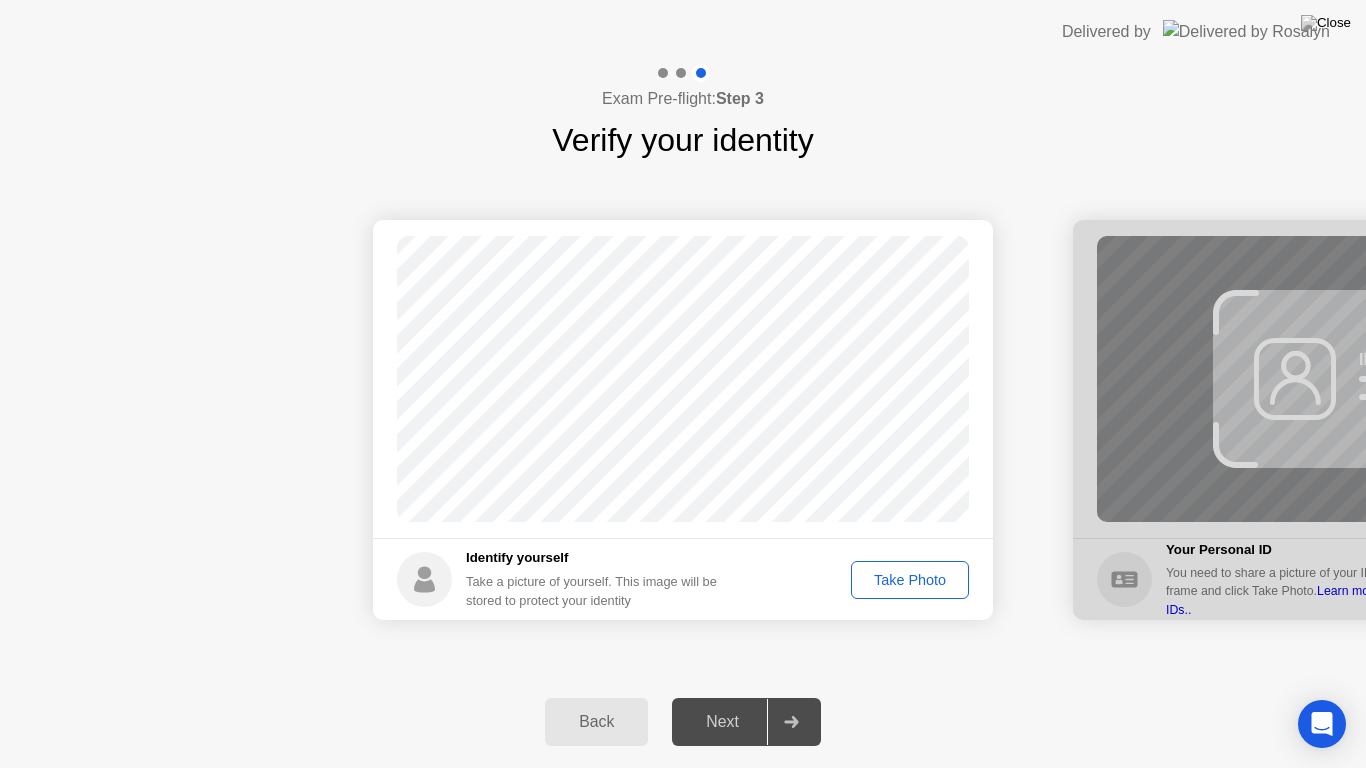 click on "Take Photo" 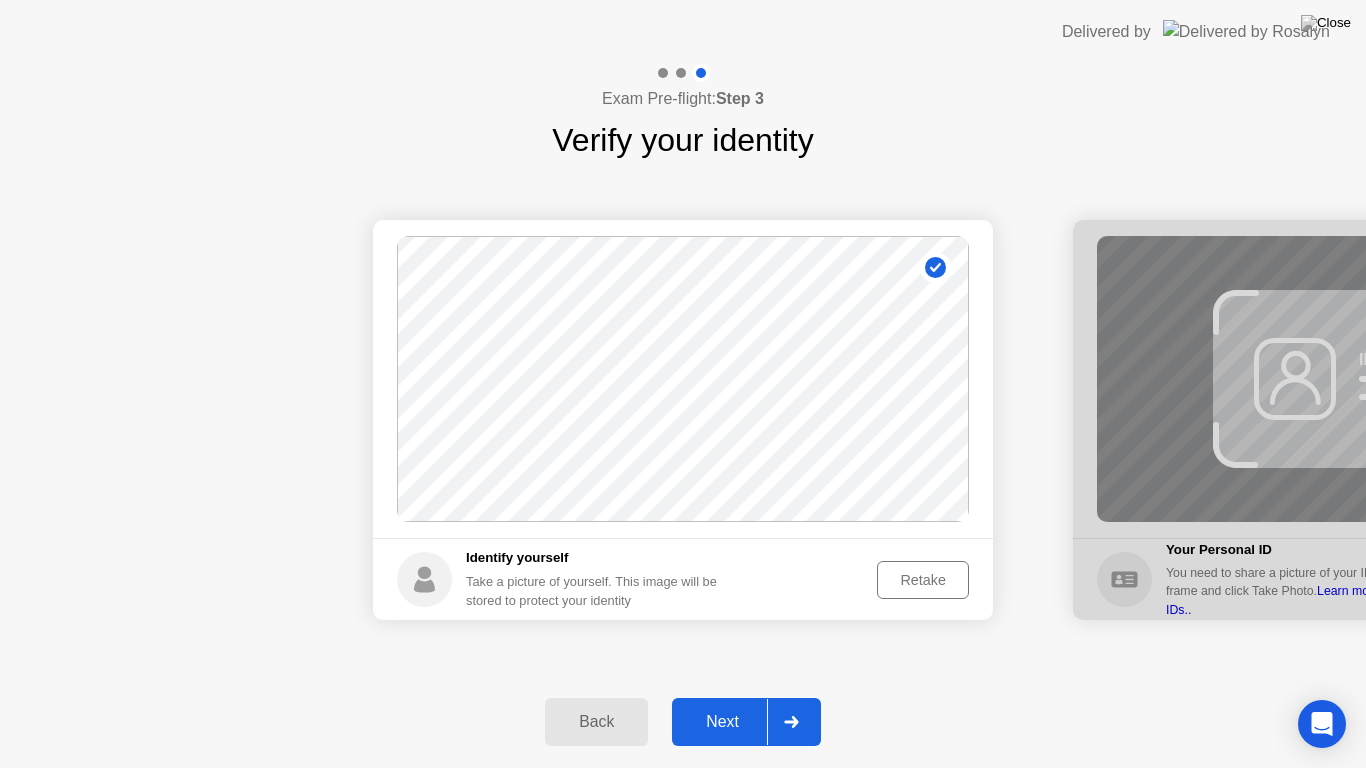 click on "Next" 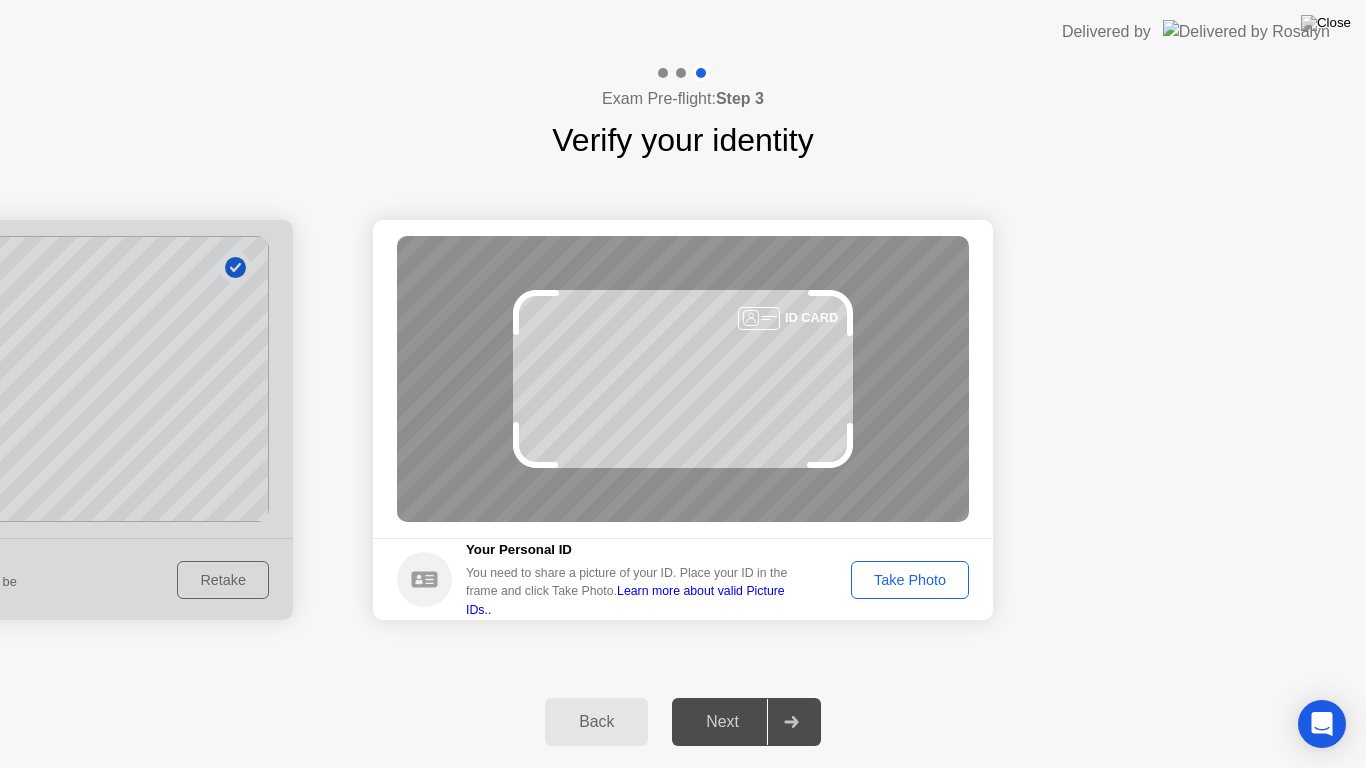 click on "Take Photo" 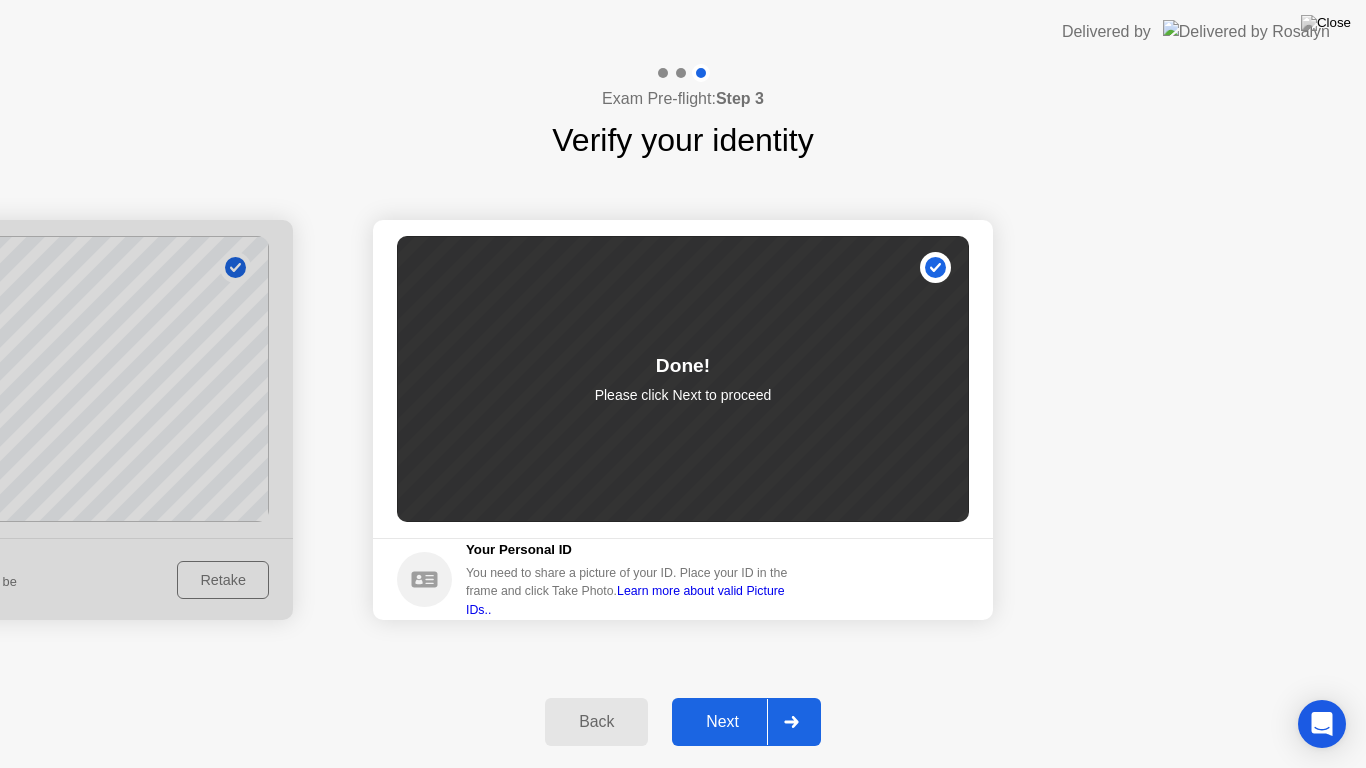 click on "Next" 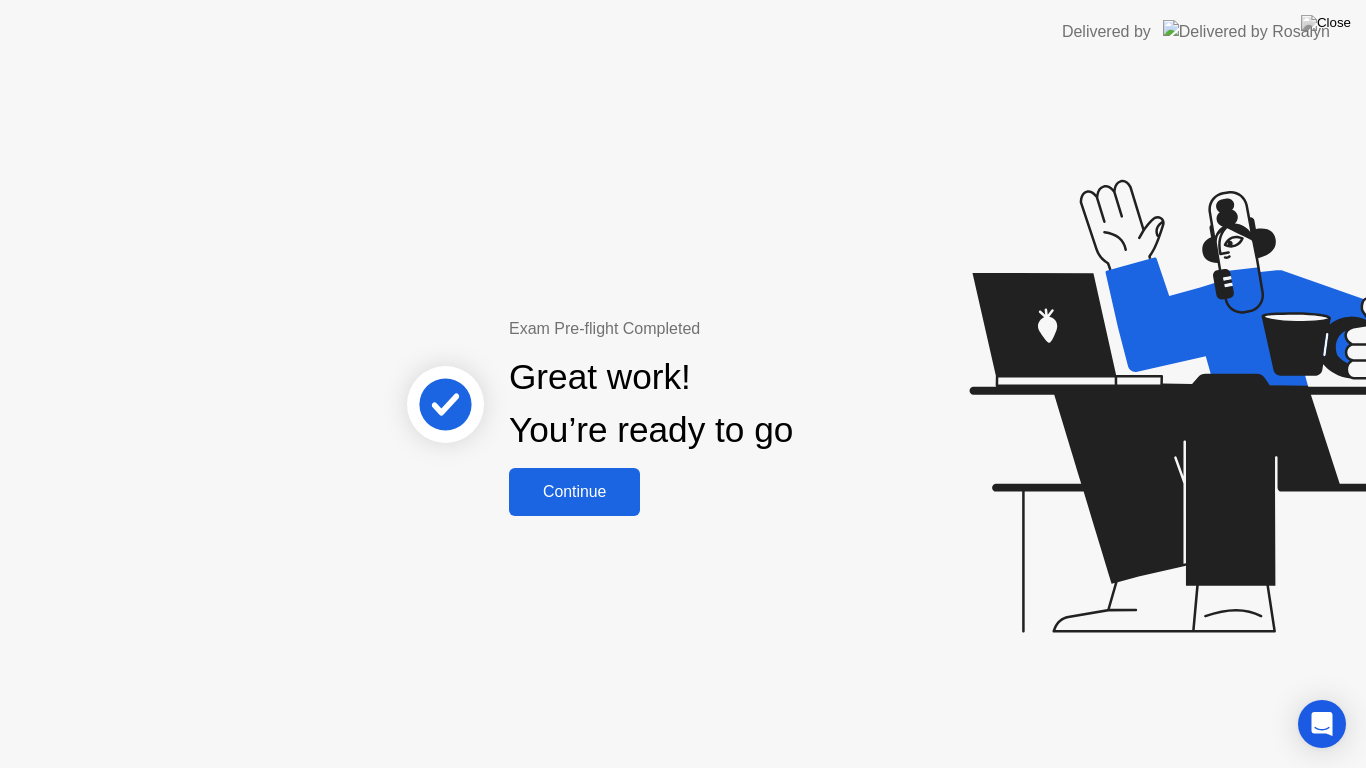click on "Continue" 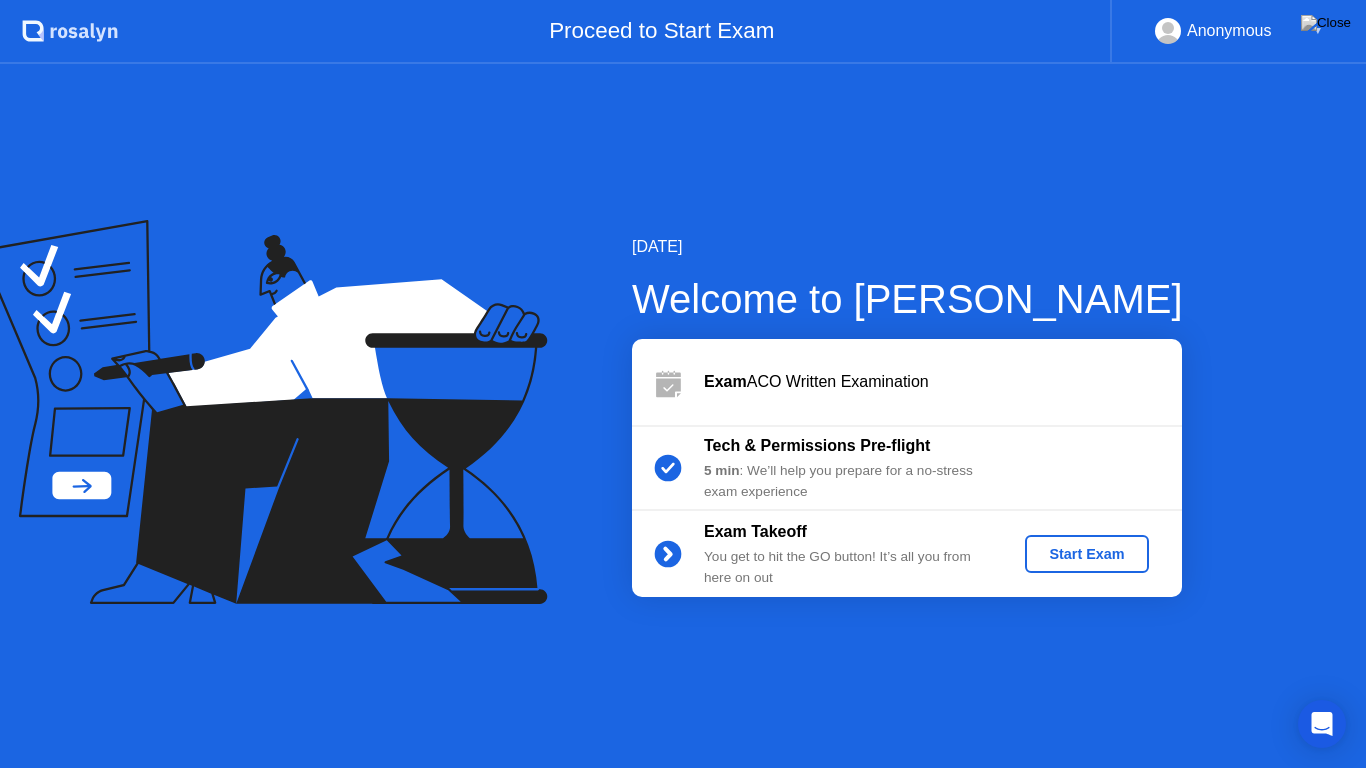 click on "Start Exam" 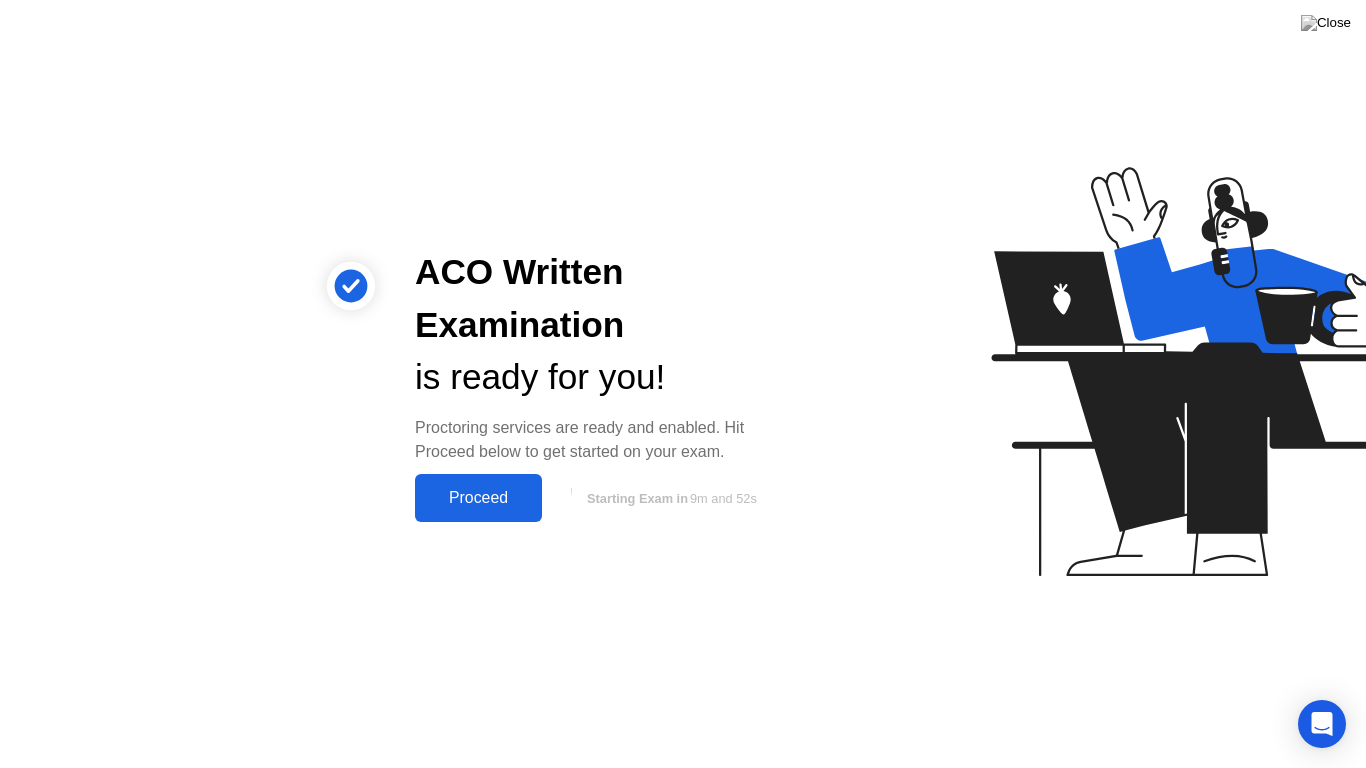 click on "Proceed" 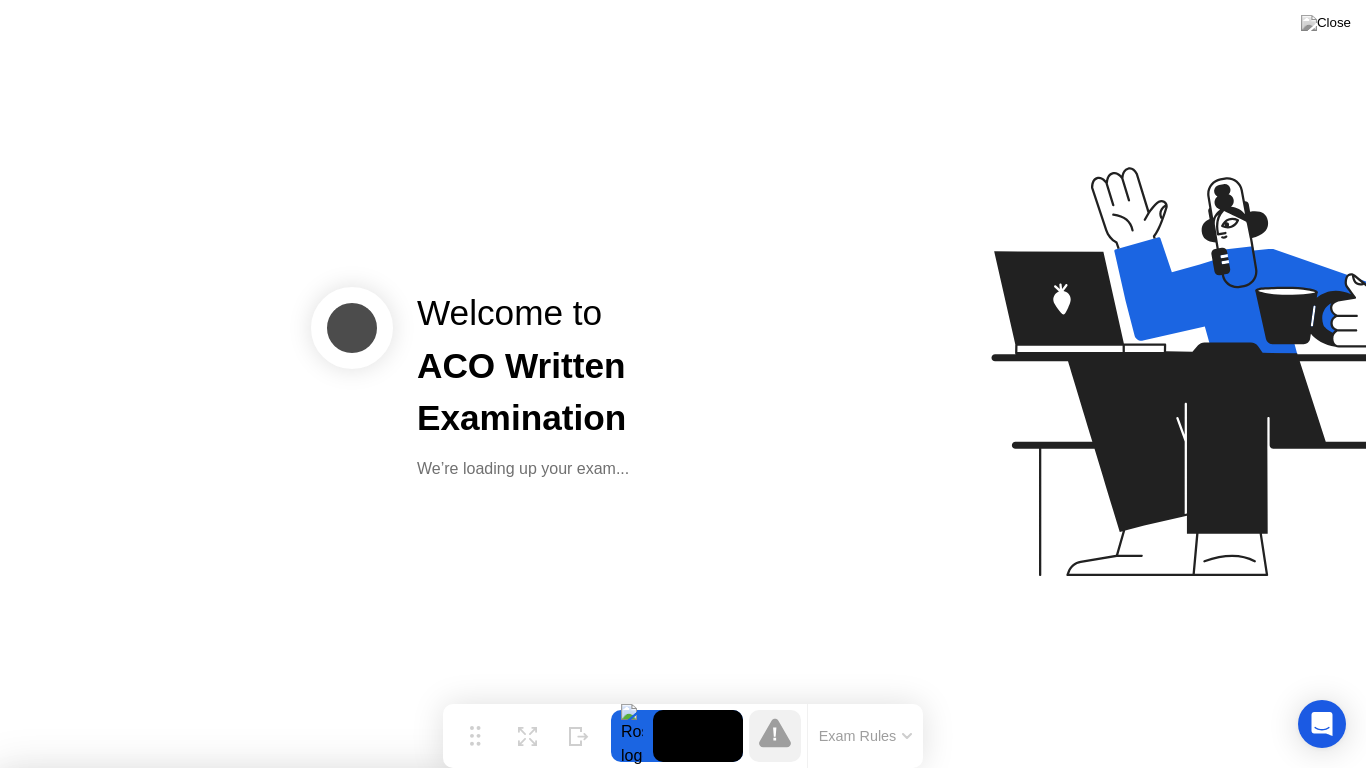 click on "Close App" at bounding box center [400, 1124] 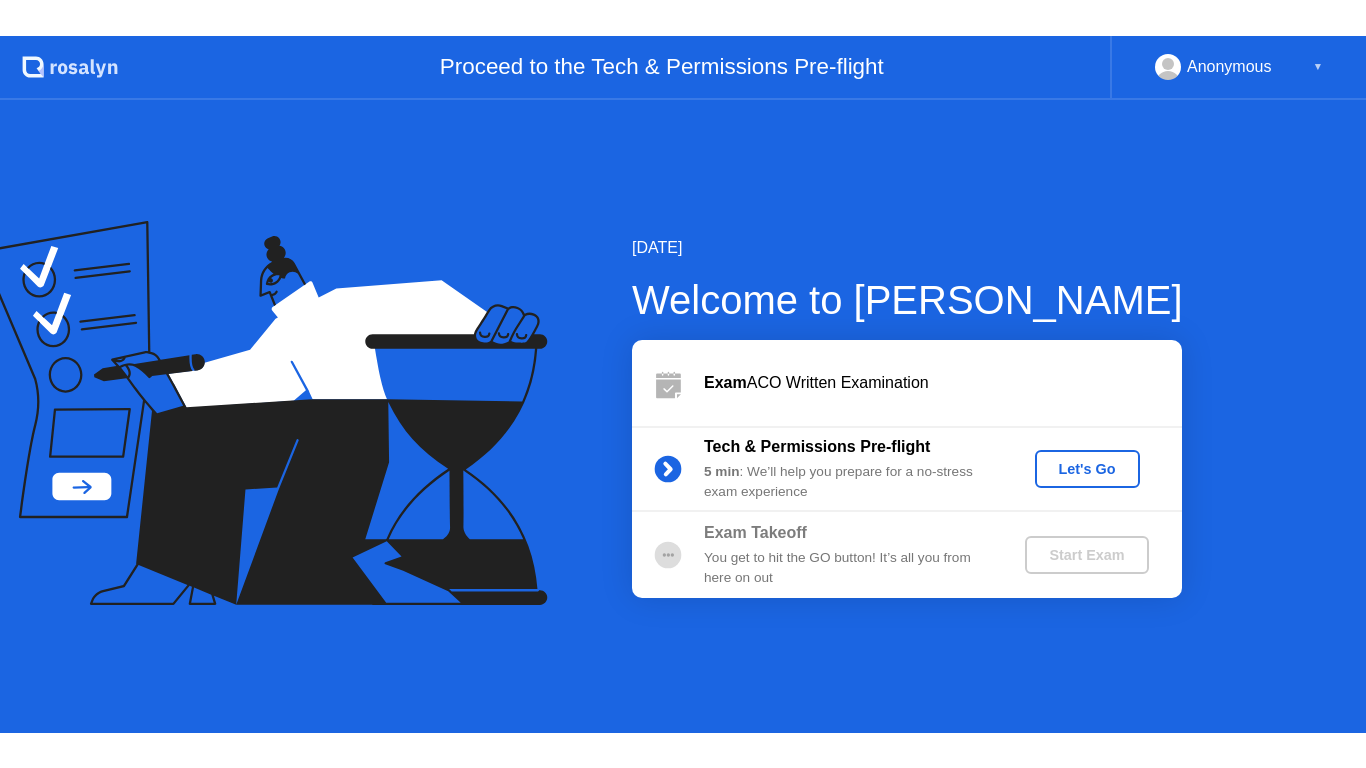 scroll, scrollTop: 0, scrollLeft: 0, axis: both 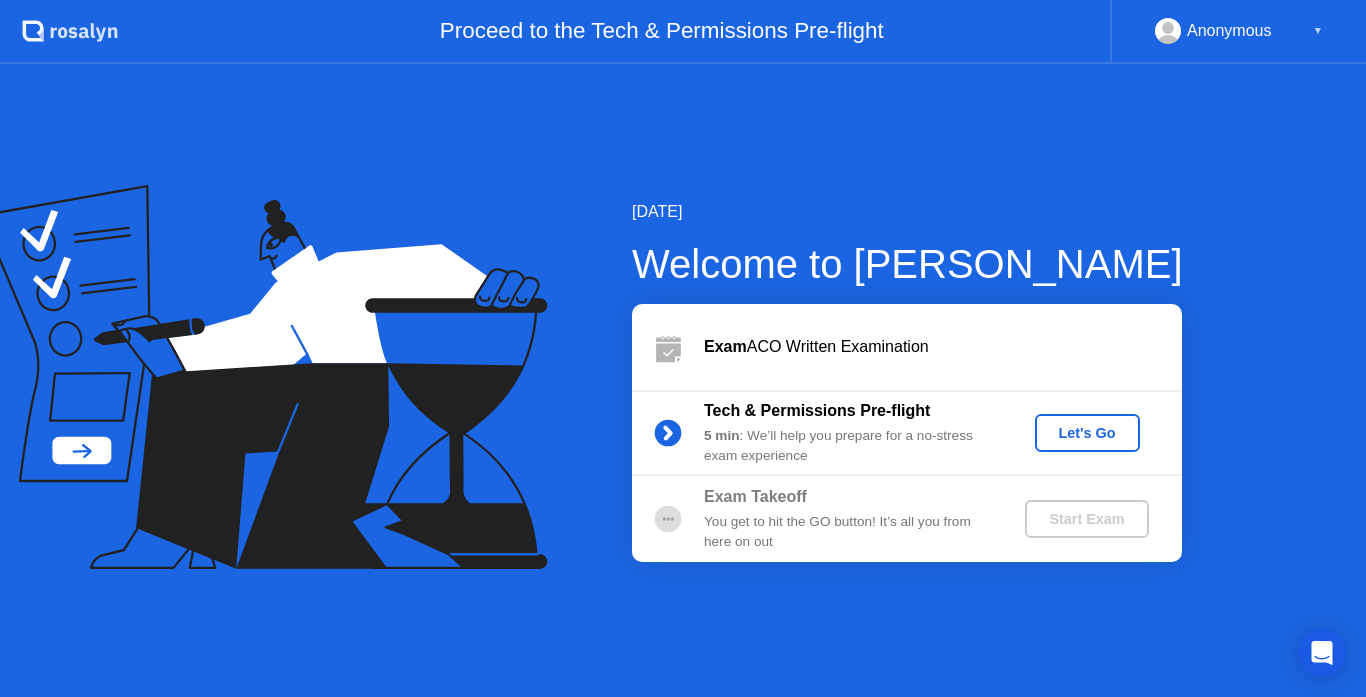 click on "Let's Go" 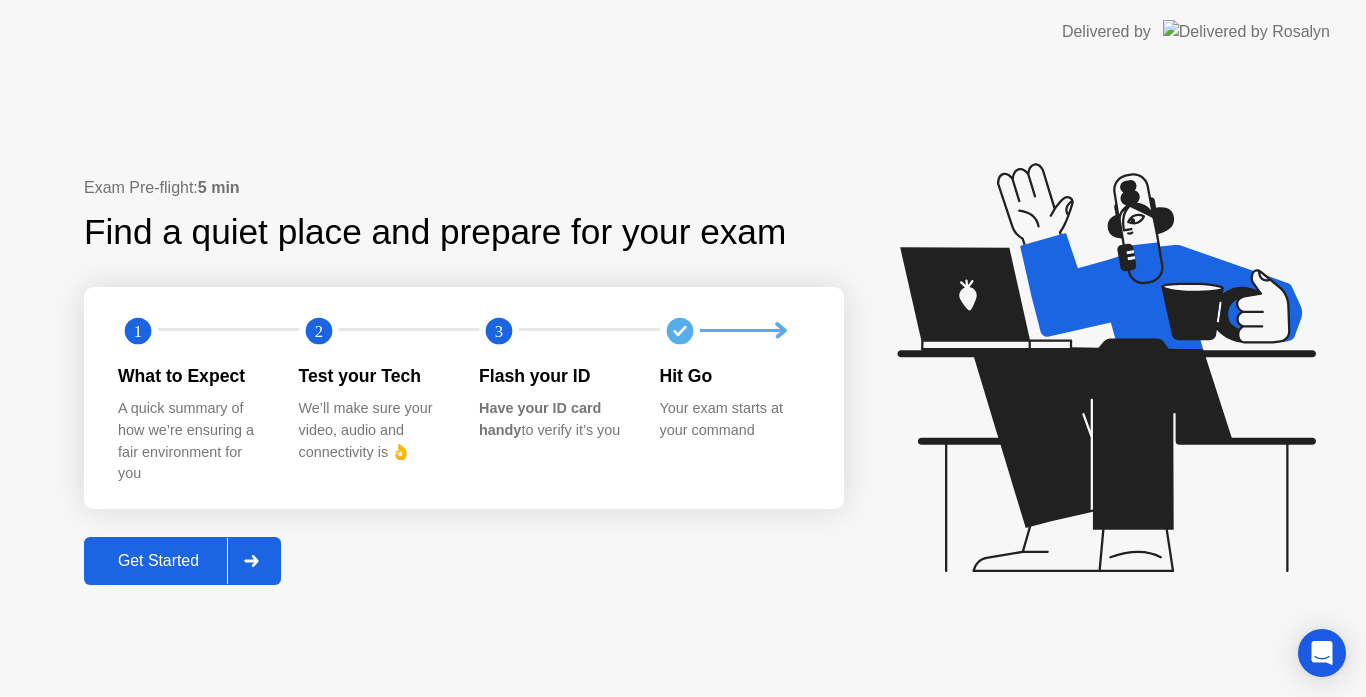 click on "Get Started" 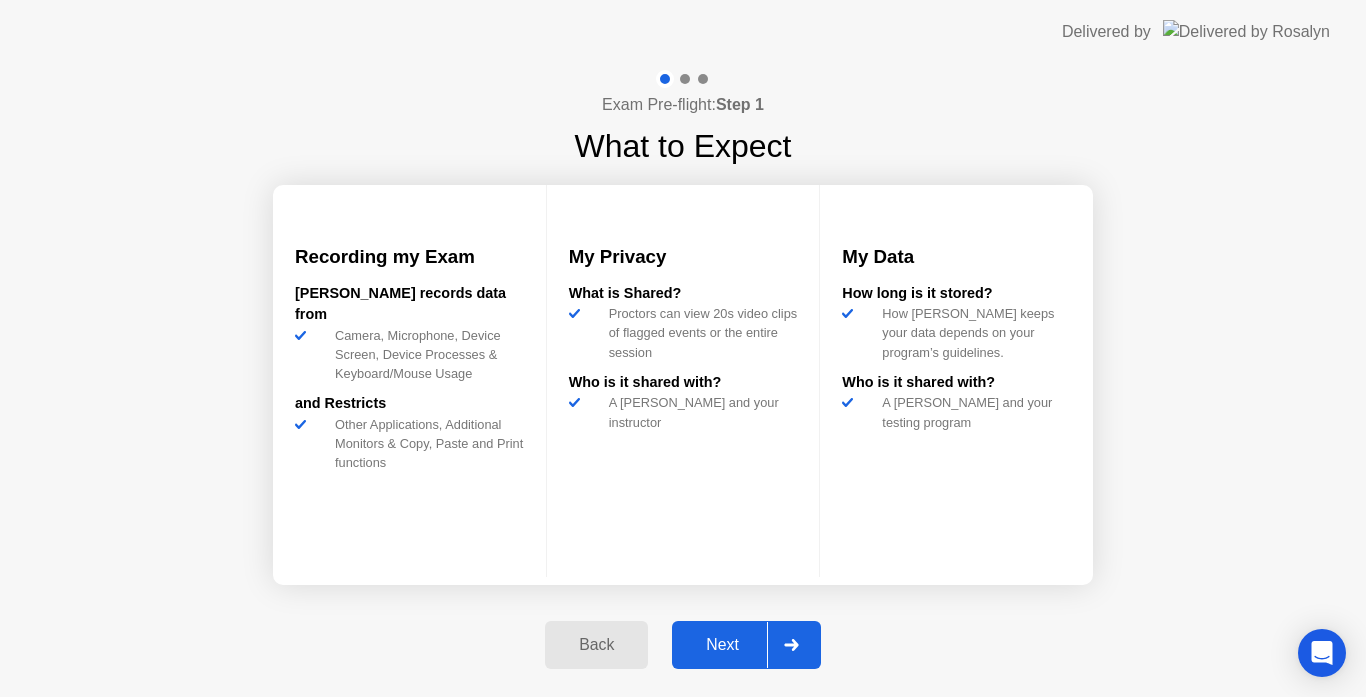 click on "Next" 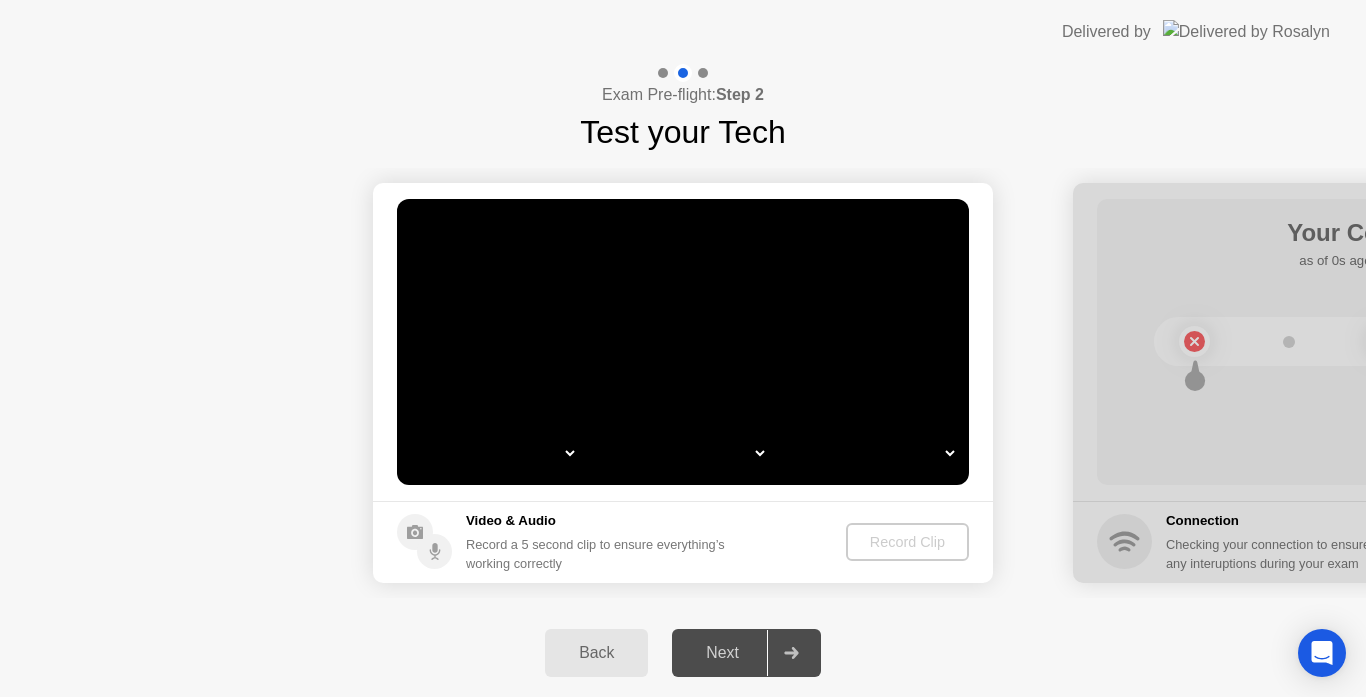 select on "*" 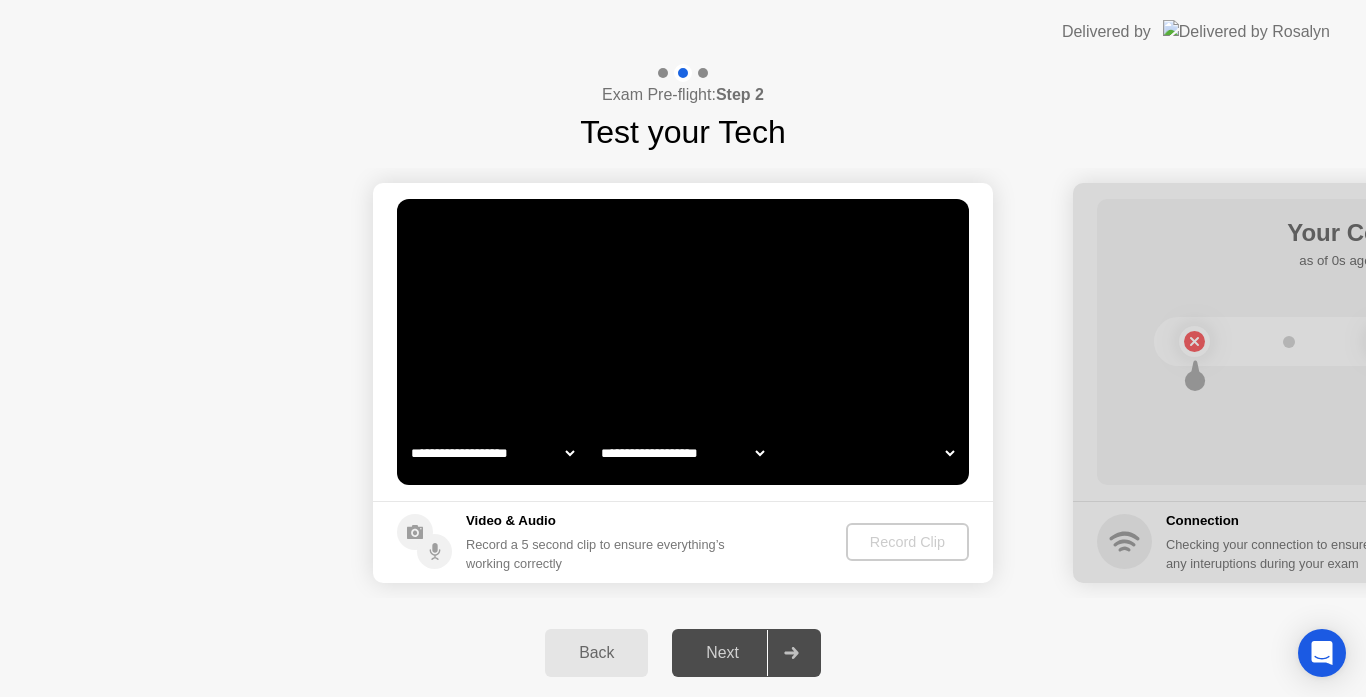 select on "*" 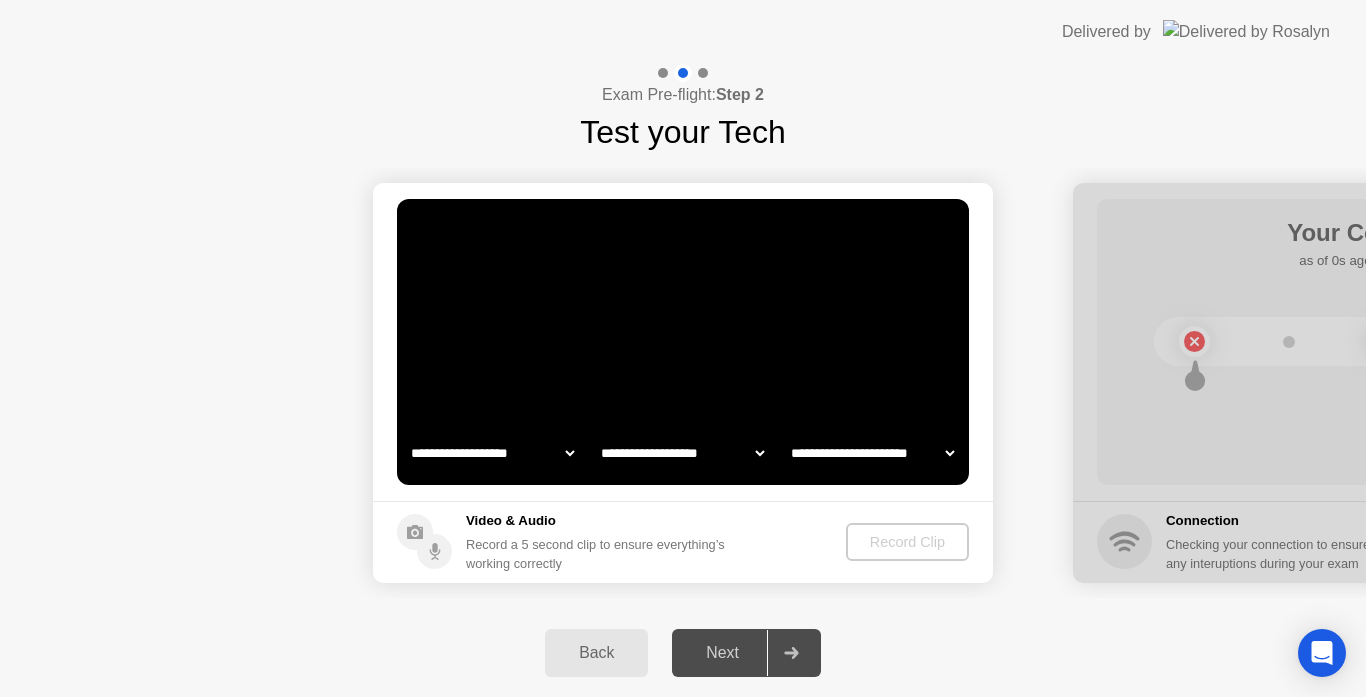 select on "**********" 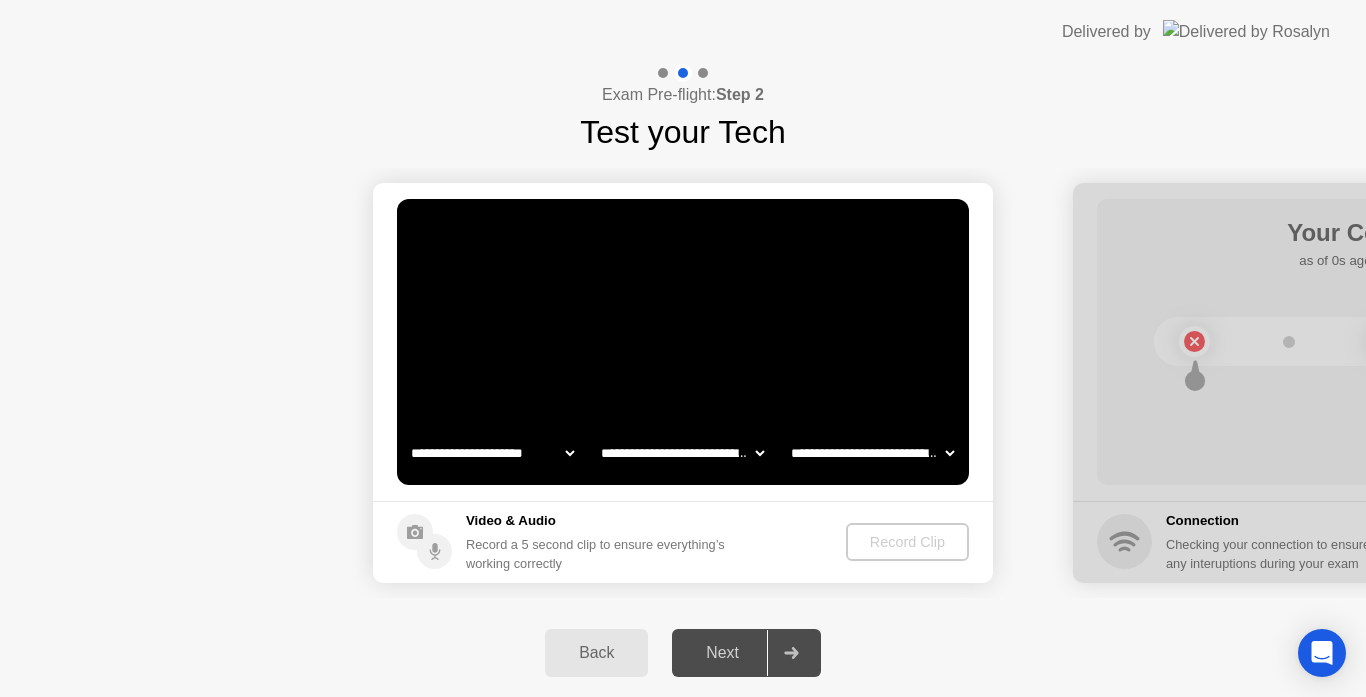 click on "Back" 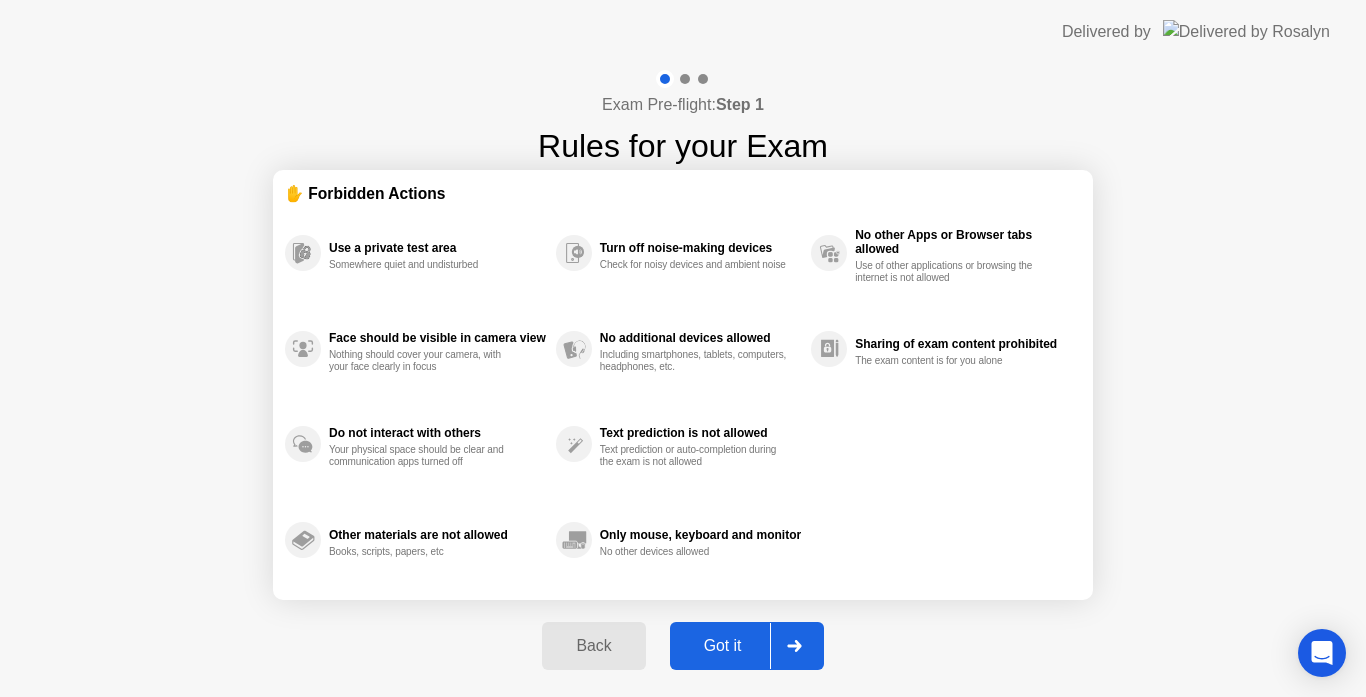 click on "Got it" 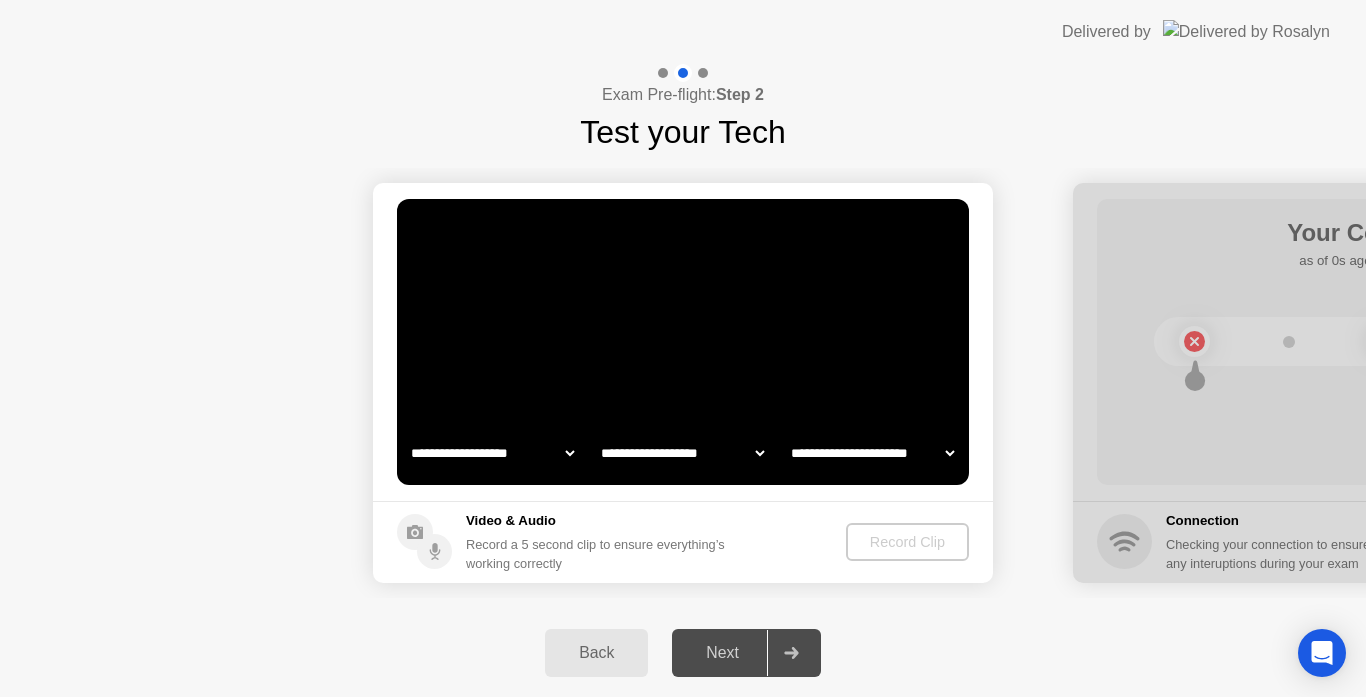 select on "**********" 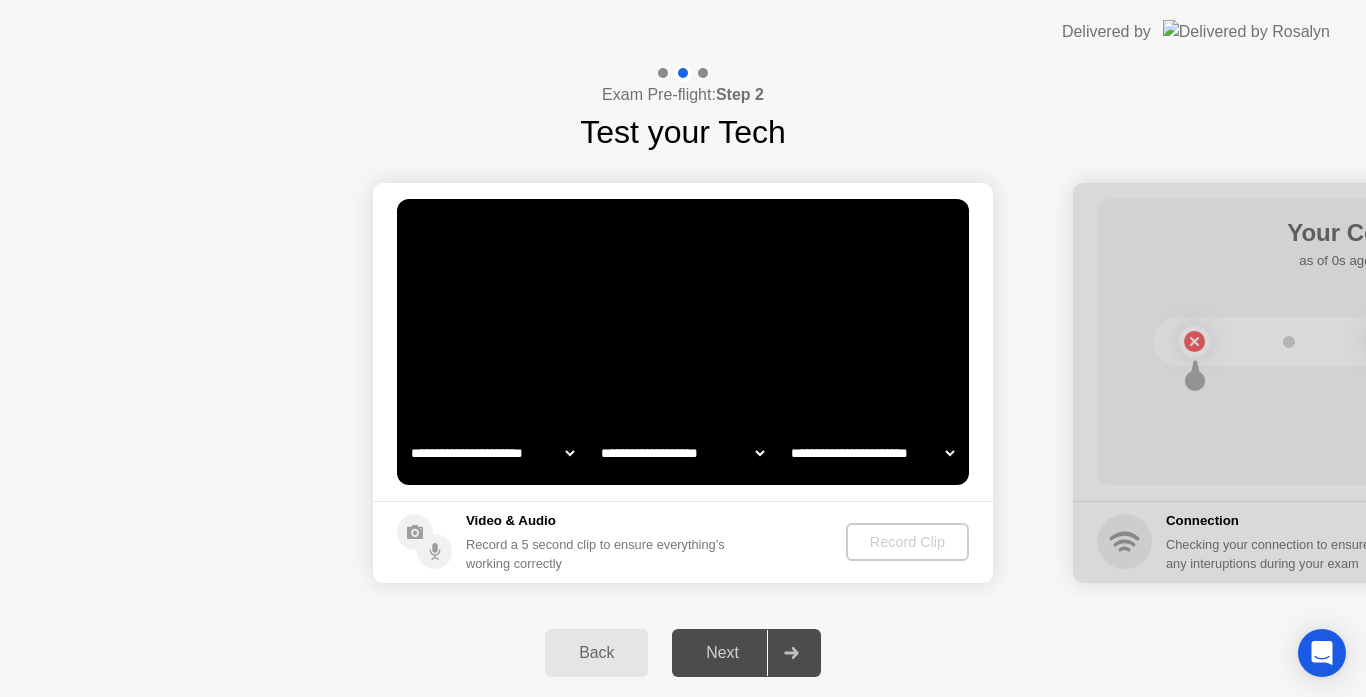 select on "*******" 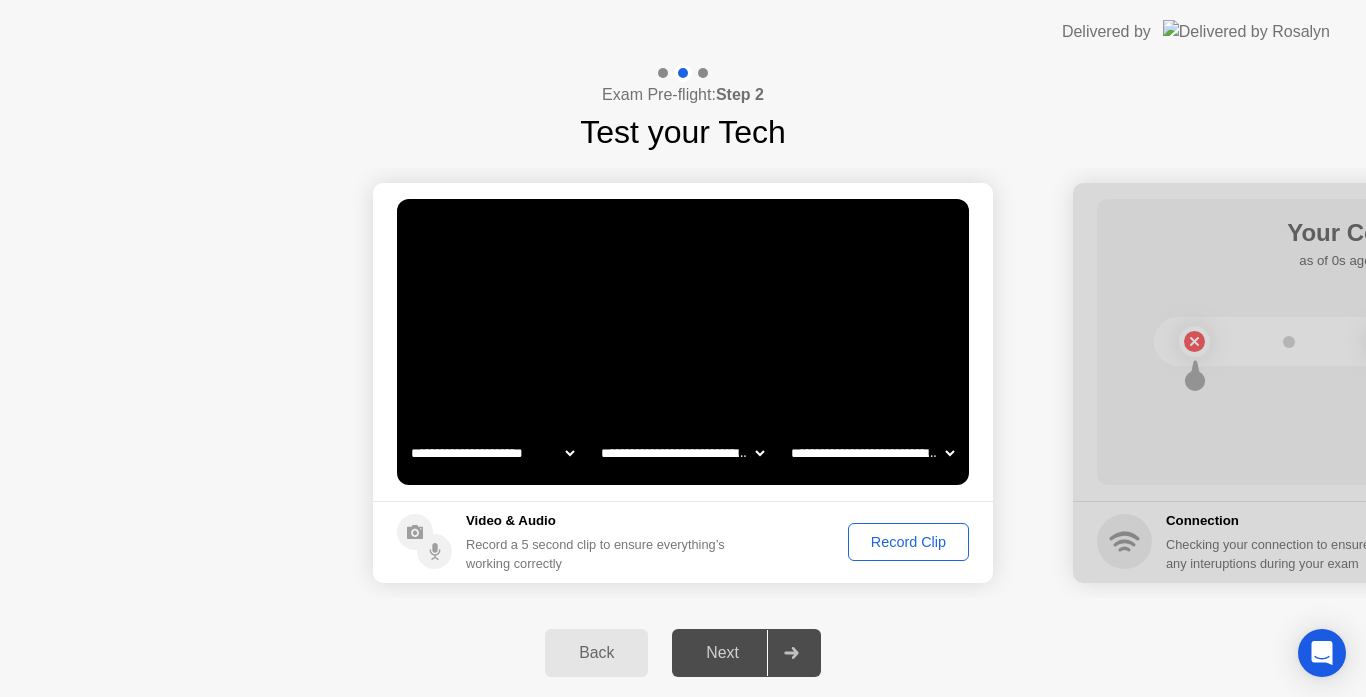 click on "Record Clip" 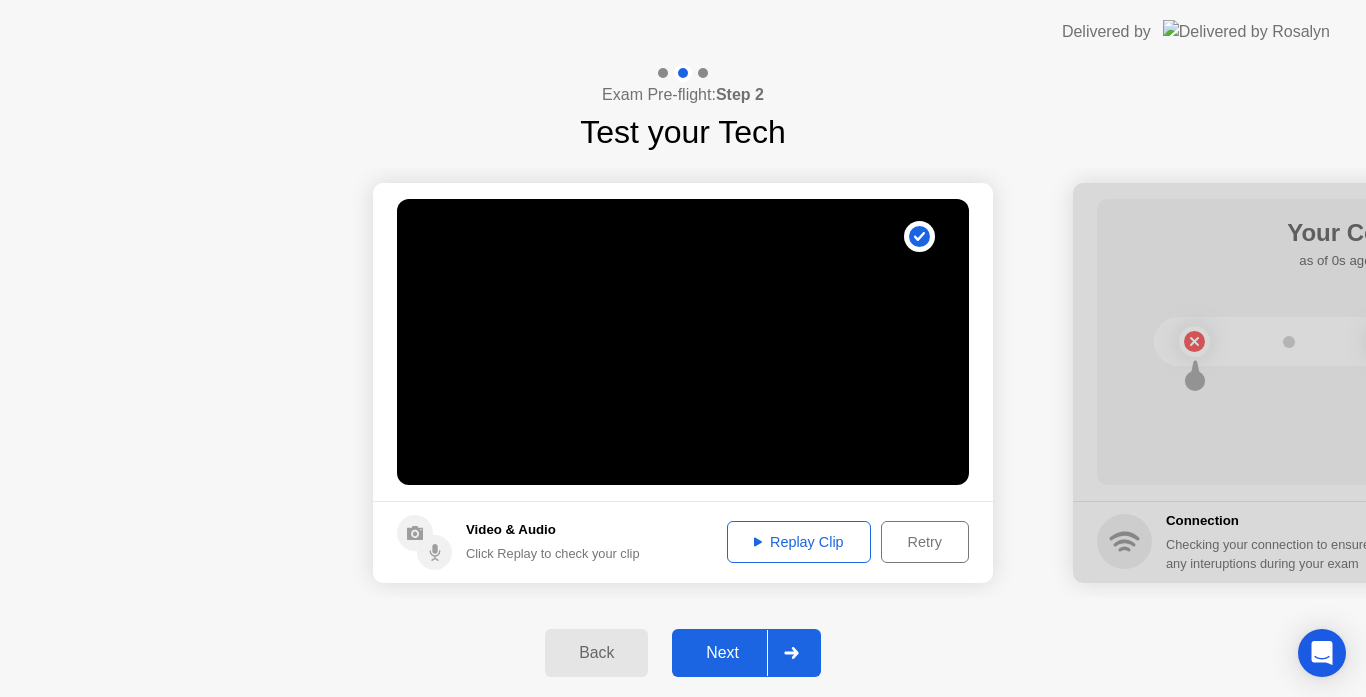 click on "Replay Clip" 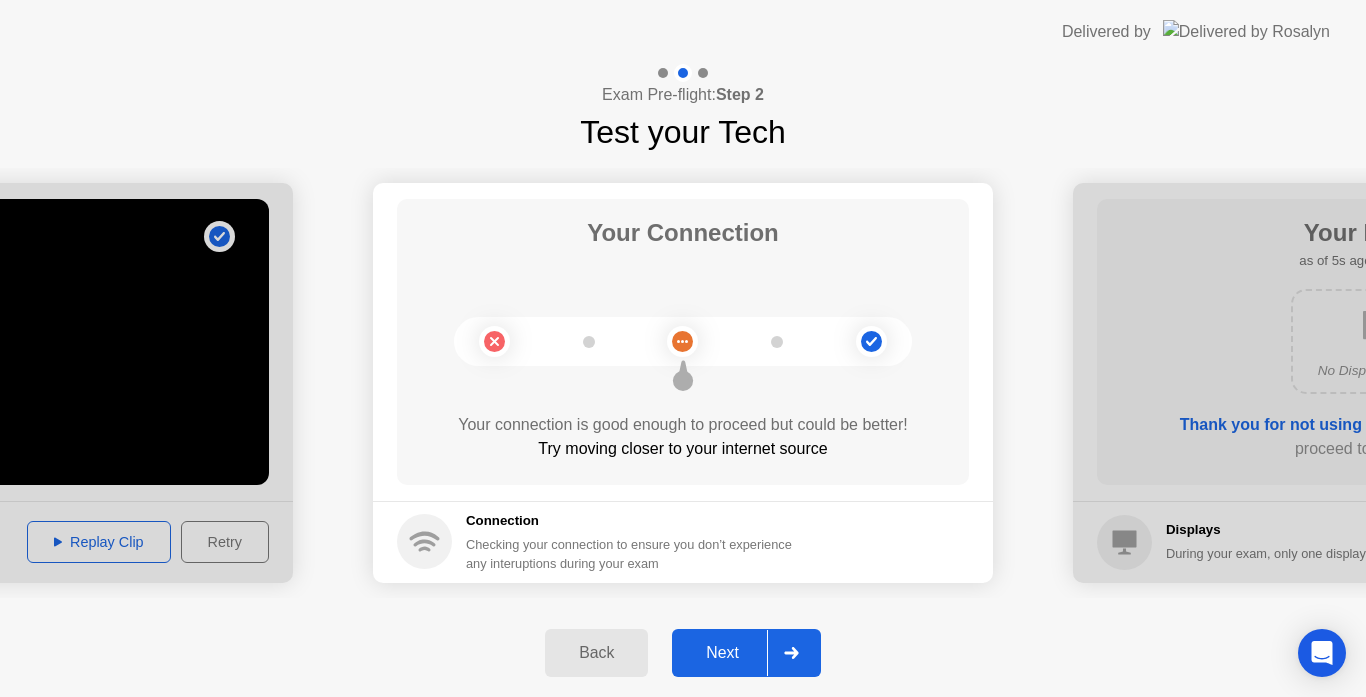 click 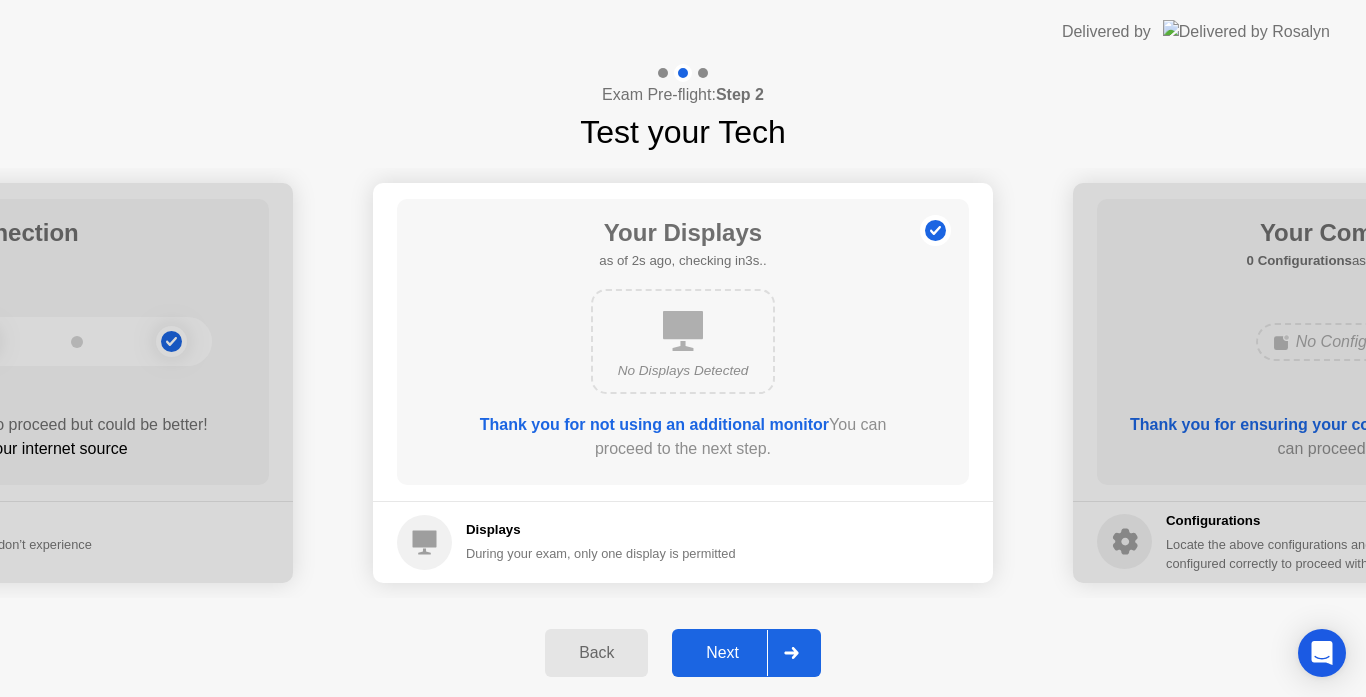 click 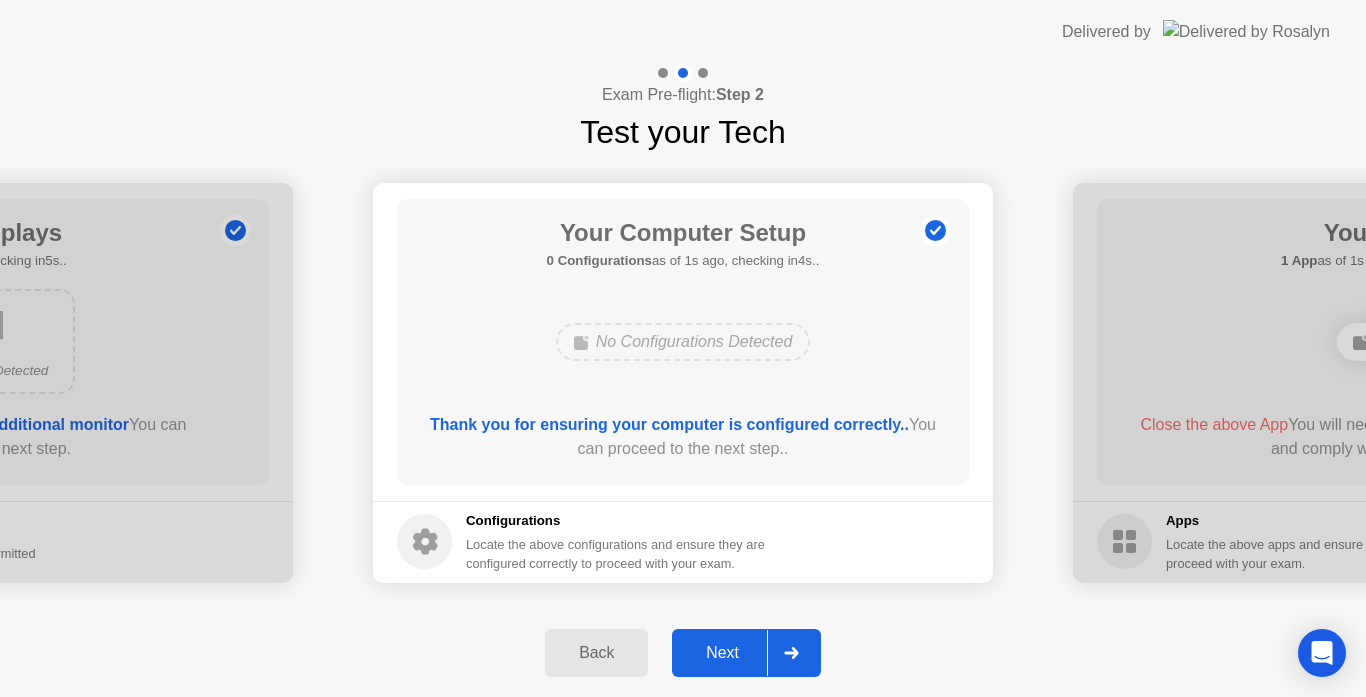 click 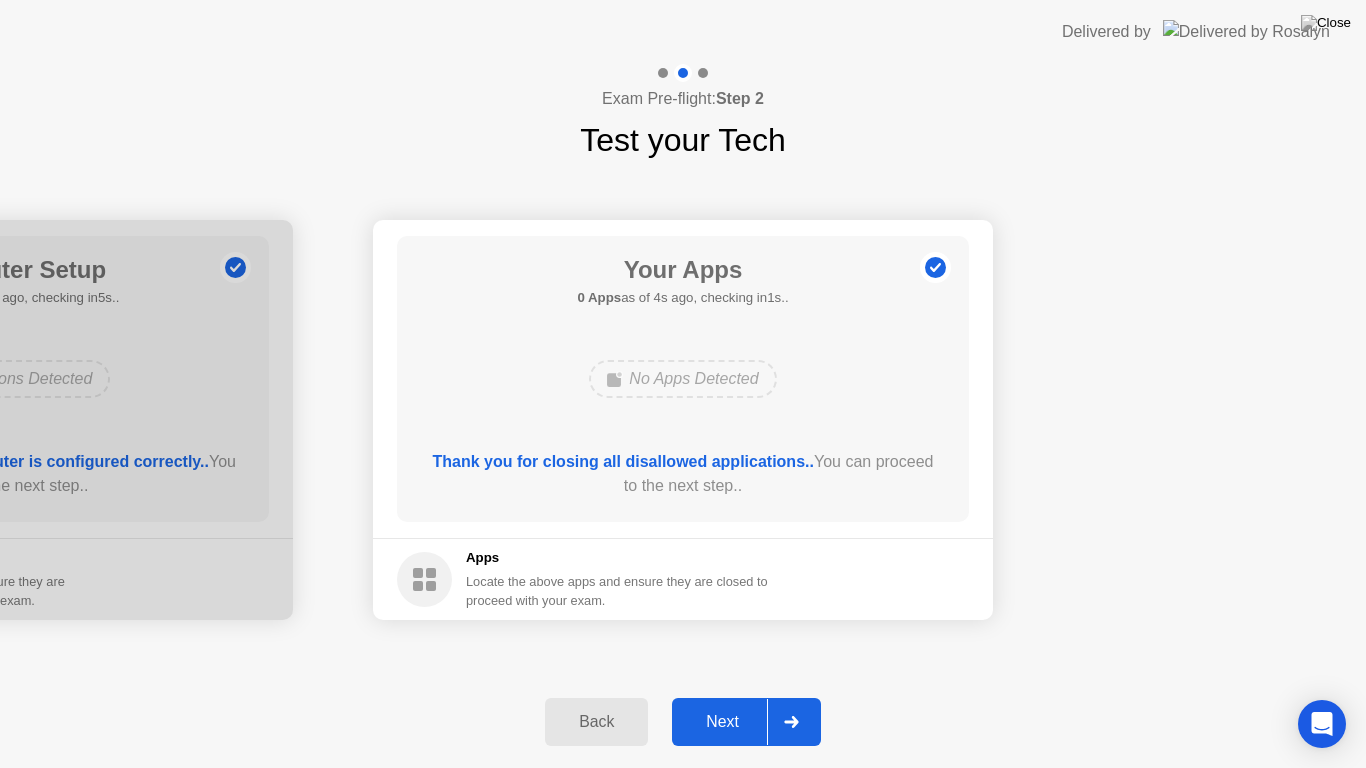click on "Next" 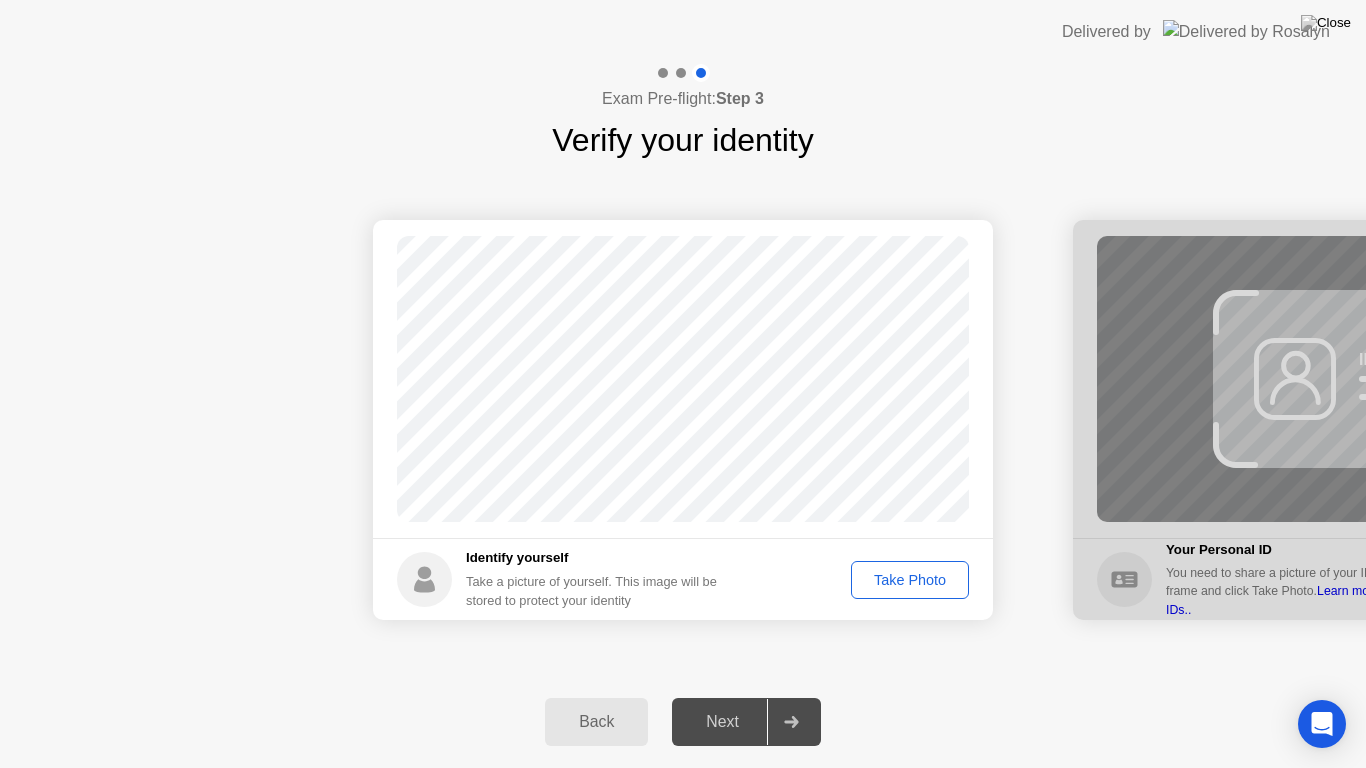 click on "Take Photo" 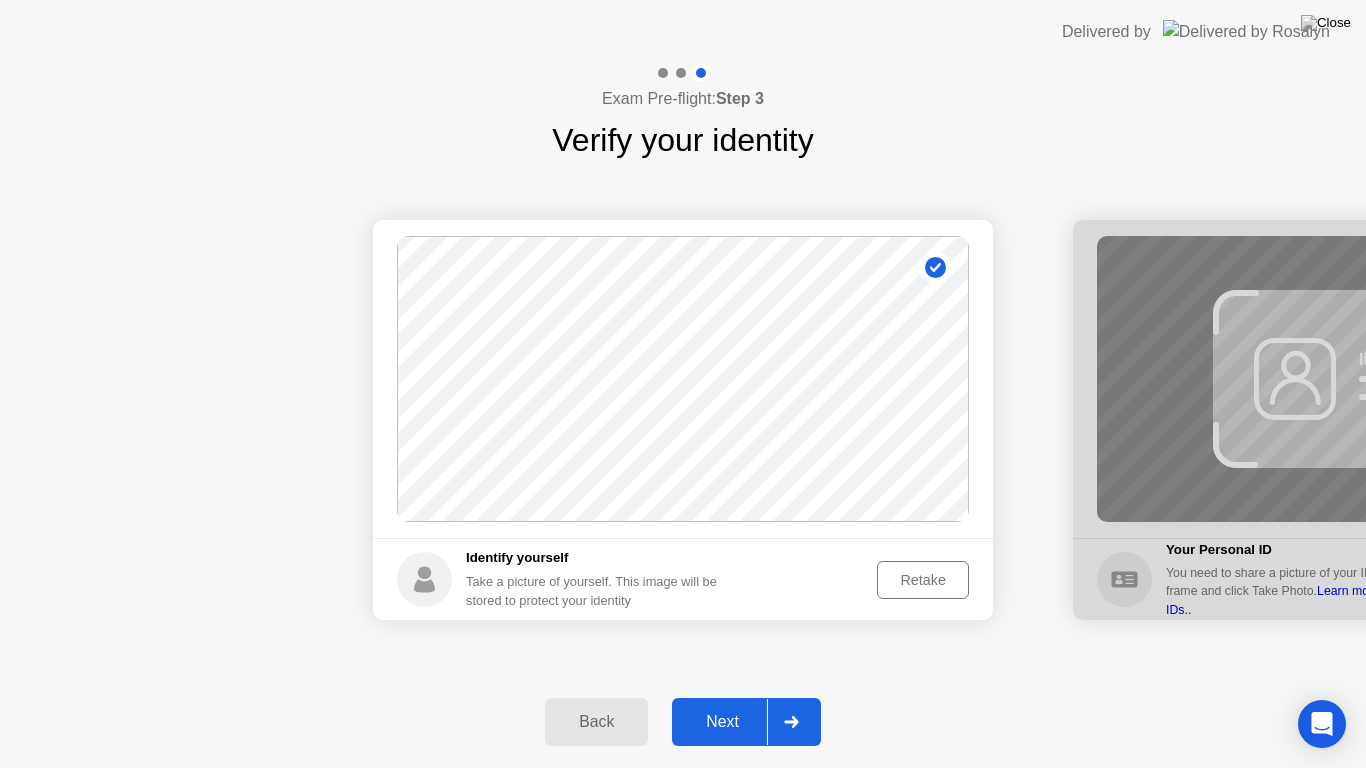 click on "Next" 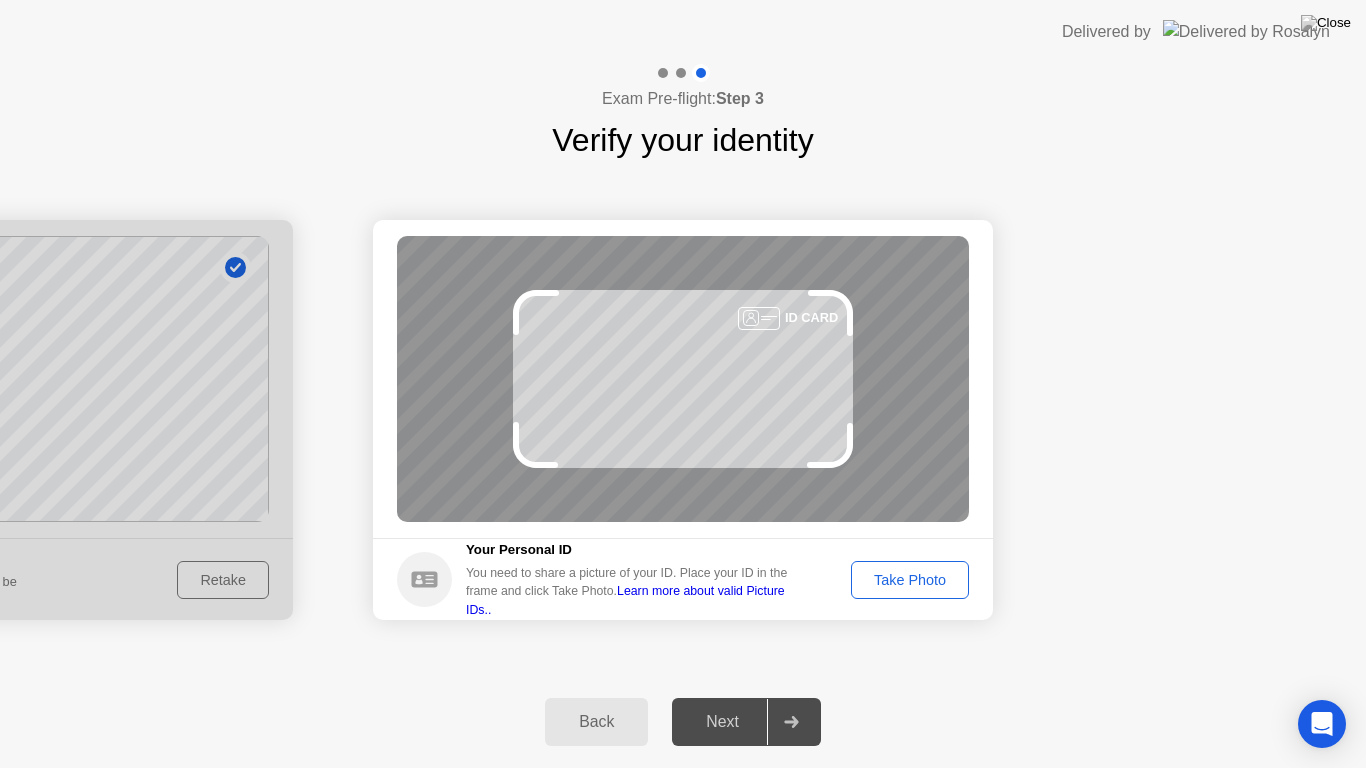 click on "Take Photo" 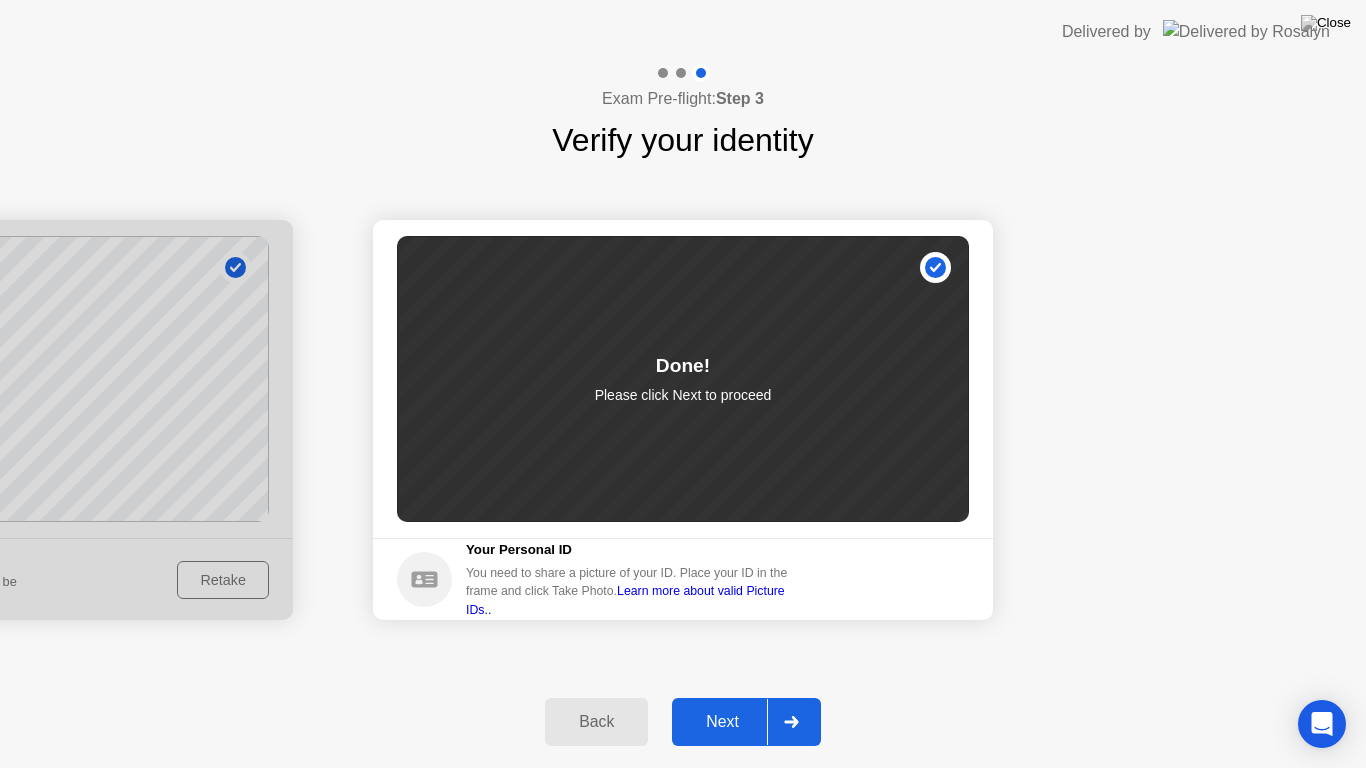 click on "Next" 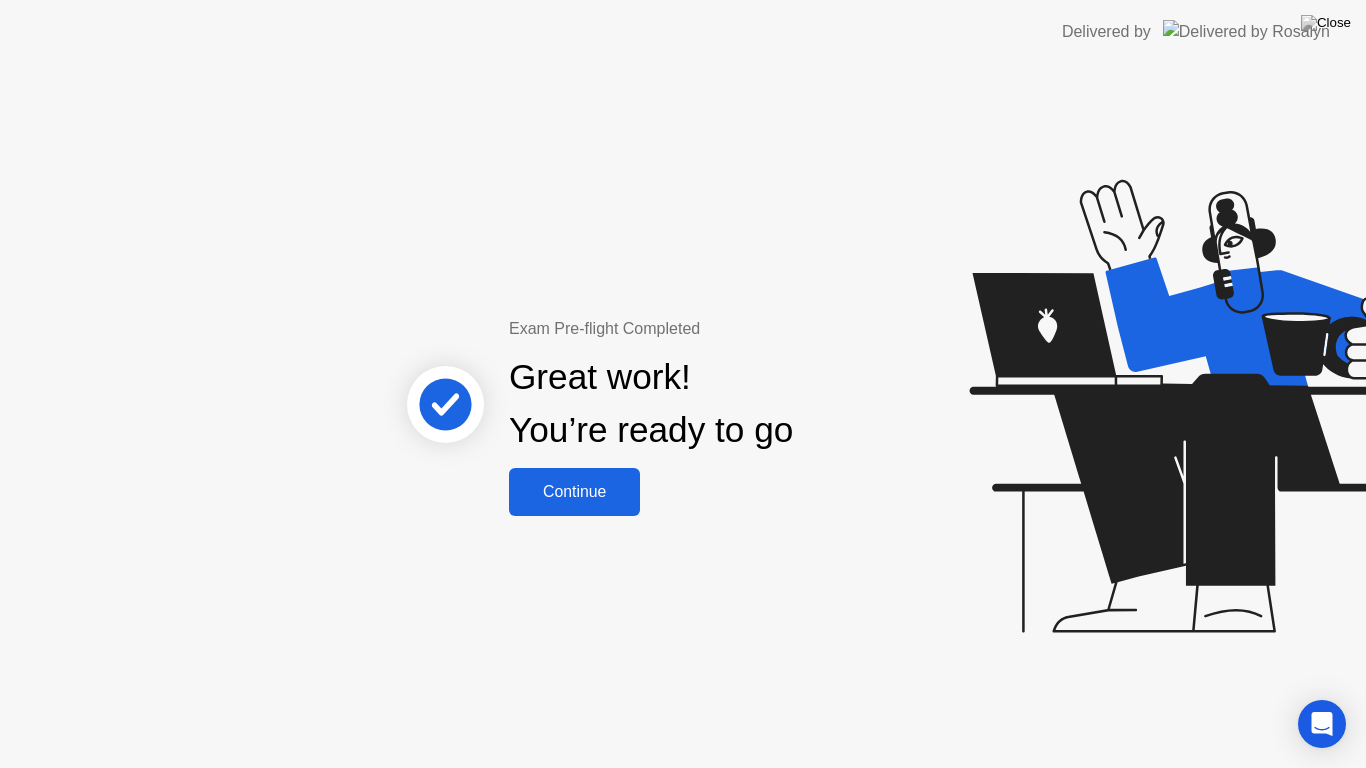 click on "Continue" 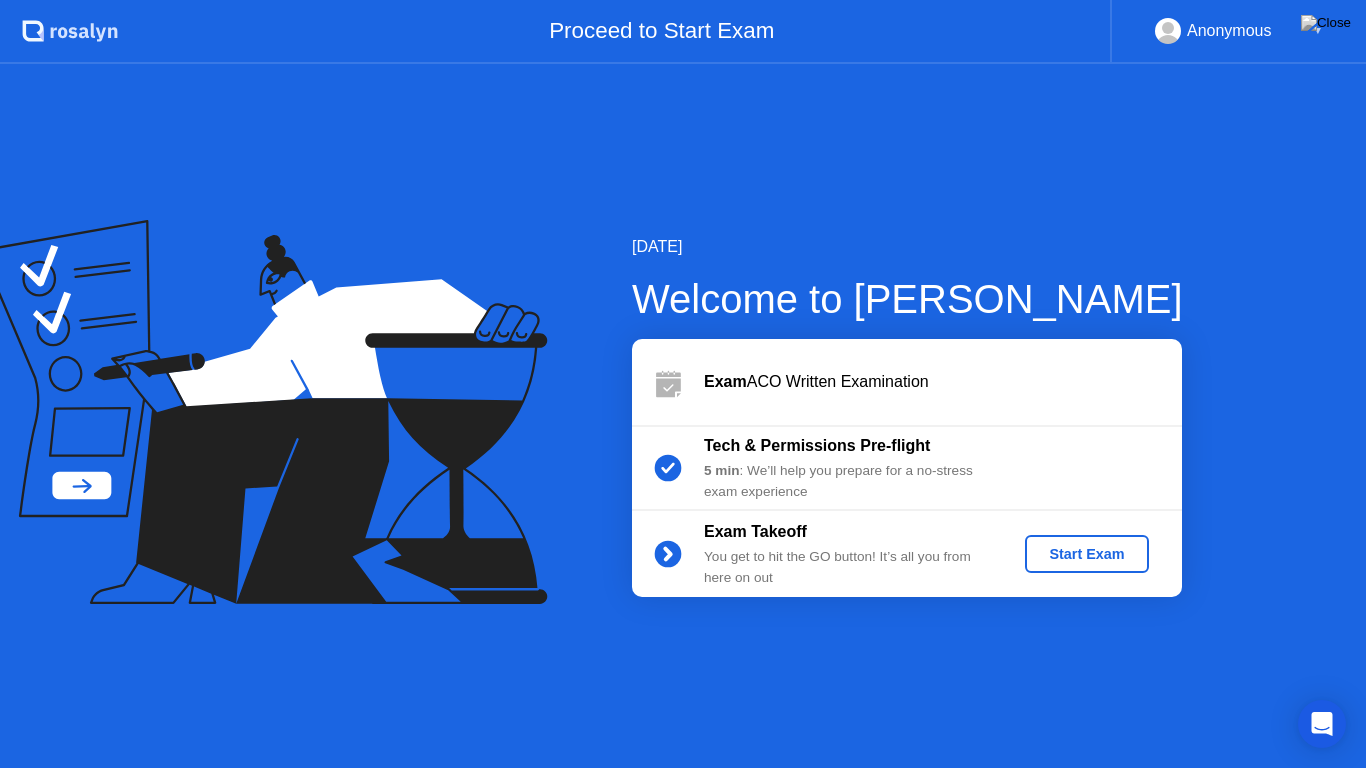 click on "Start Exam" 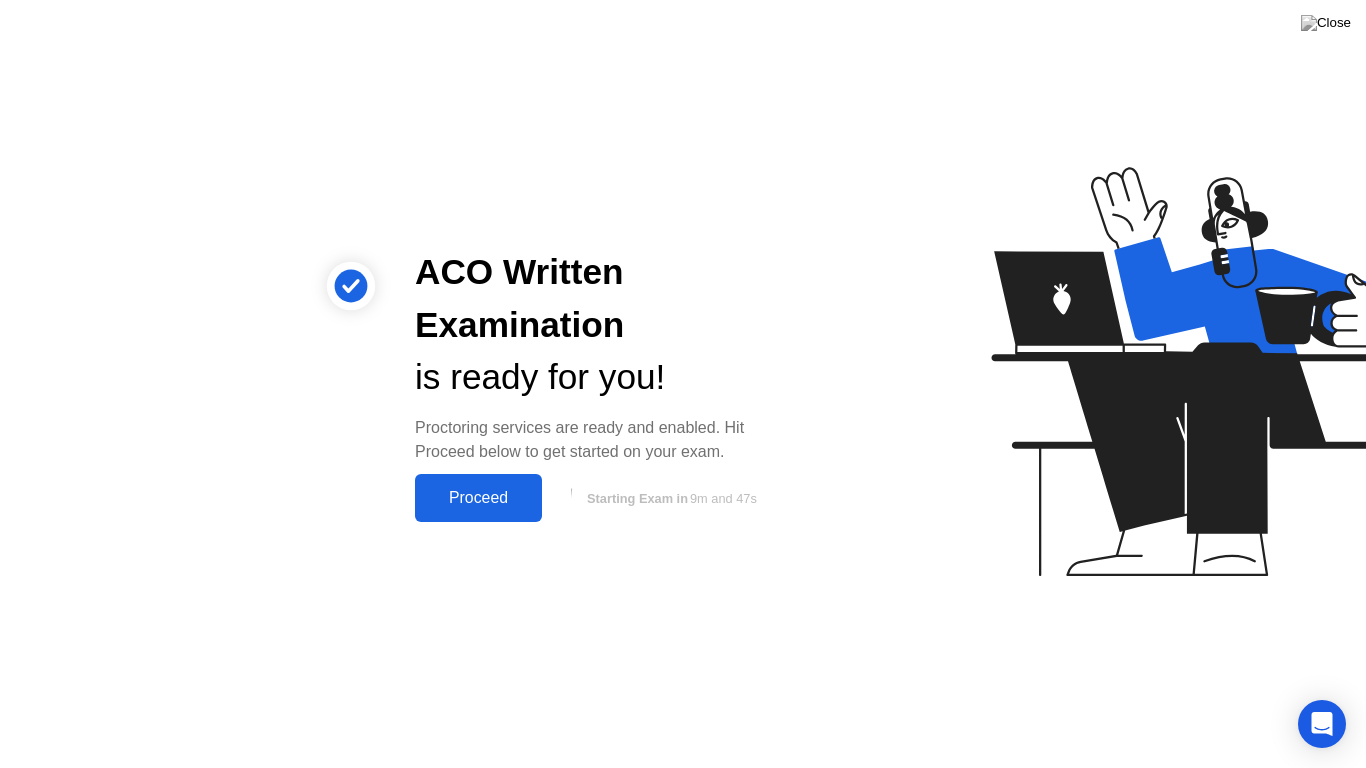 click on "Proceed" 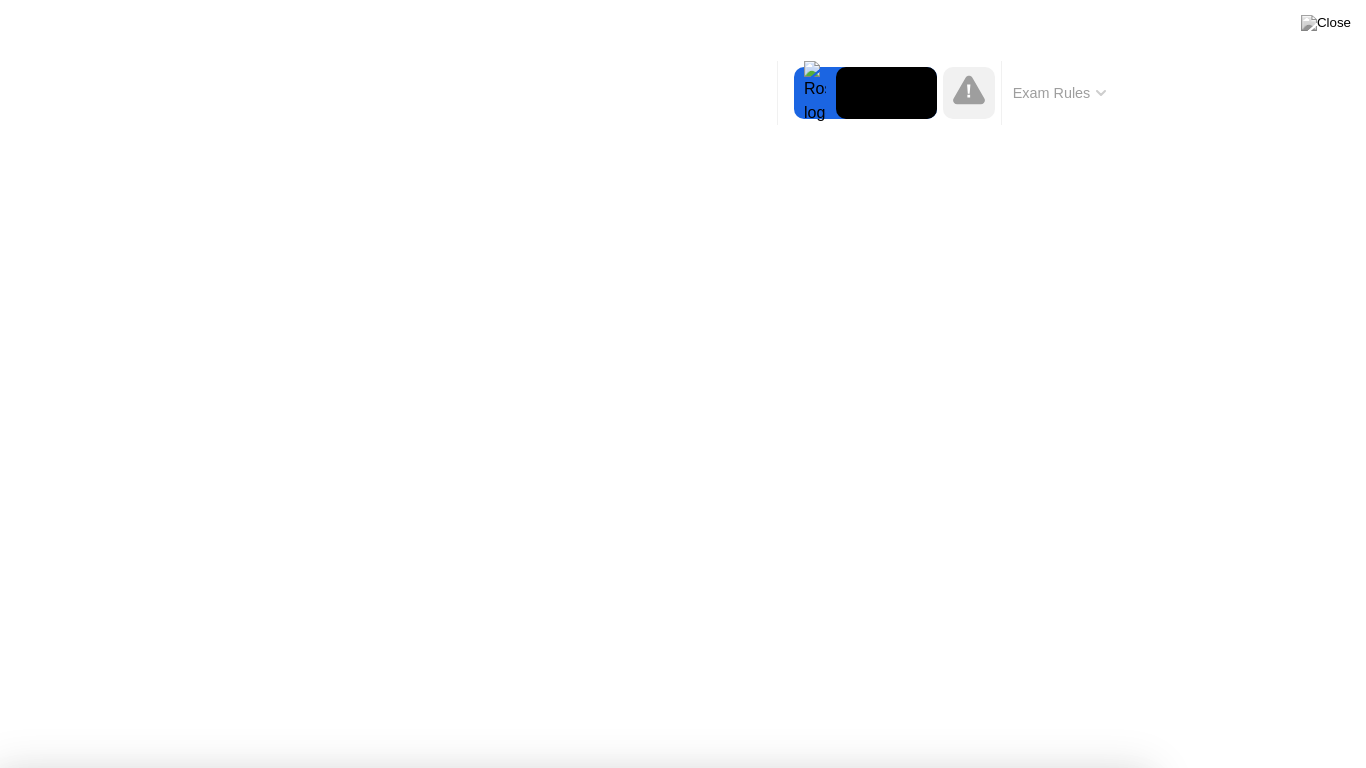 click on "Close App" at bounding box center [464, 1196] 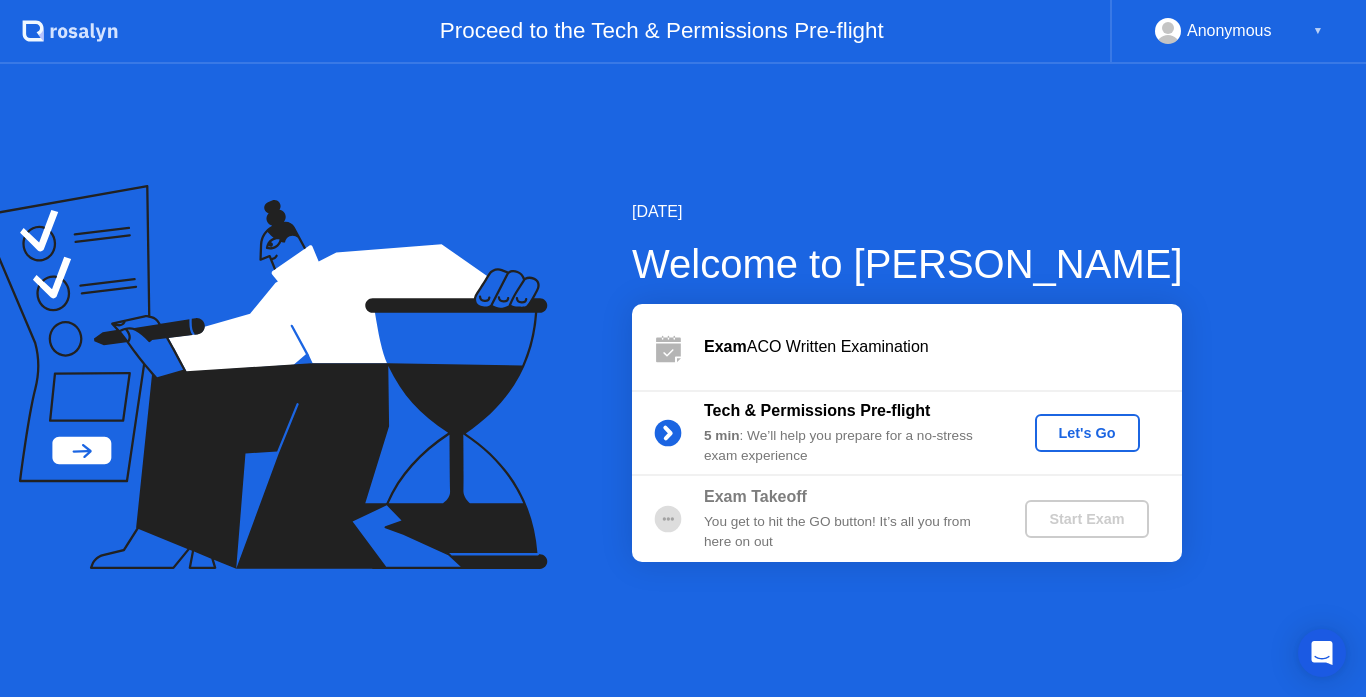 click on "Let's Go" 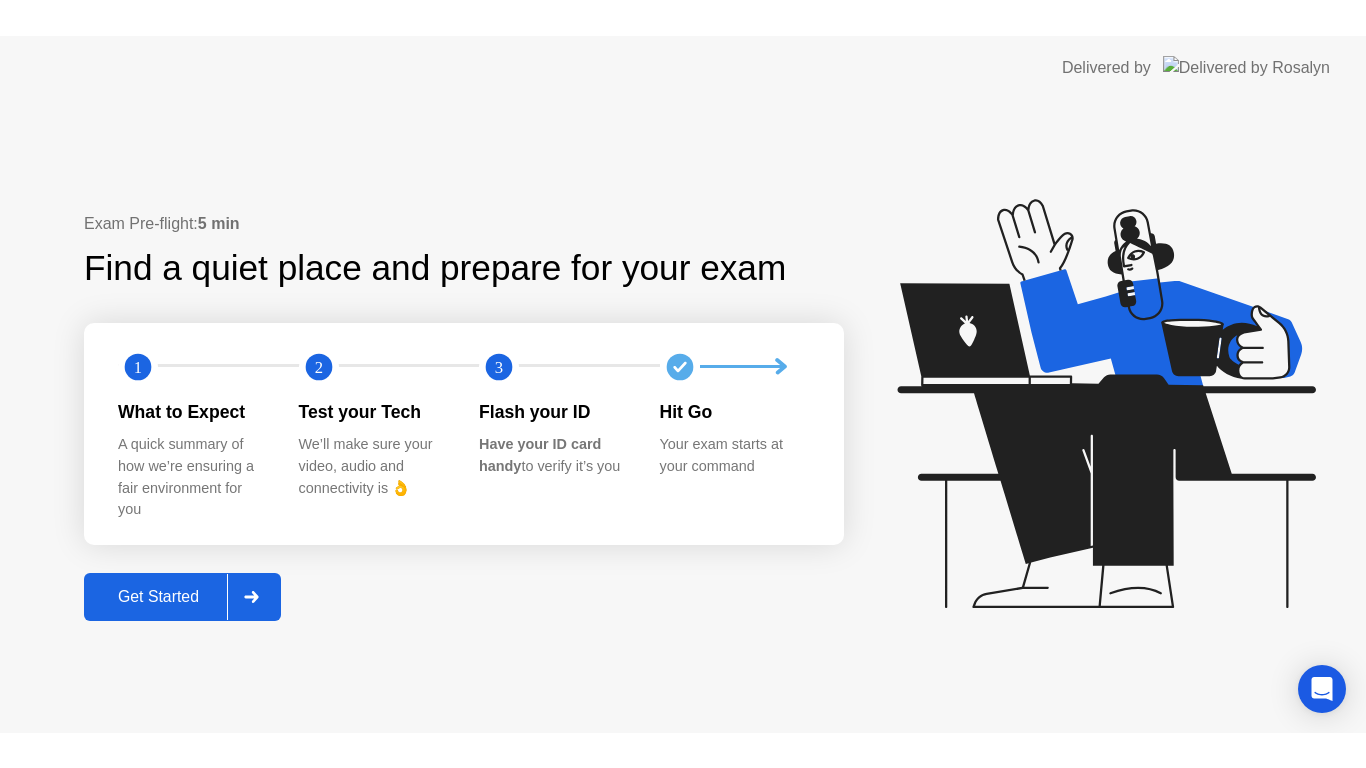 scroll, scrollTop: 0, scrollLeft: 0, axis: both 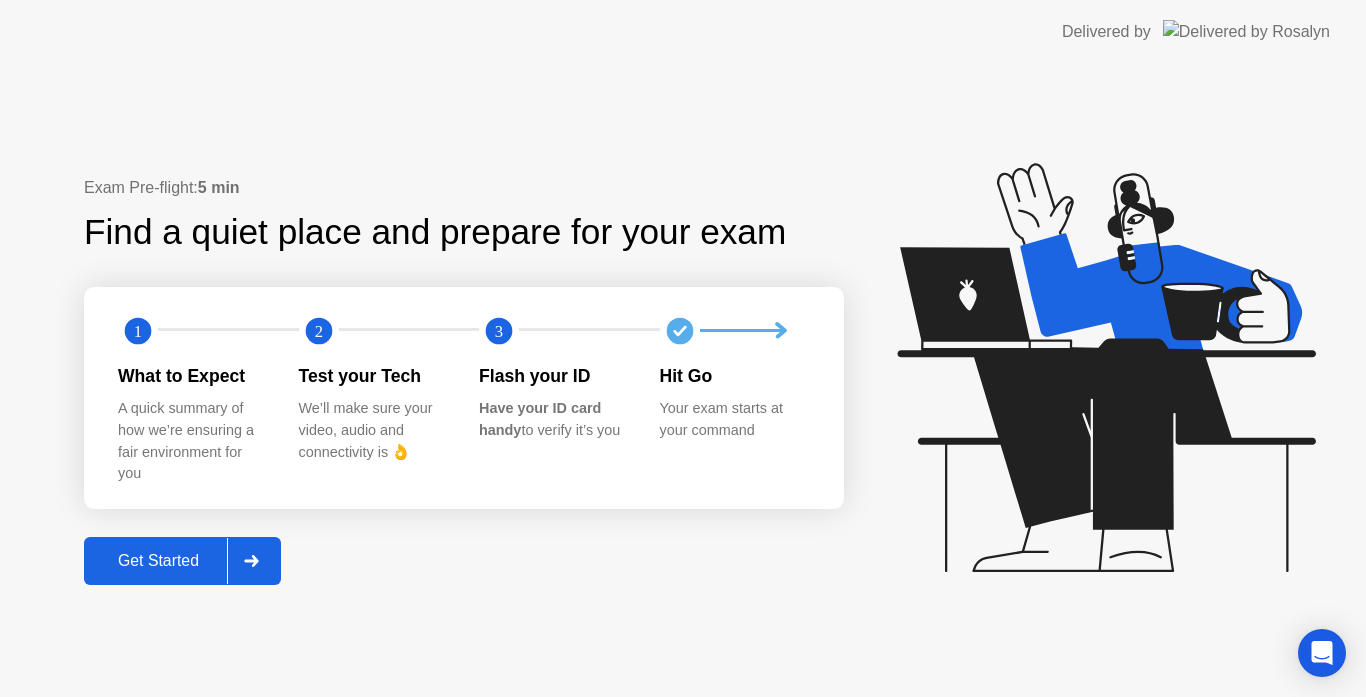 click on "Get Started" 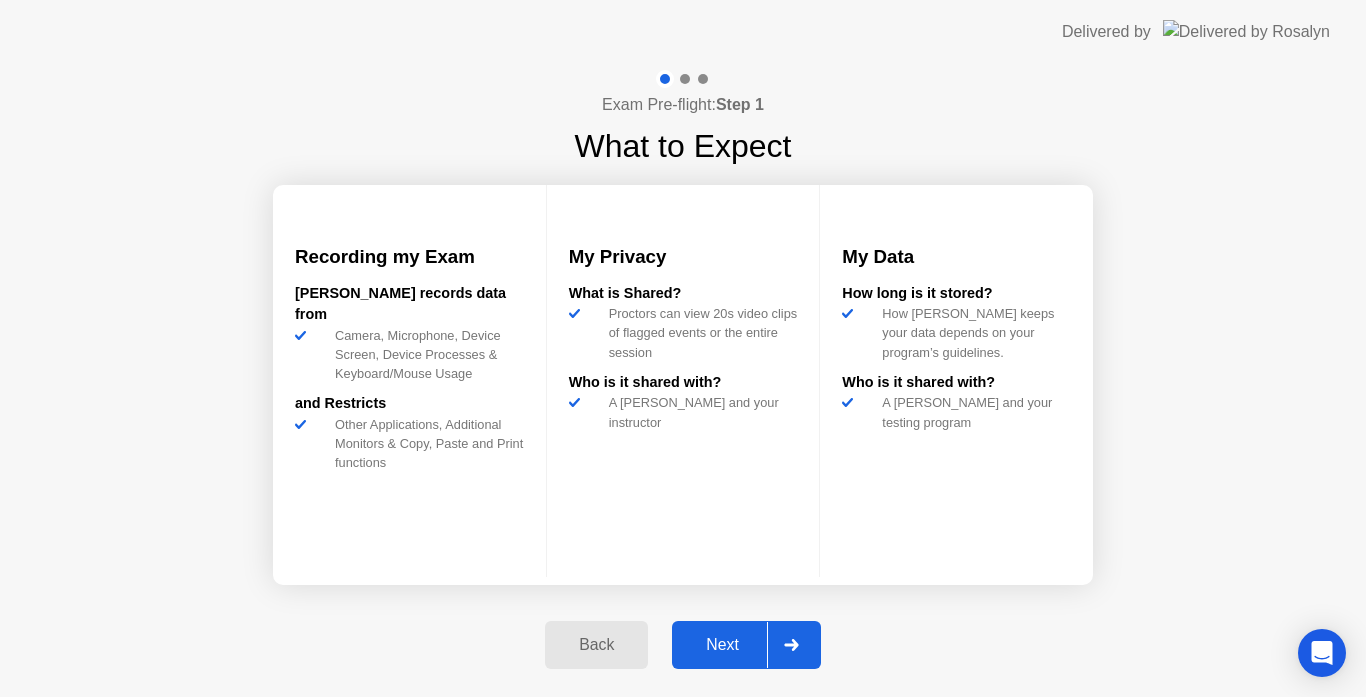 click on "Next" 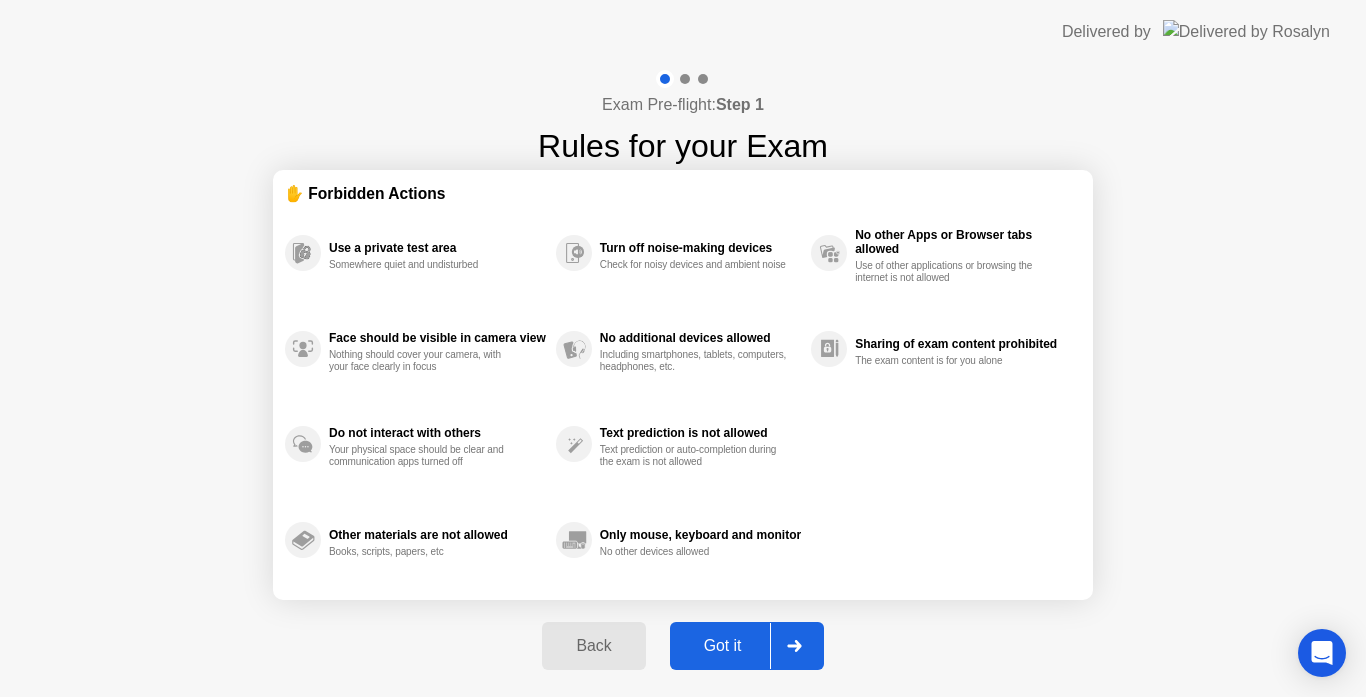 click on "Got it" 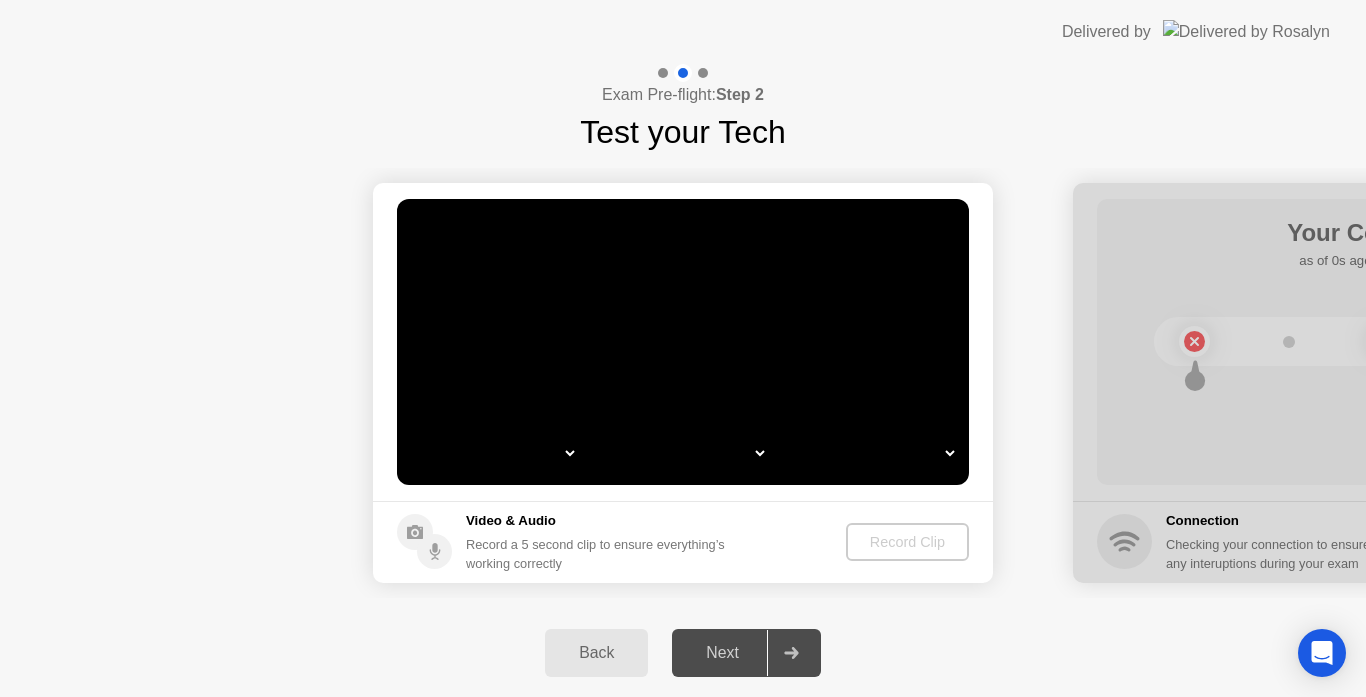 select on "*" 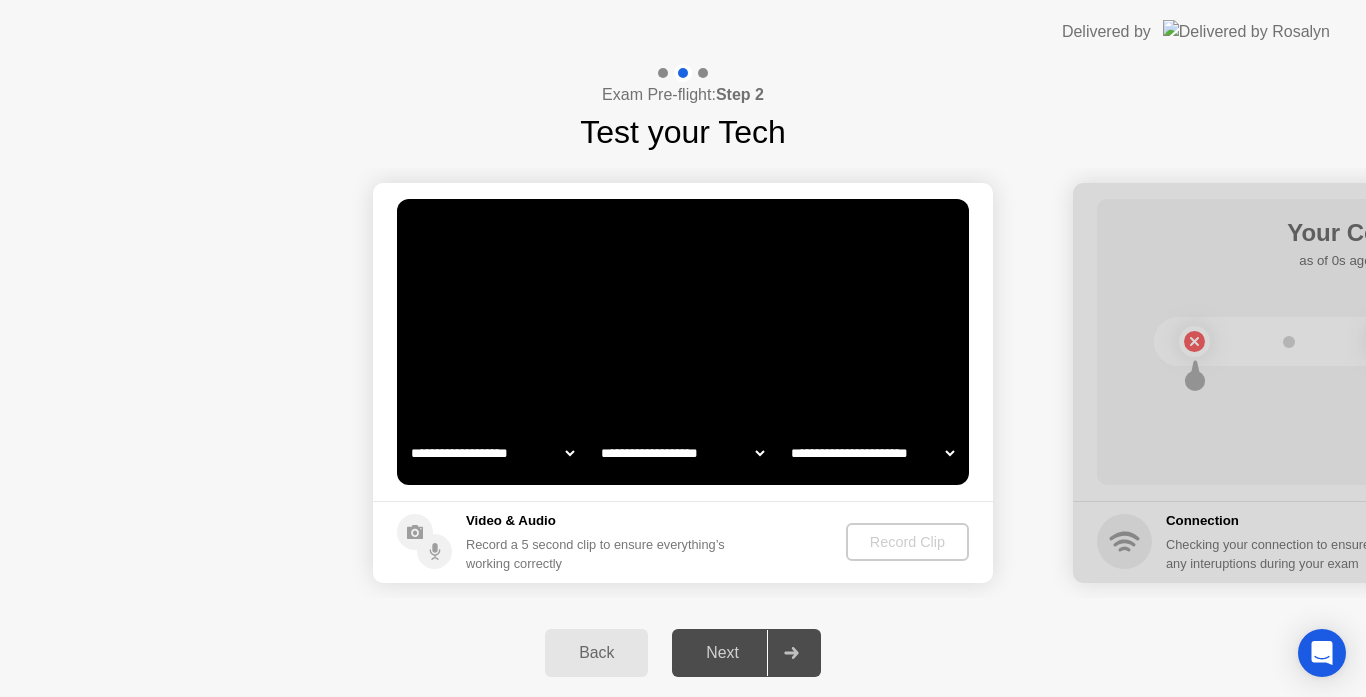 select on "**********" 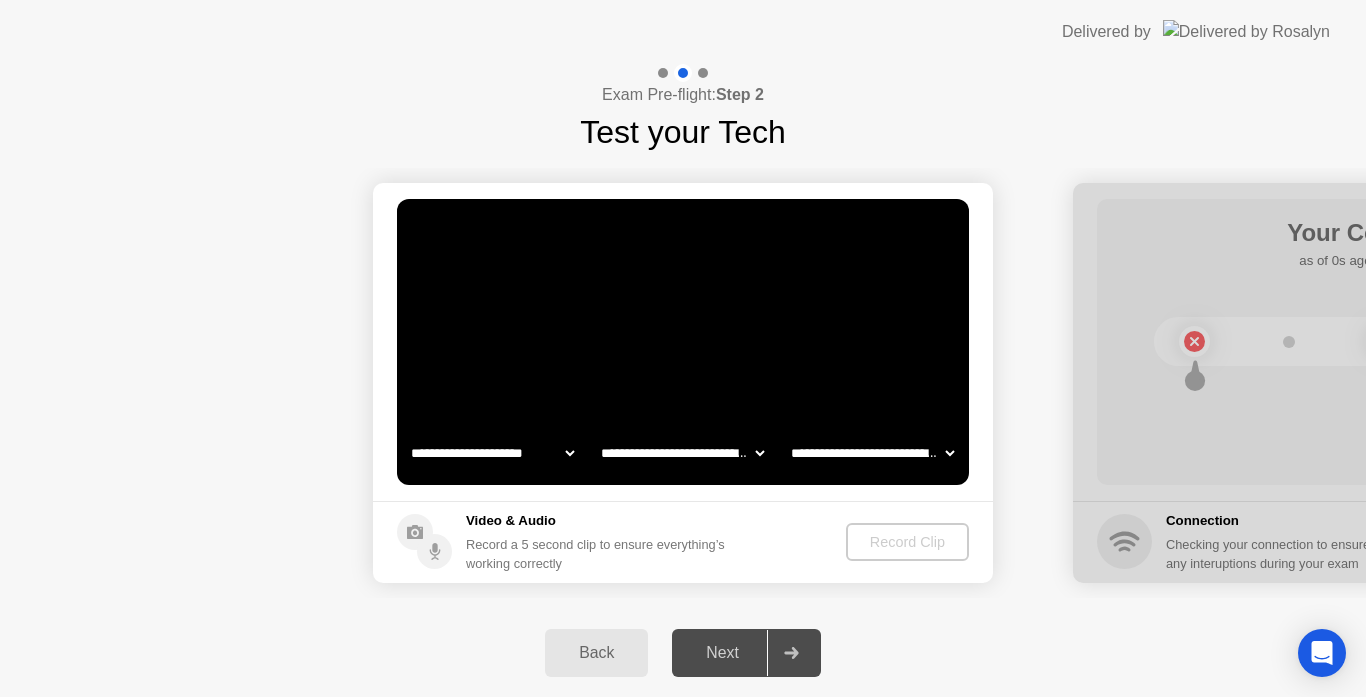 click on "Back" 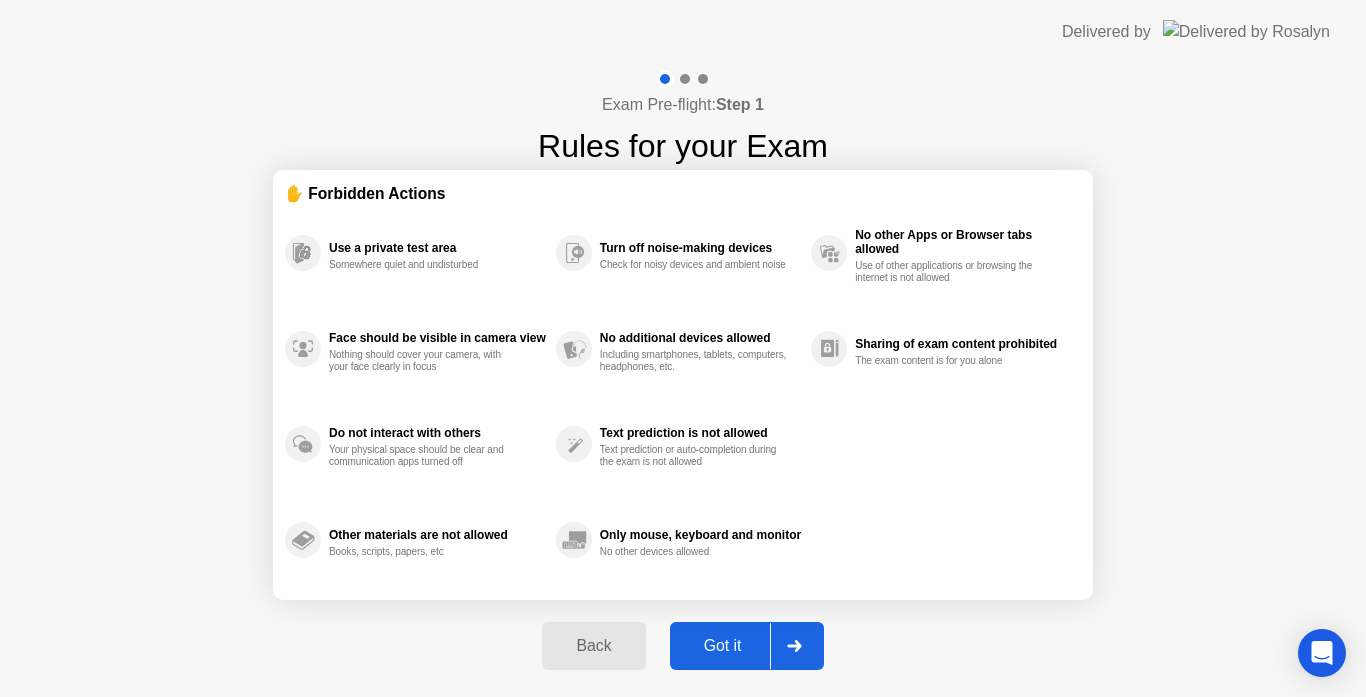 click on "Got it" 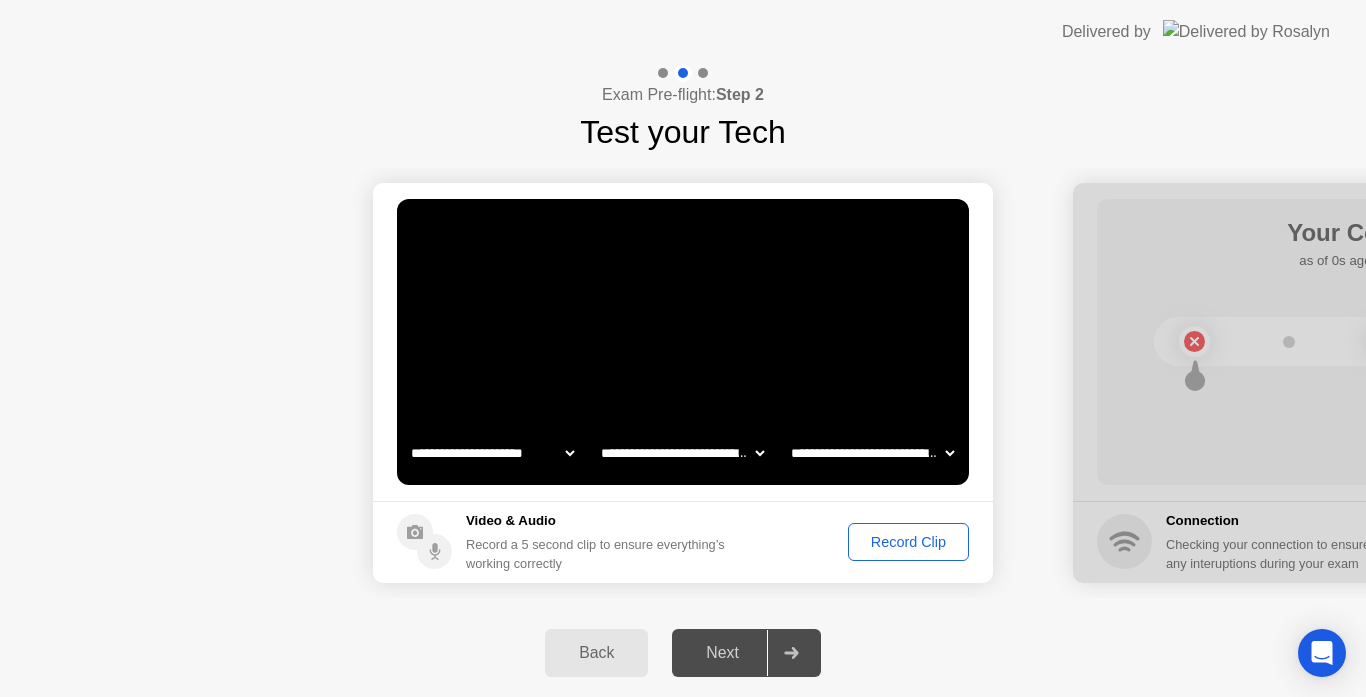 click on "Record Clip" 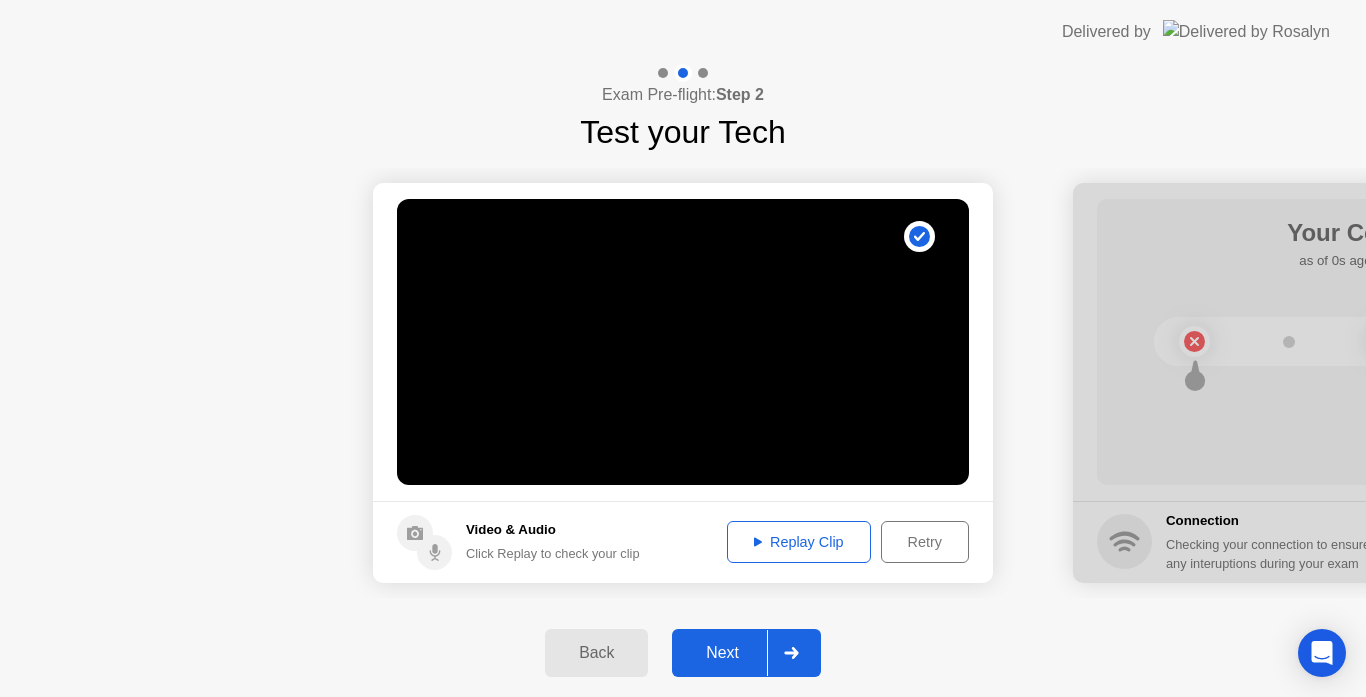 click on "Replay Clip" 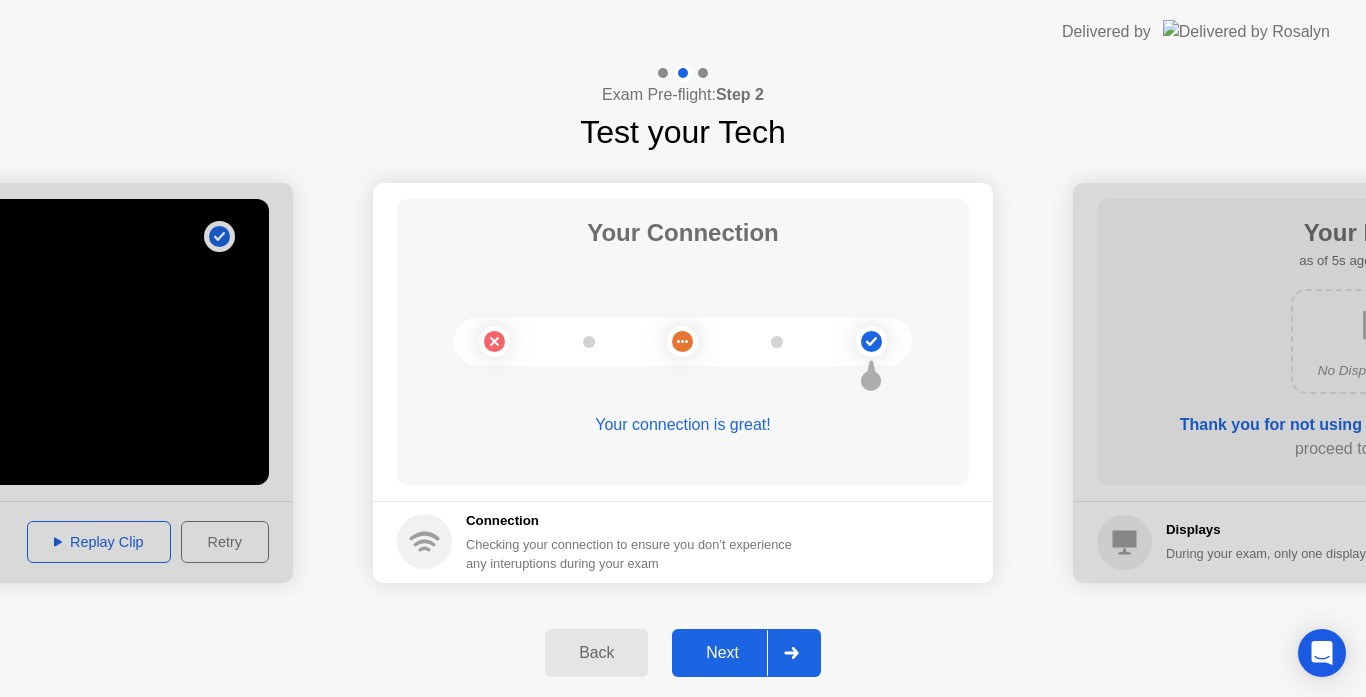 click 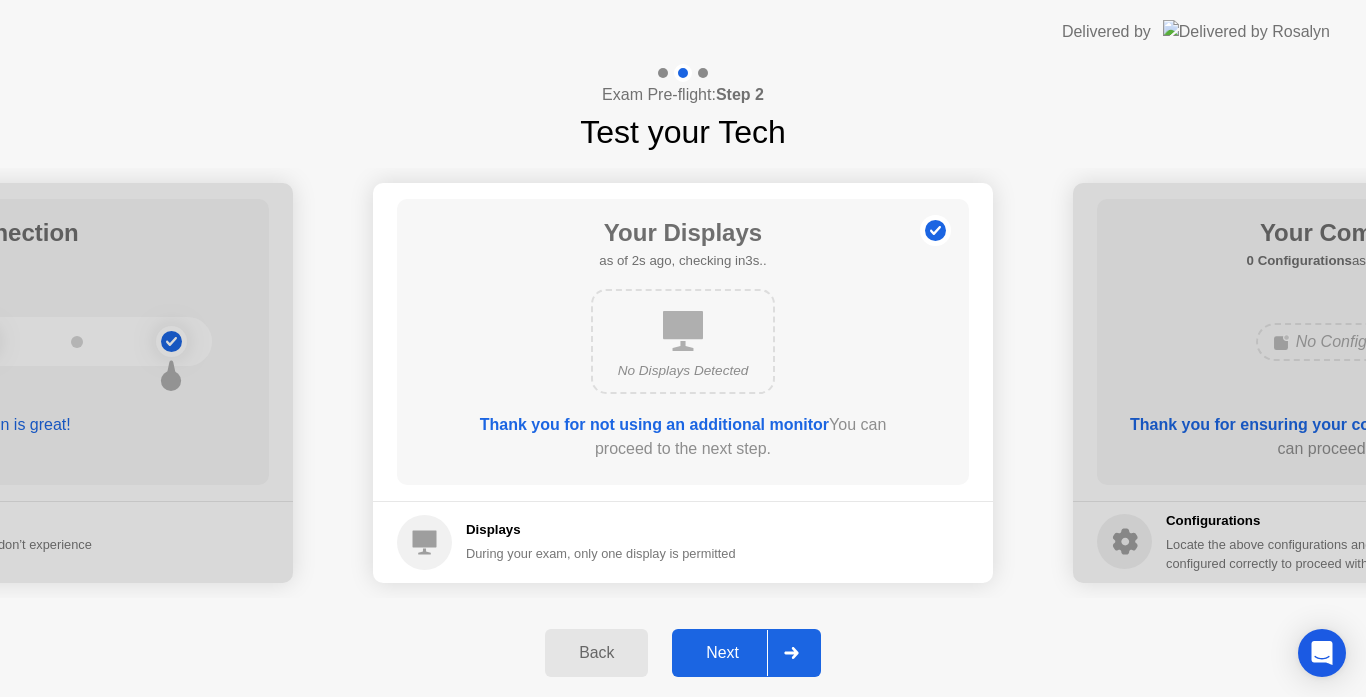 click 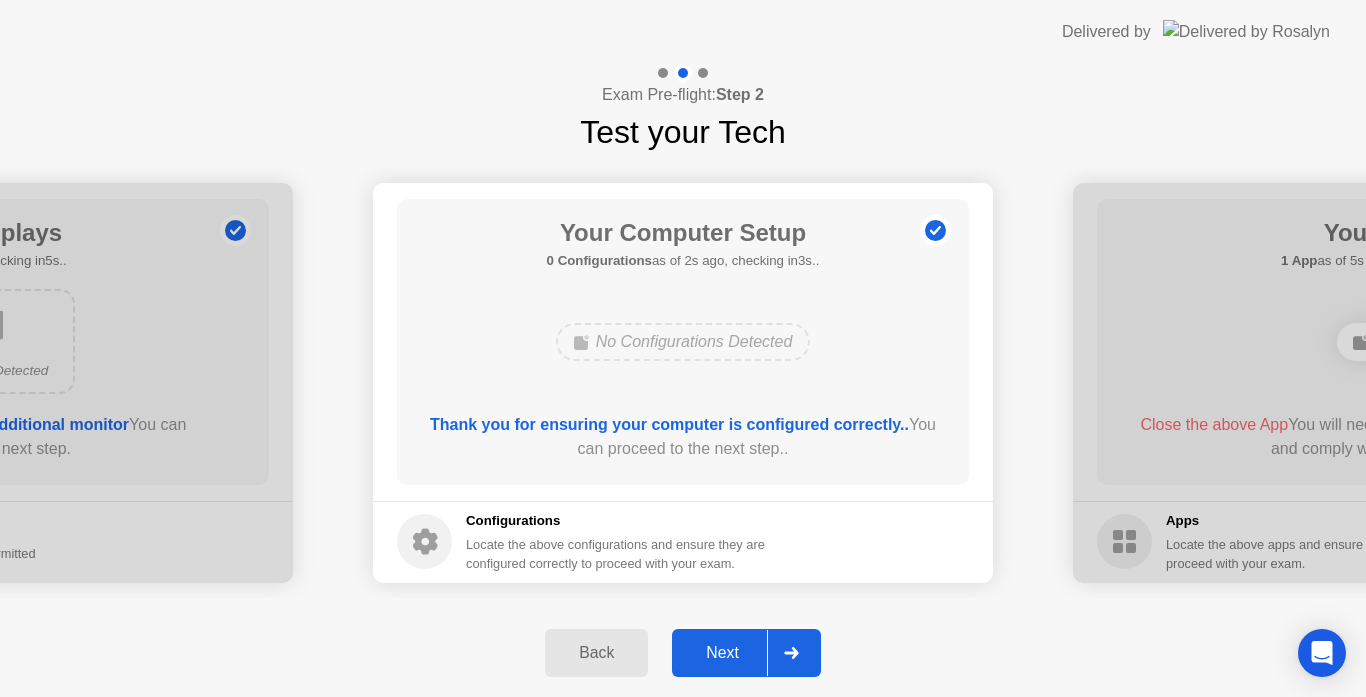 click 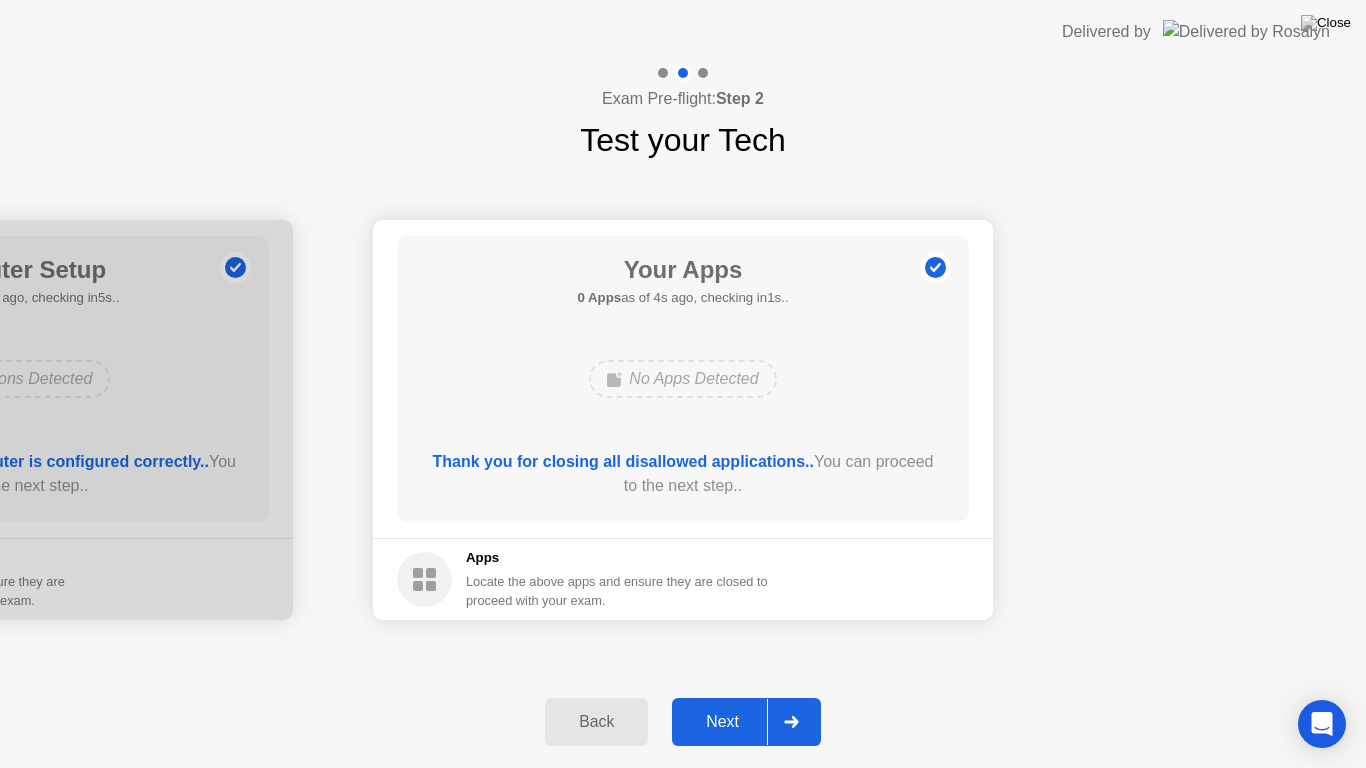 click on "Next" 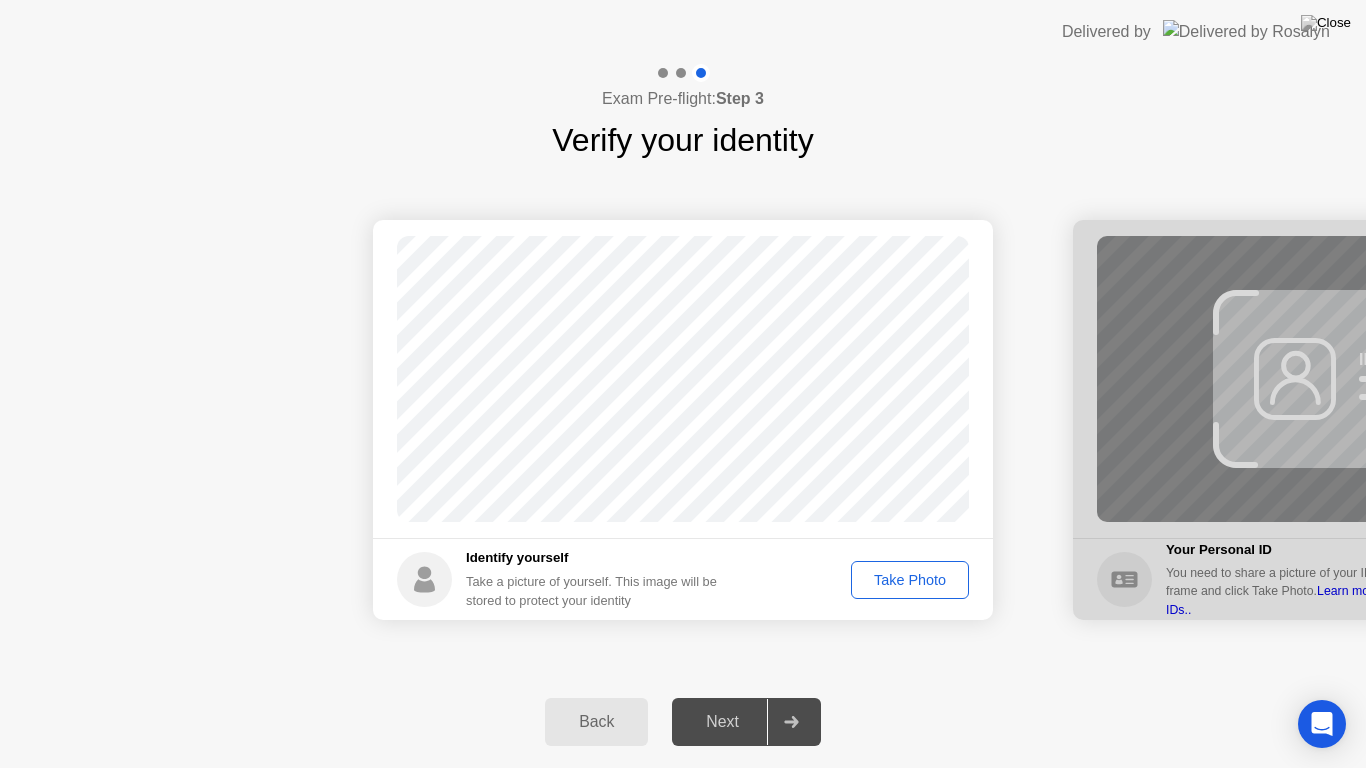 click on "Take Photo" 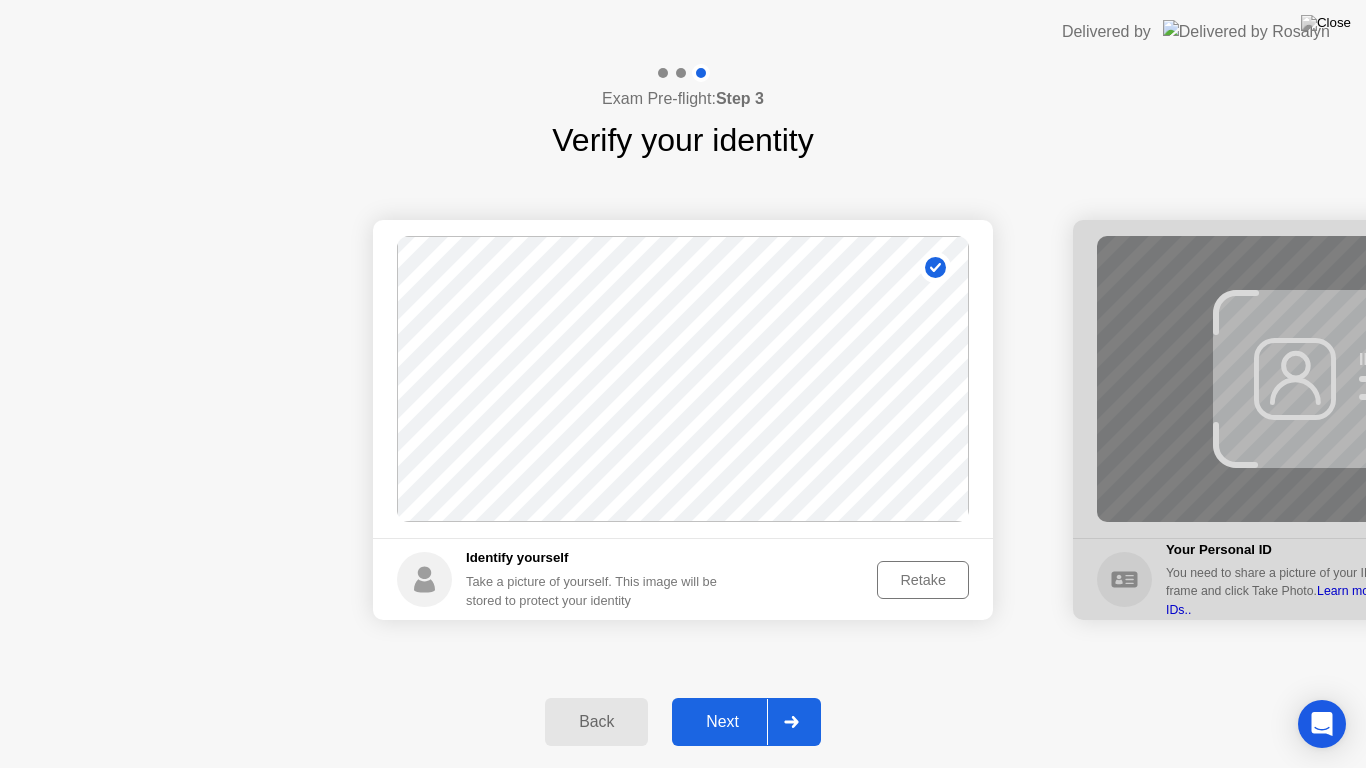 click on "Next" 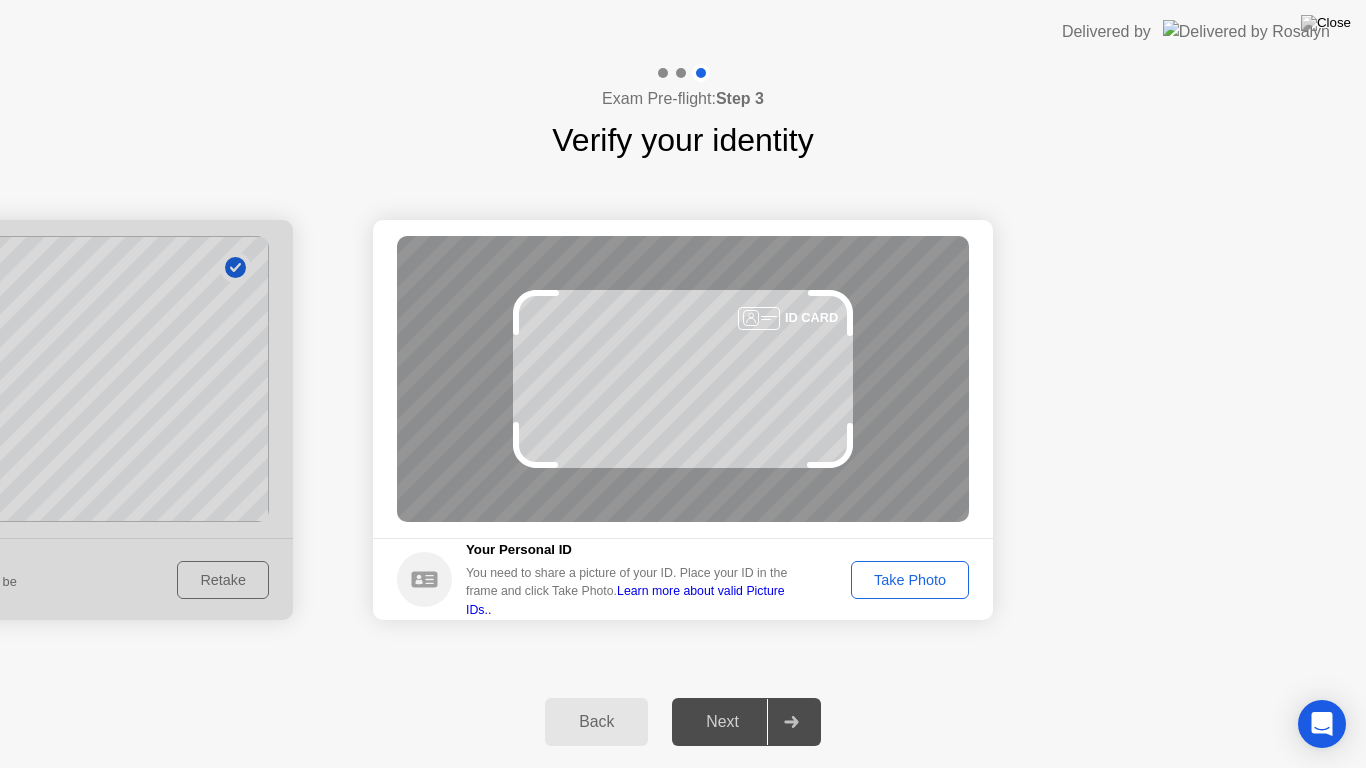click on "Take Photo" 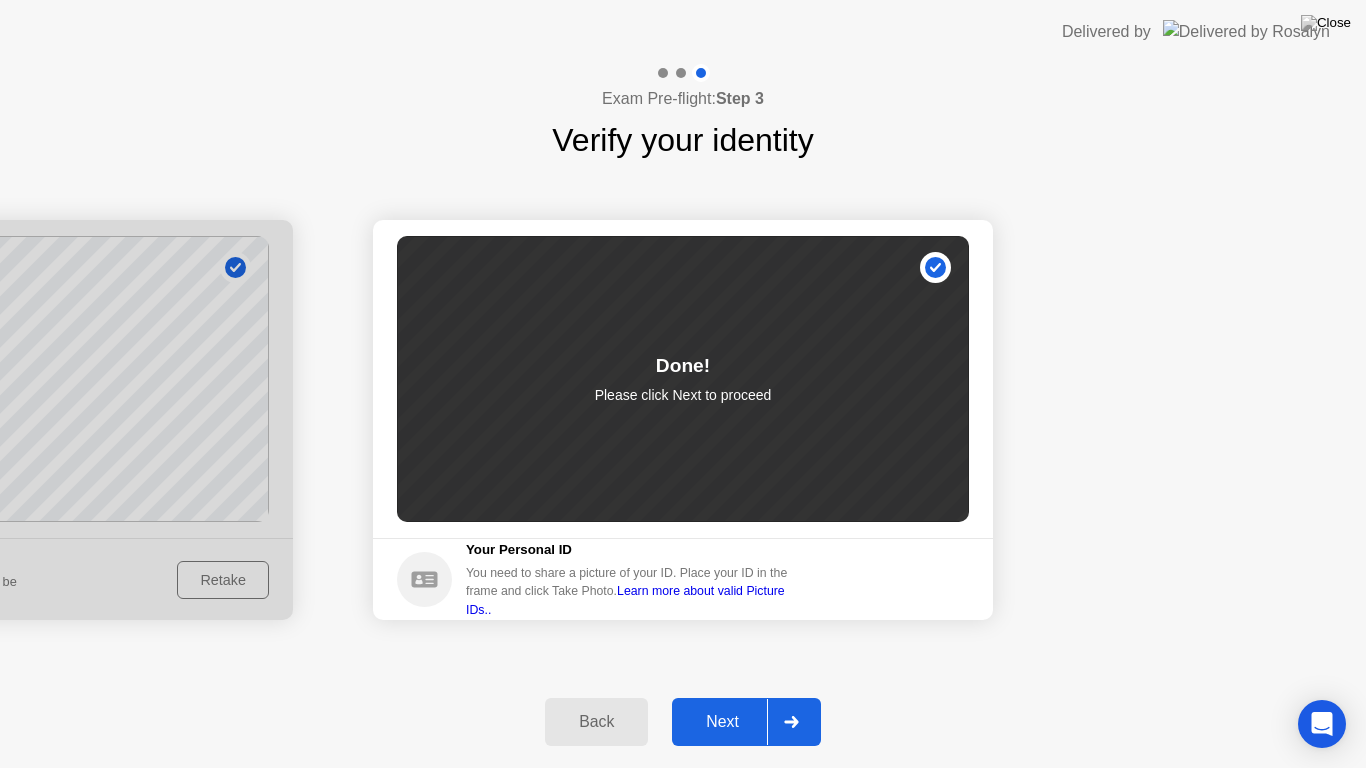 click on "Next" 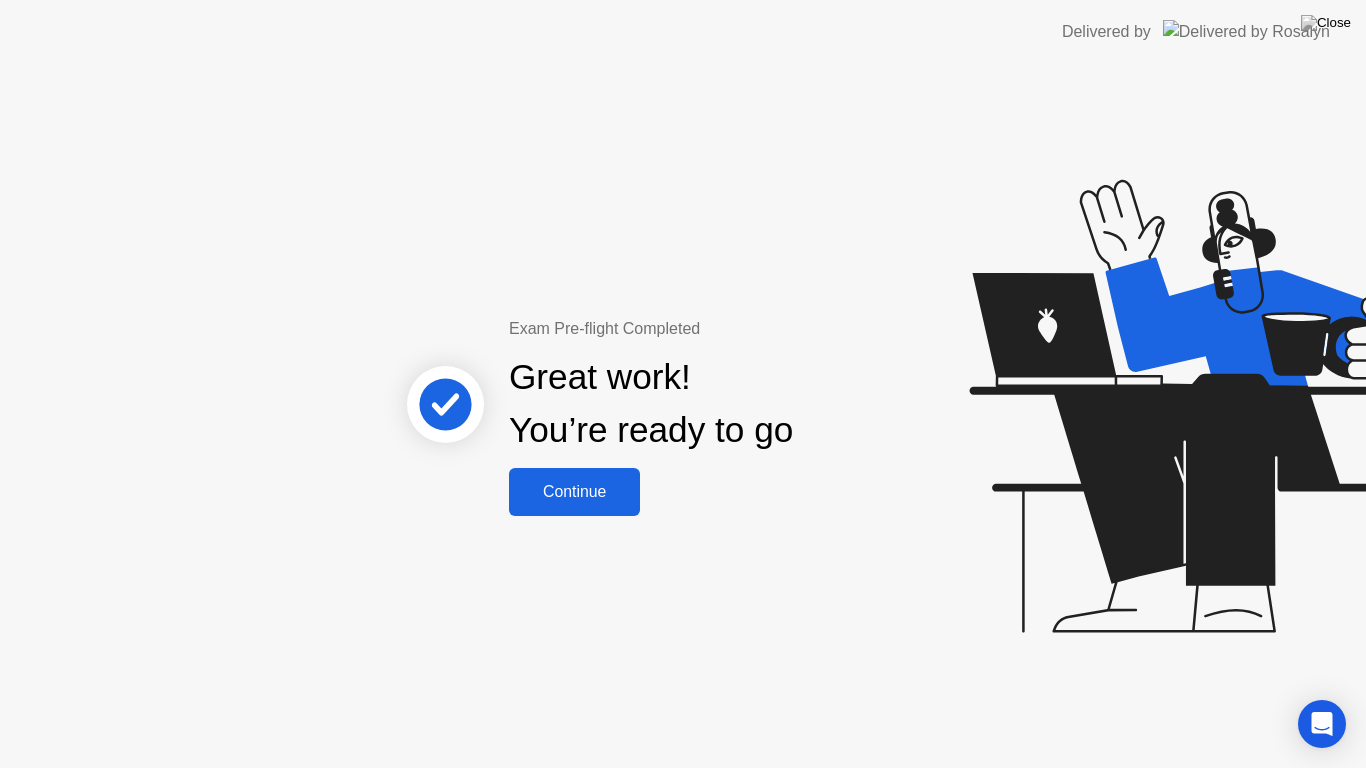 click on "Continue" 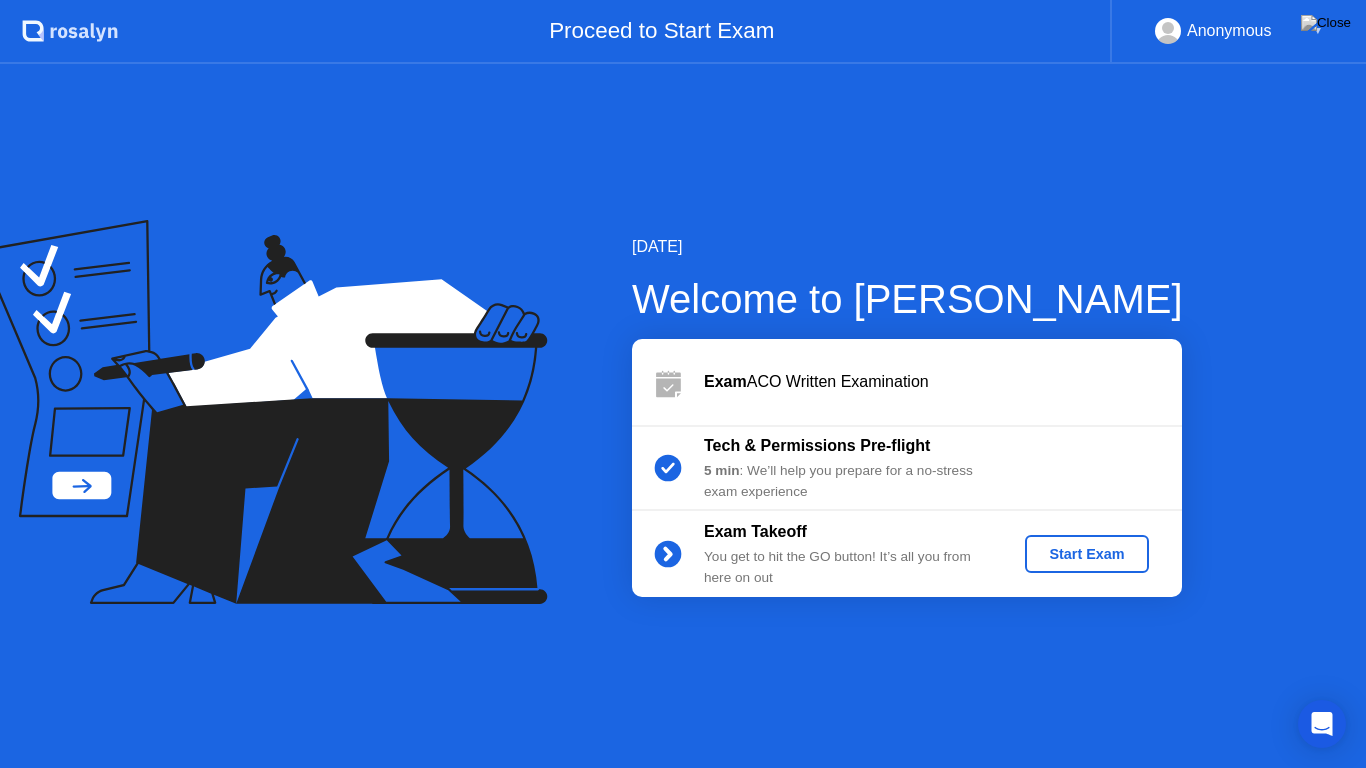 click on "Start Exam" 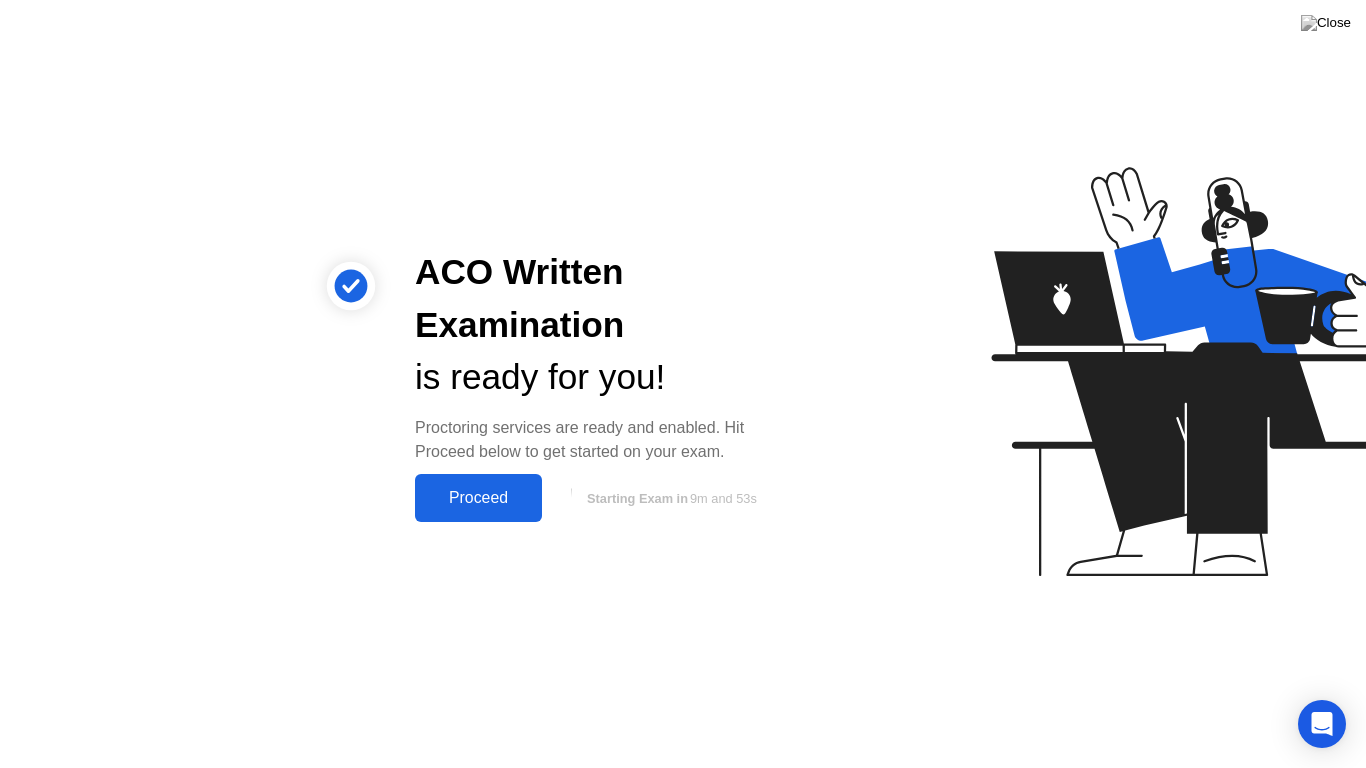 click on "Proceed" 